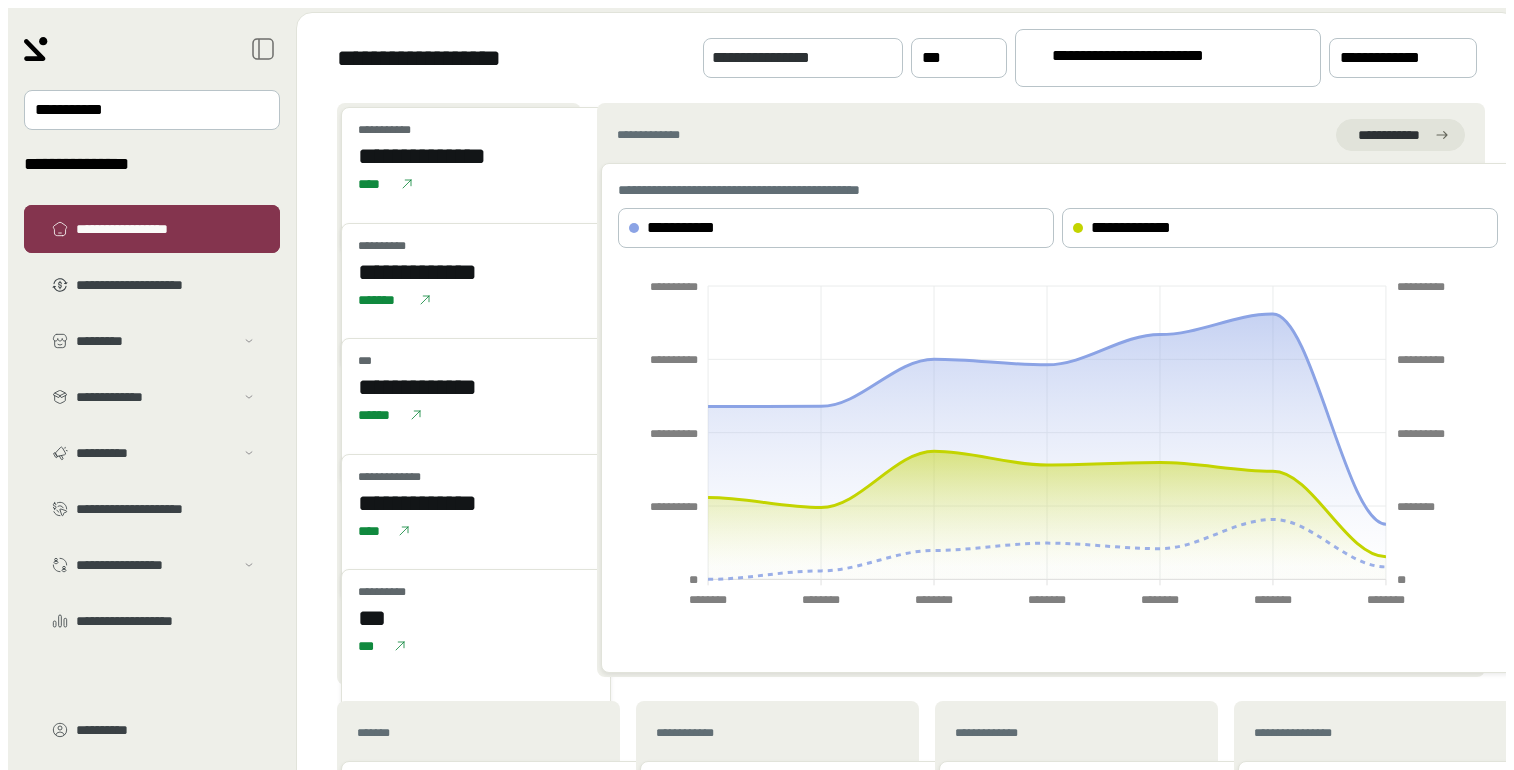 scroll, scrollTop: 0, scrollLeft: 0, axis: both 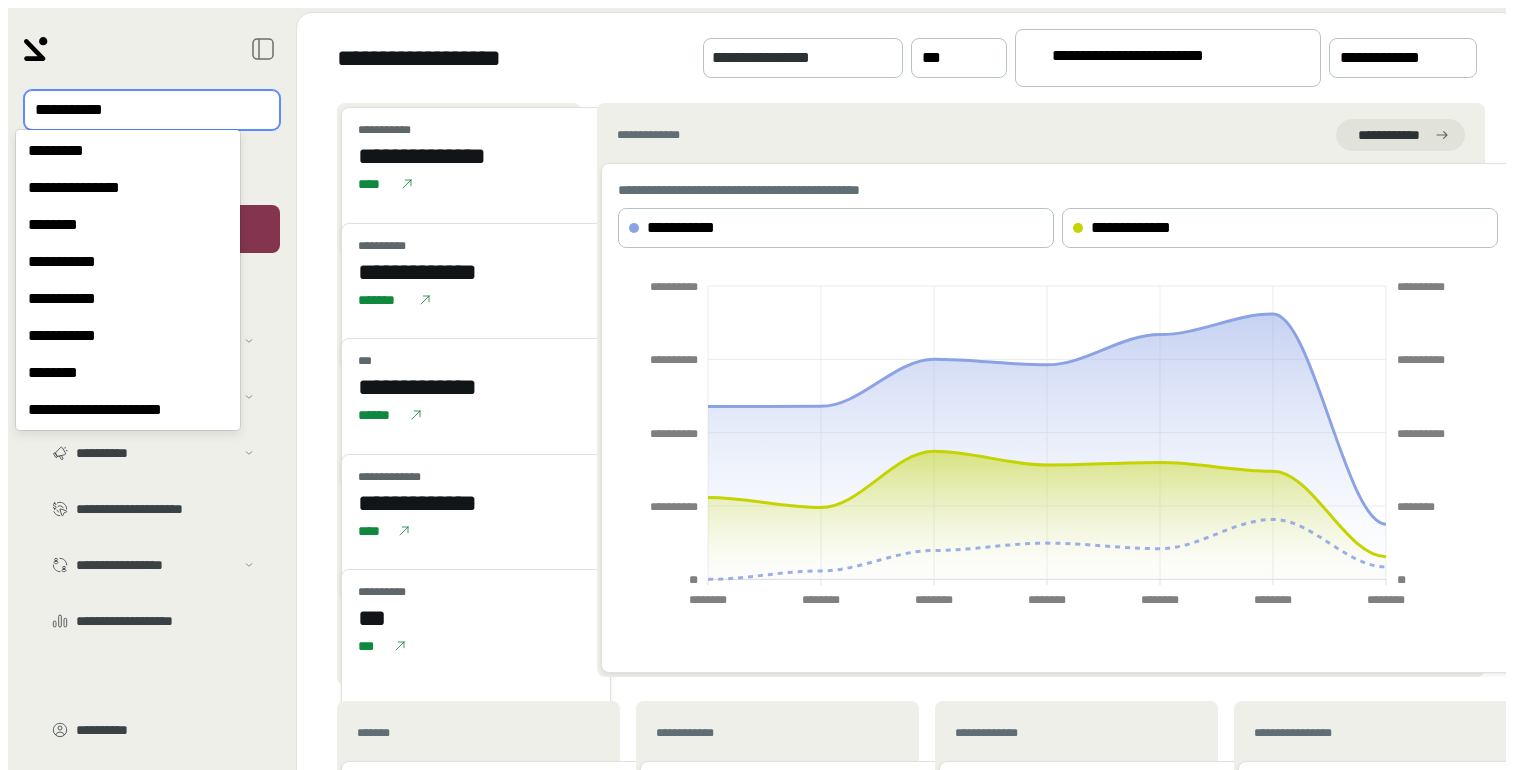 click at bounding box center [138, 110] 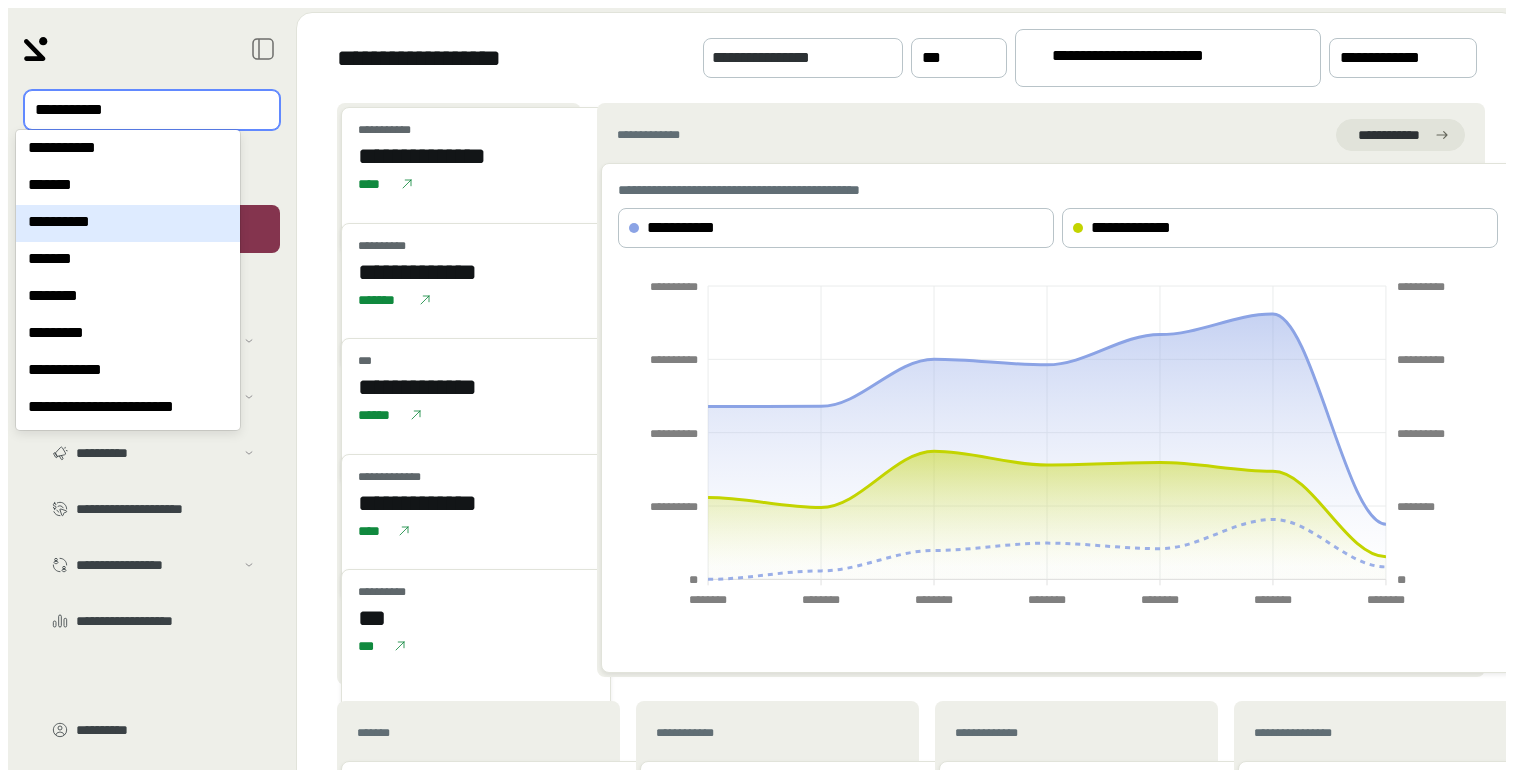 scroll, scrollTop: 2153, scrollLeft: 0, axis: vertical 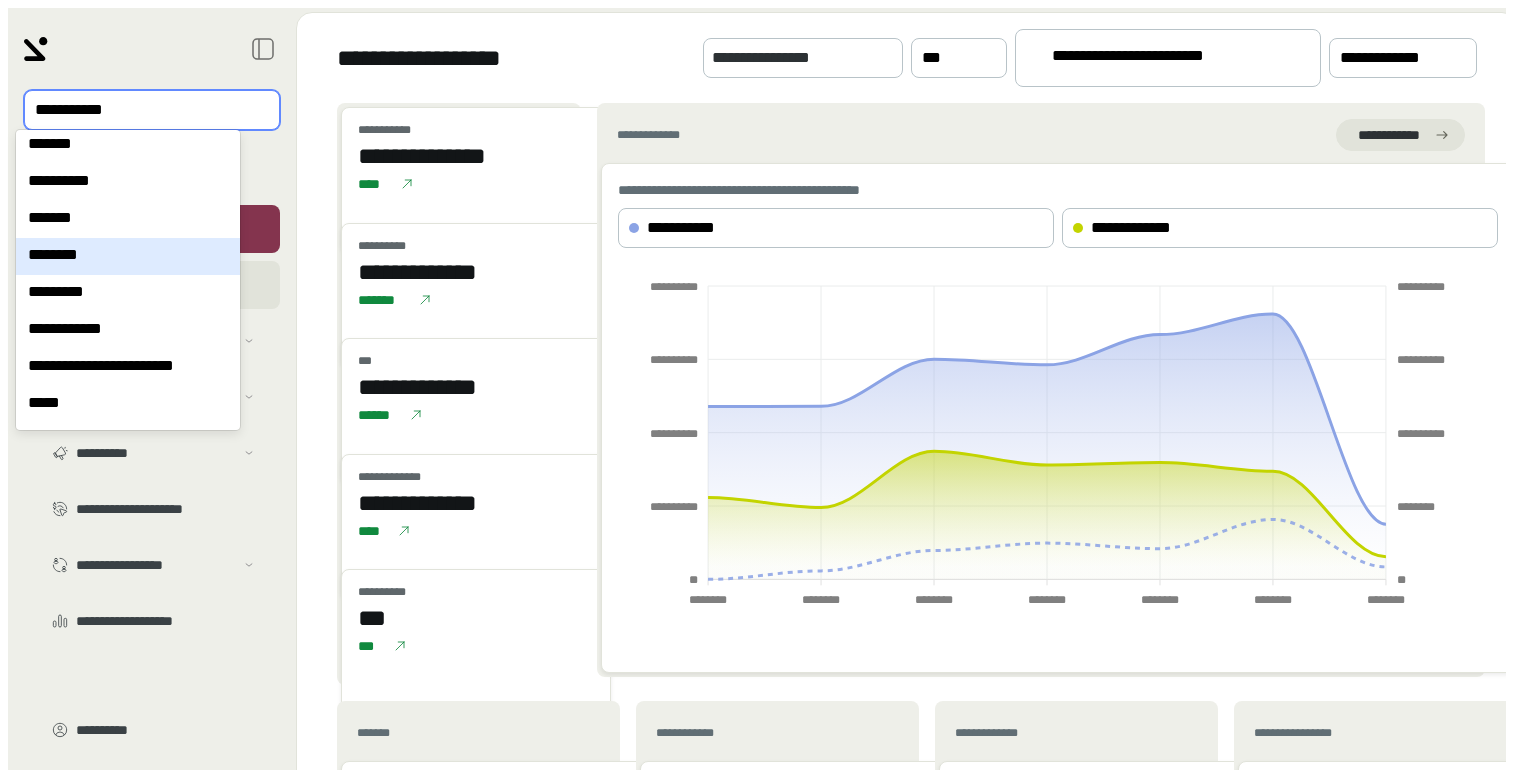 click on "********" at bounding box center [128, 256] 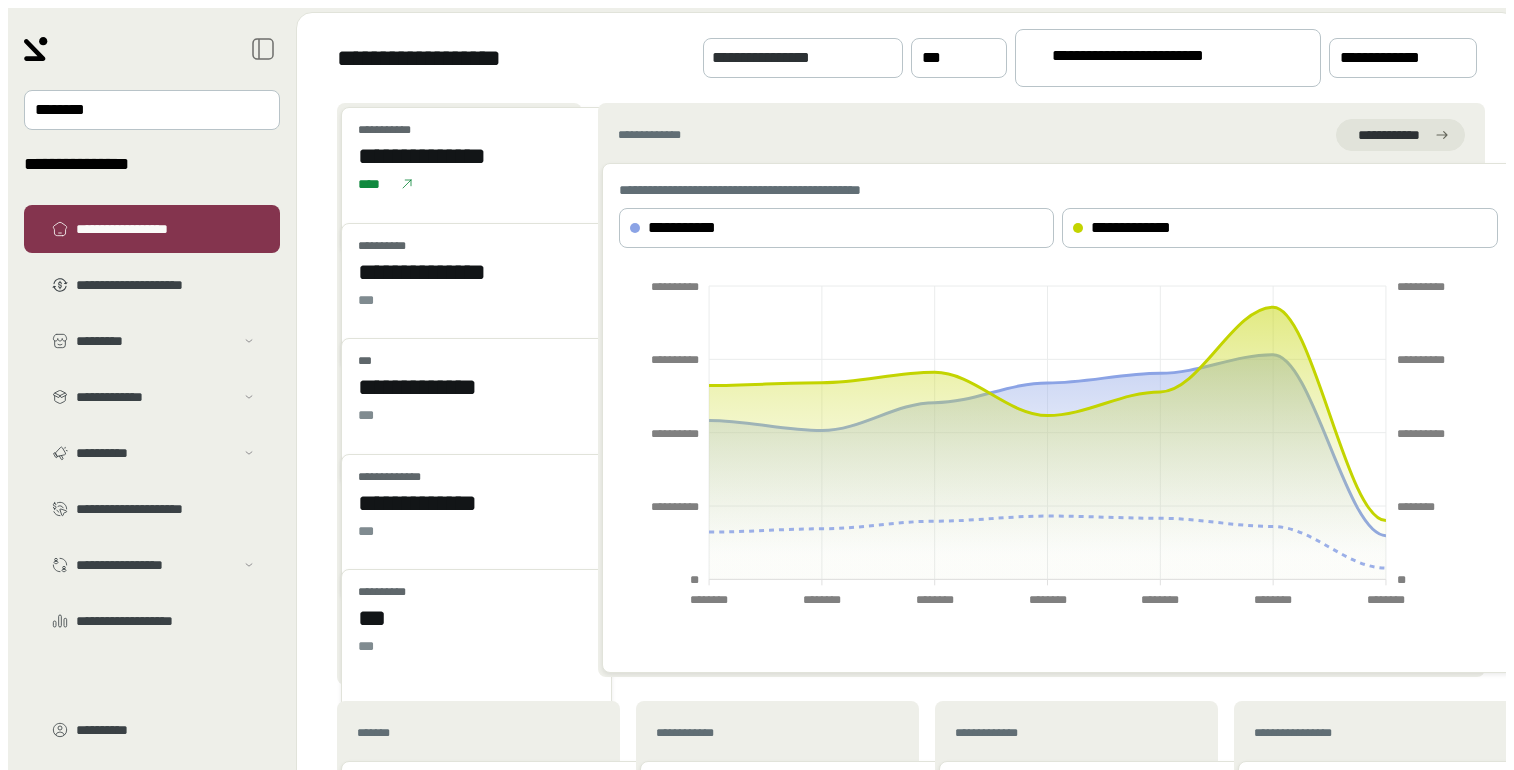 click on "**********" at bounding box center [1159, 59] 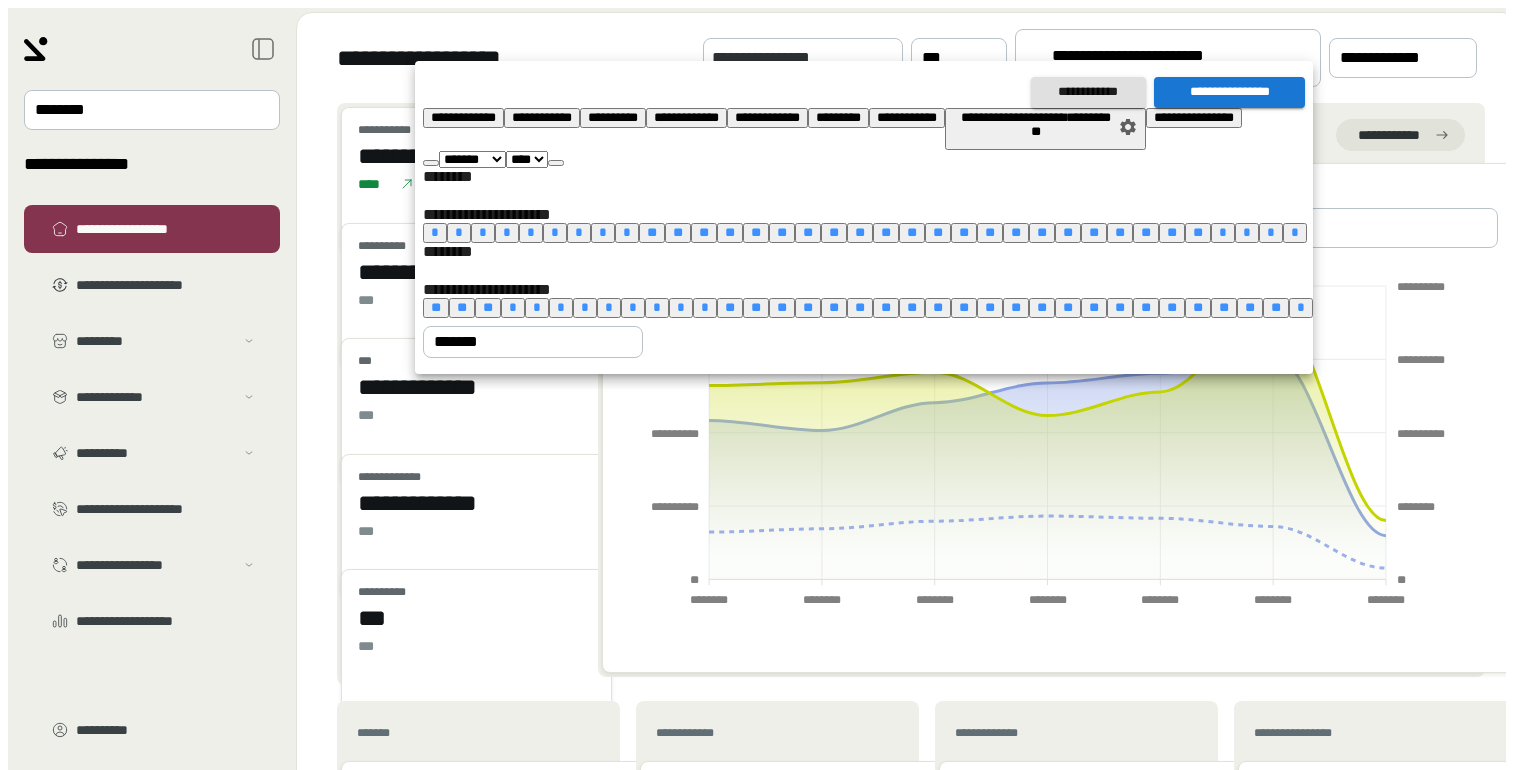 click on "******* ******** ***** ***** *** **** **** ****** ********* ******* ******** ********" at bounding box center [472, 159] 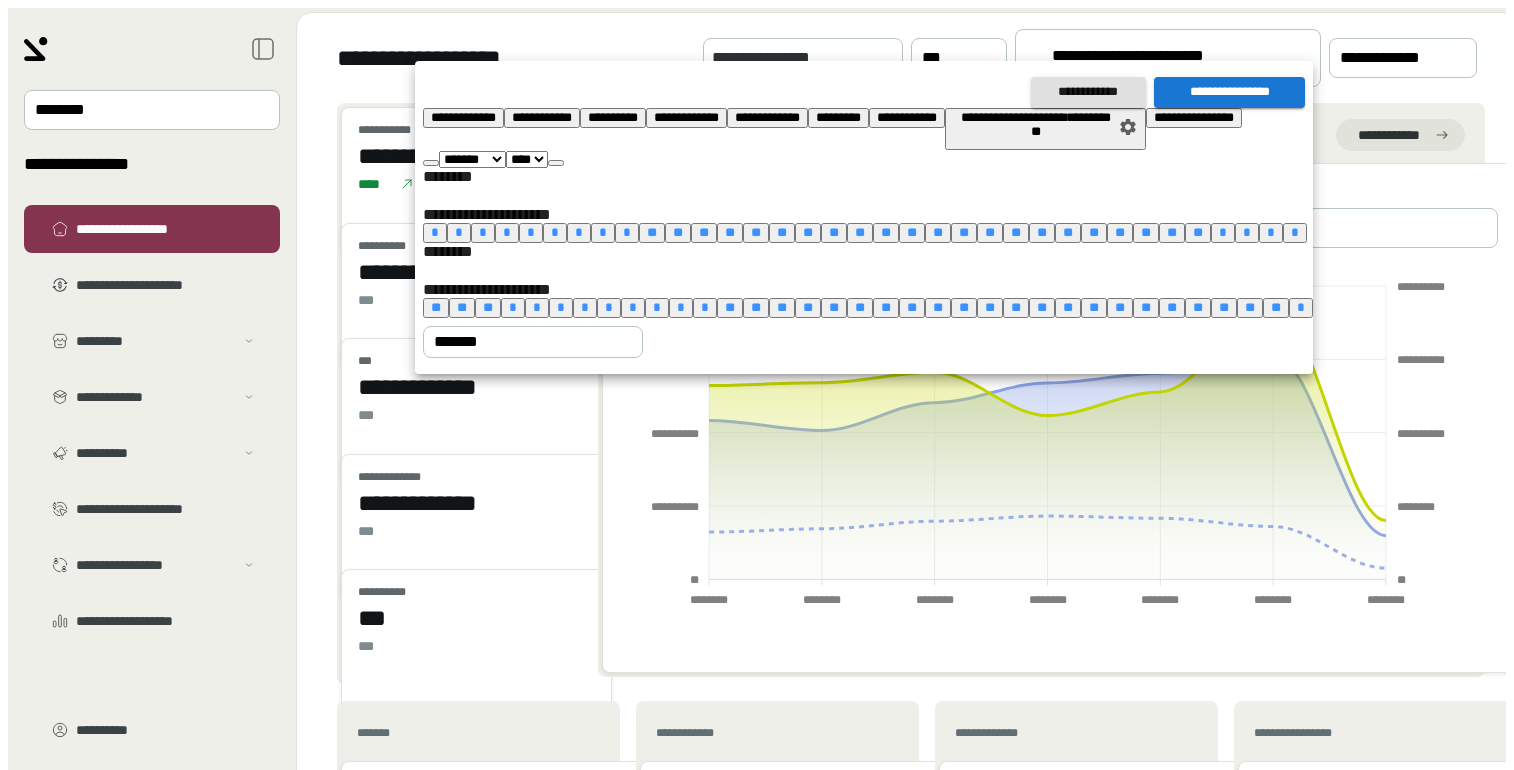 select on "*" 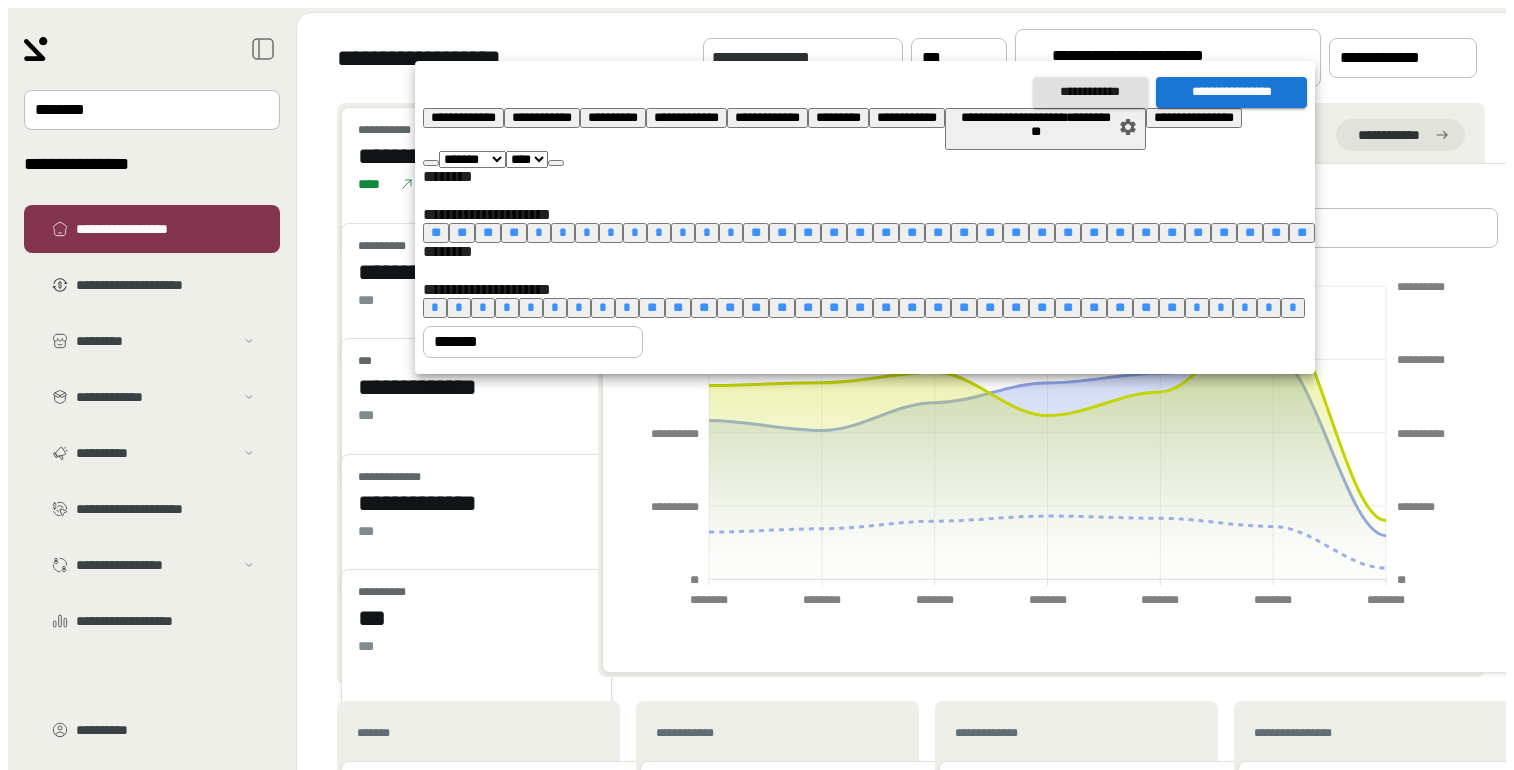 click on "*" at bounding box center [539, 232] 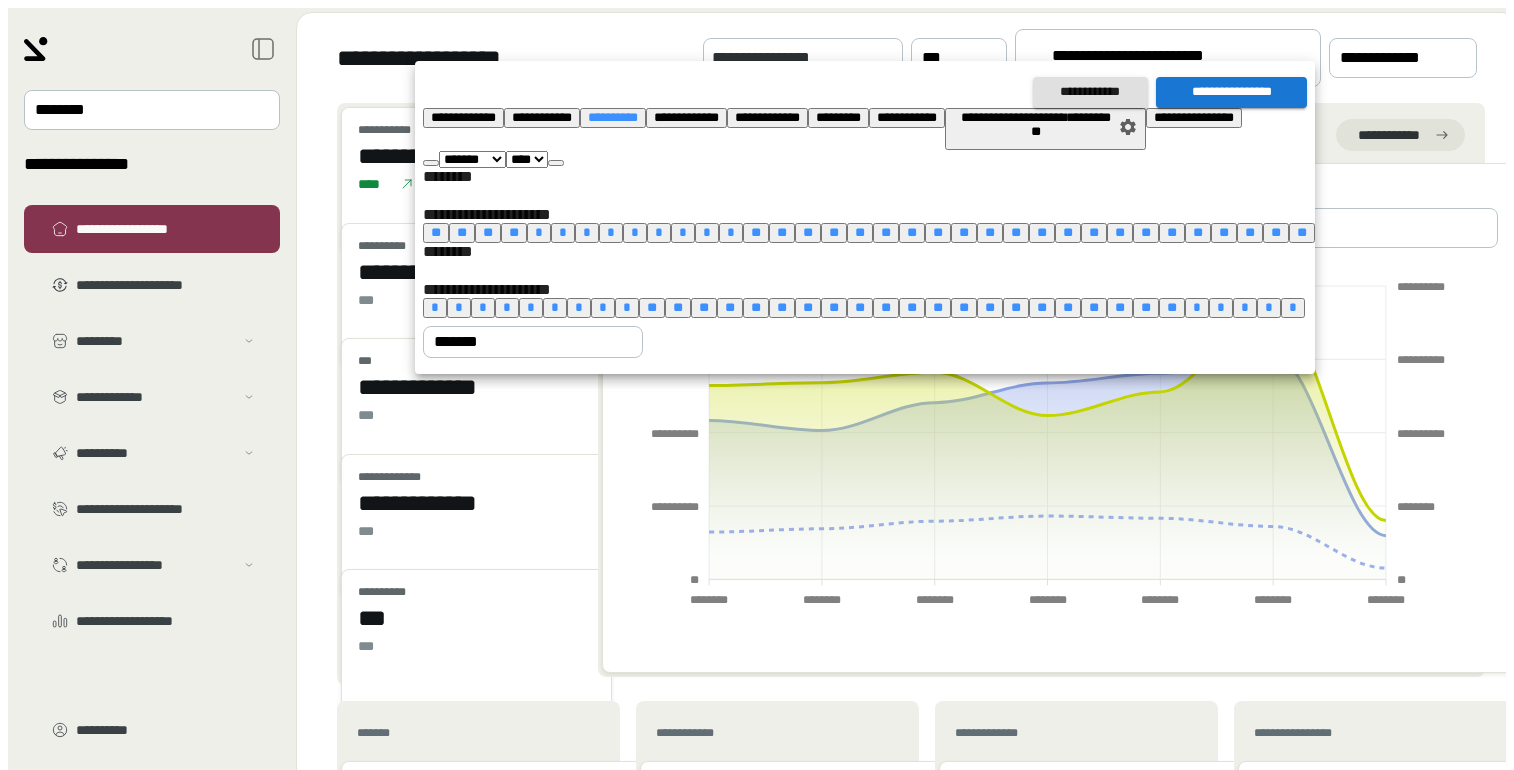 click on "**********" at bounding box center [1231, 92] 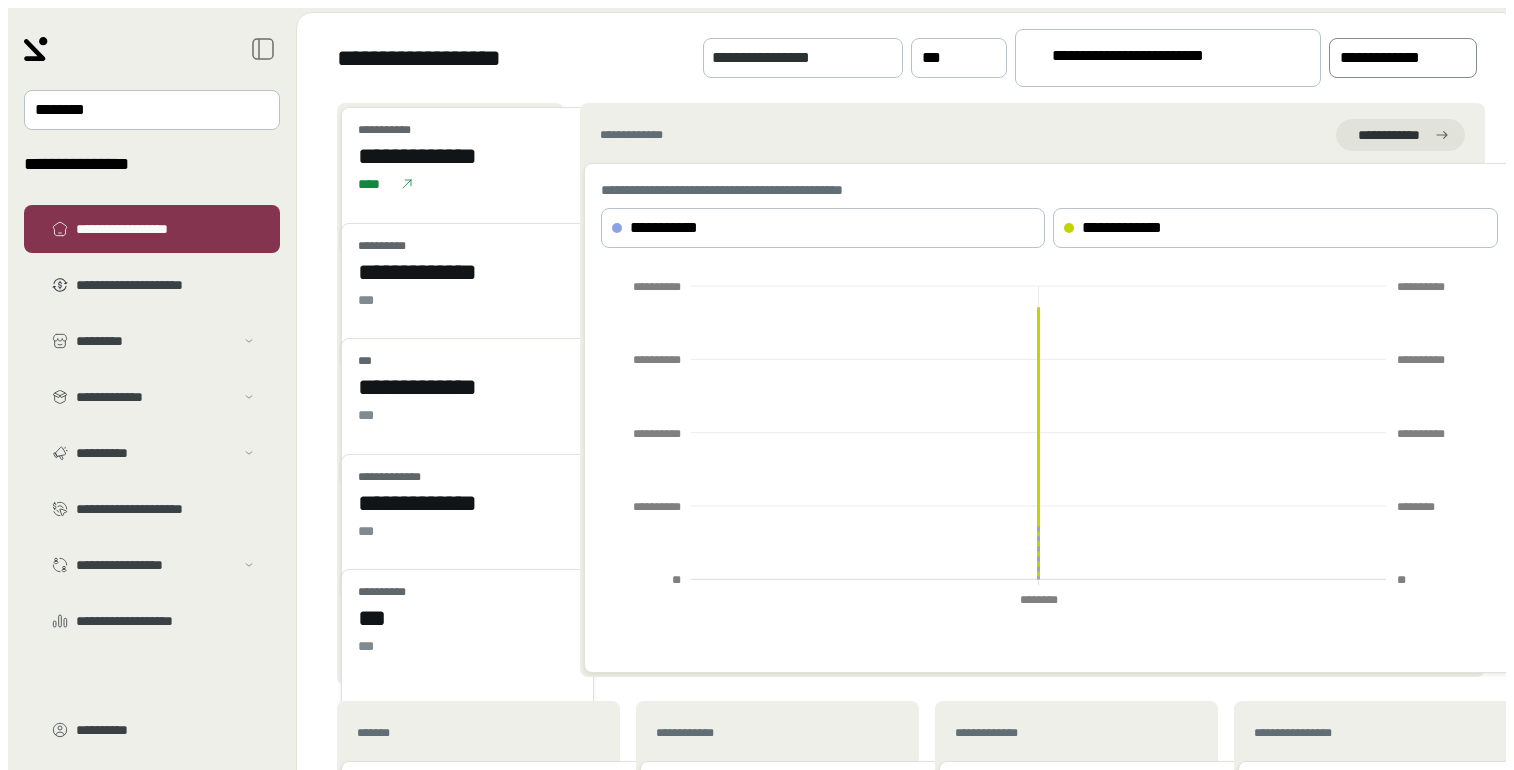 click on "**********" at bounding box center [1389, 58] 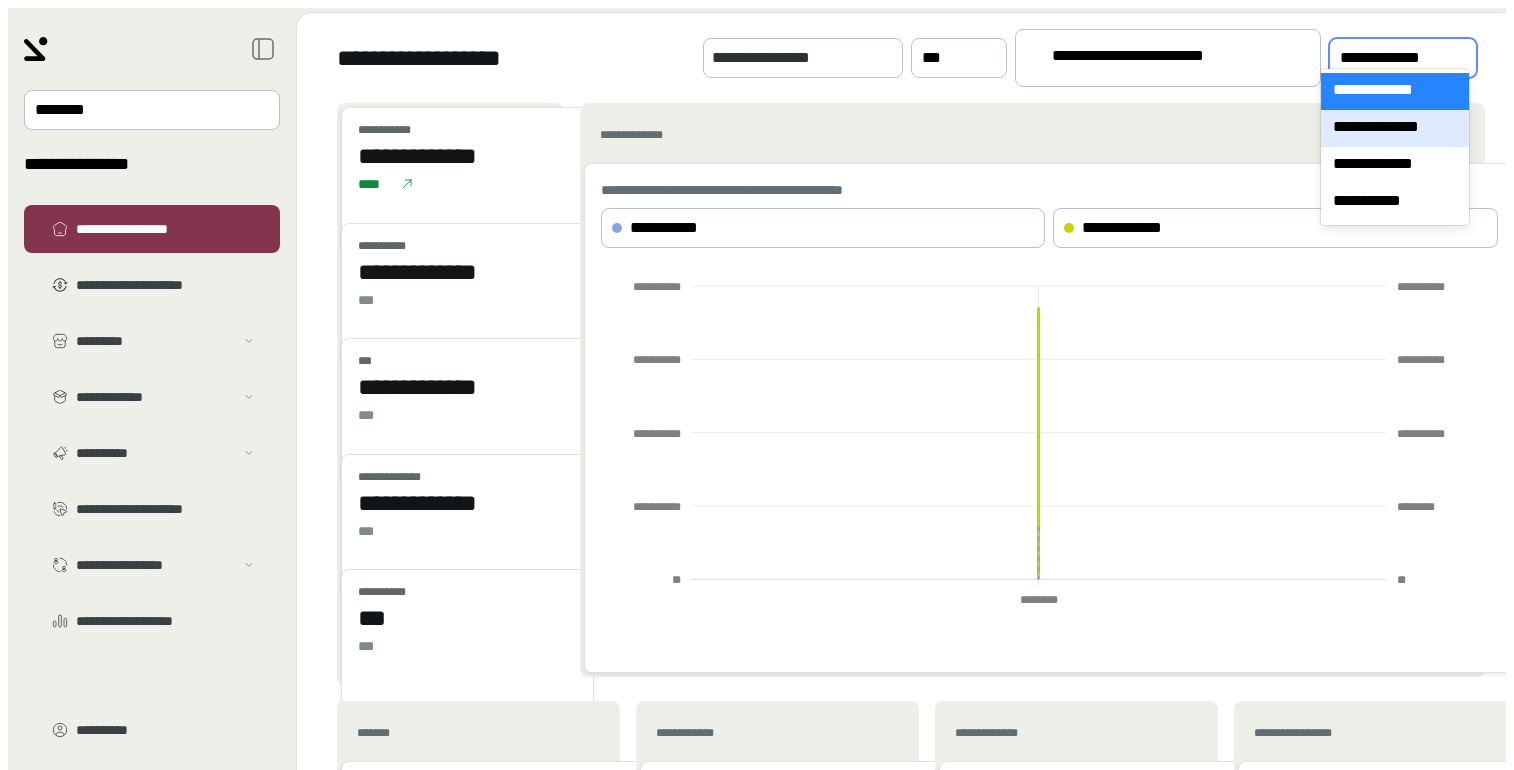 click on "**********" at bounding box center [1395, 128] 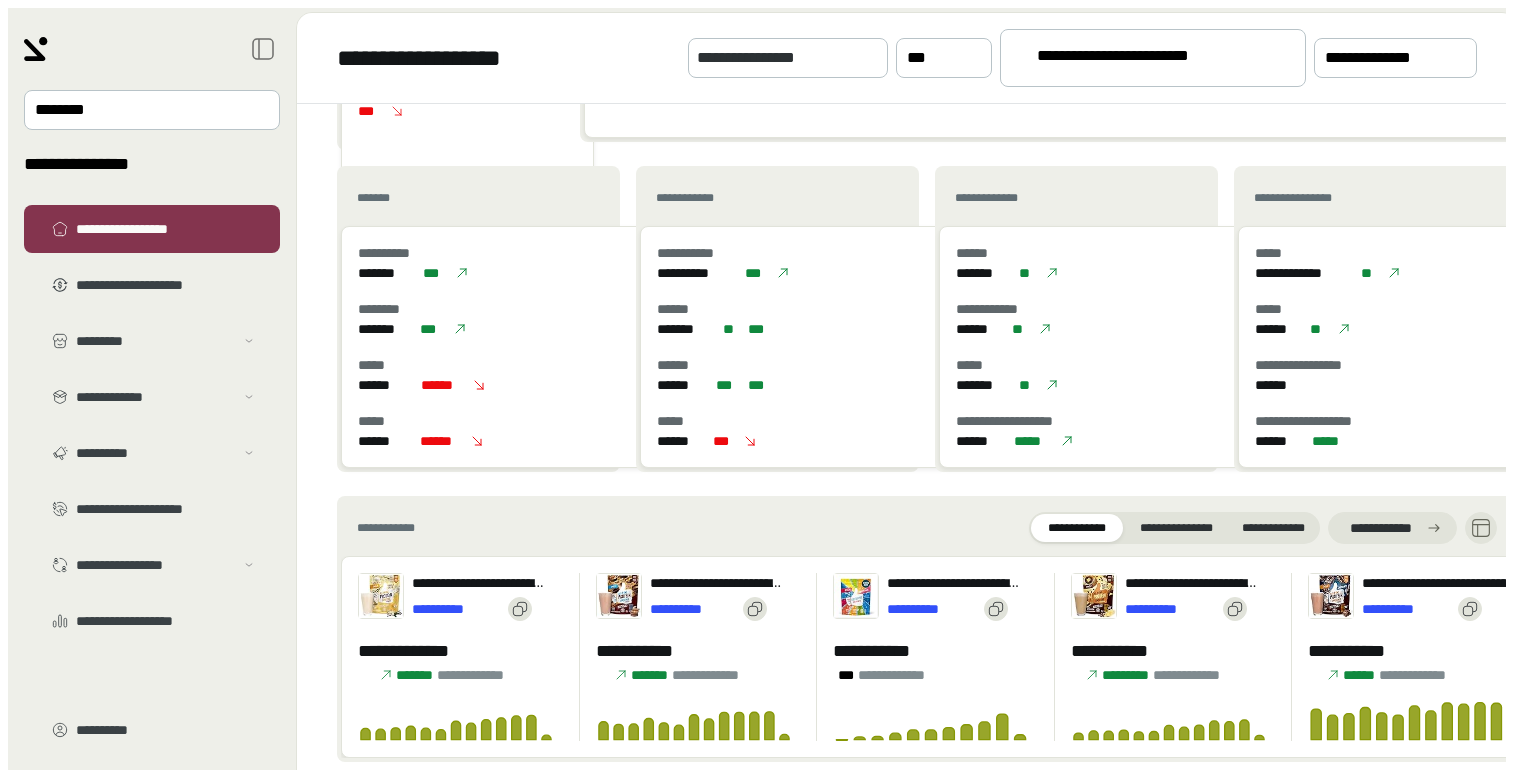 scroll, scrollTop: 861, scrollLeft: 0, axis: vertical 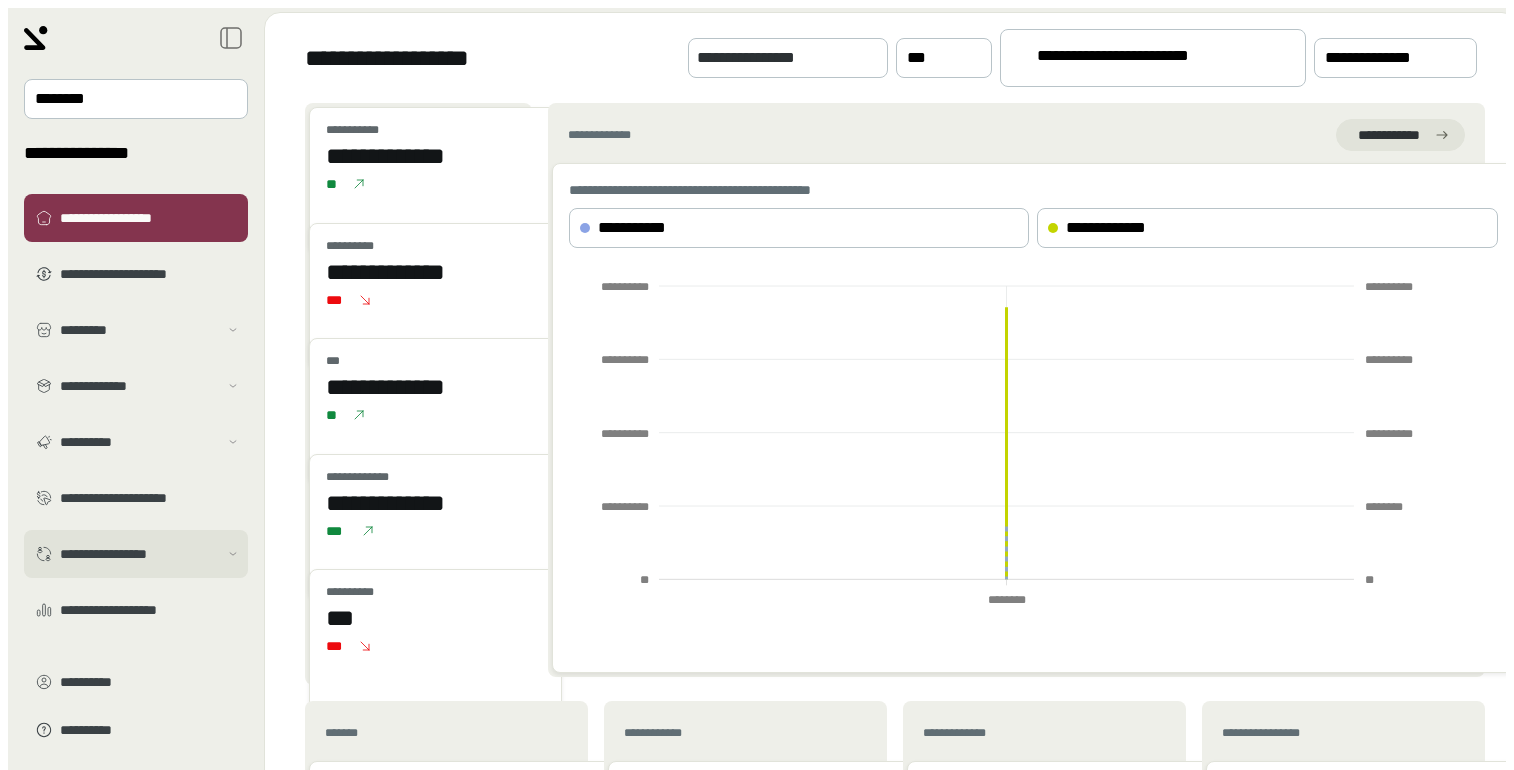 click on "**********" at bounding box center (136, 330) 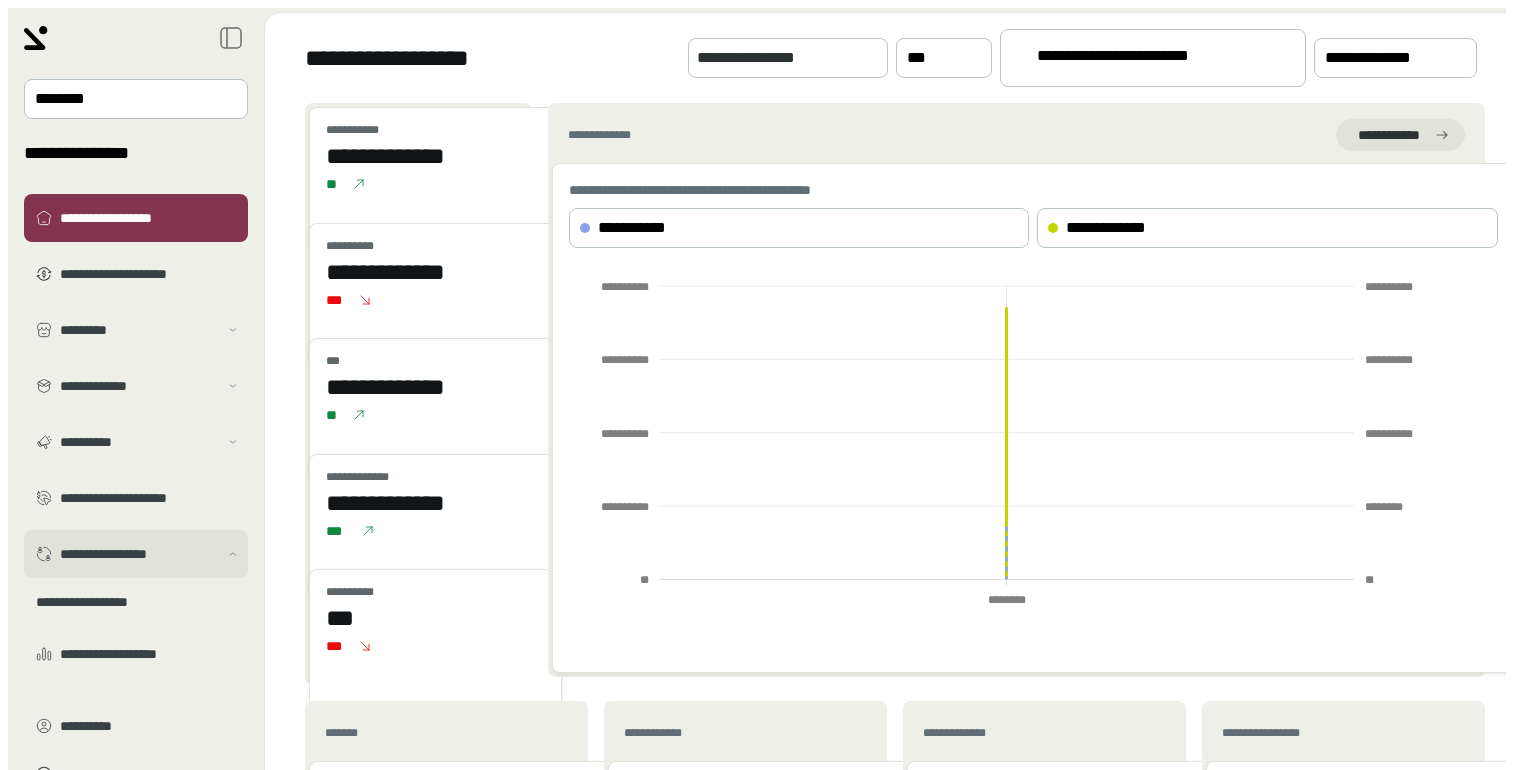 click on "**********" at bounding box center [136, 330] 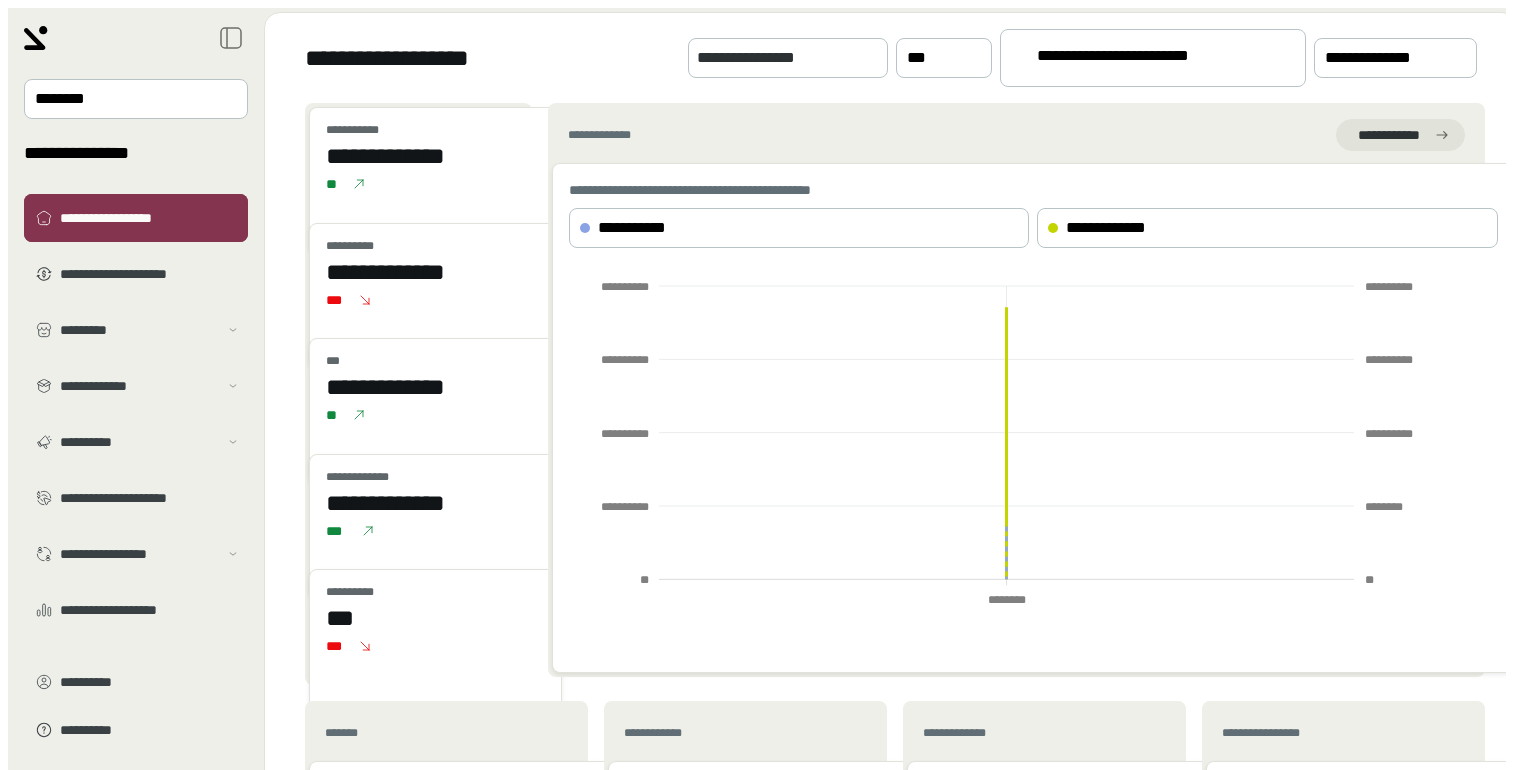 click on "**********" at bounding box center (150, 218) 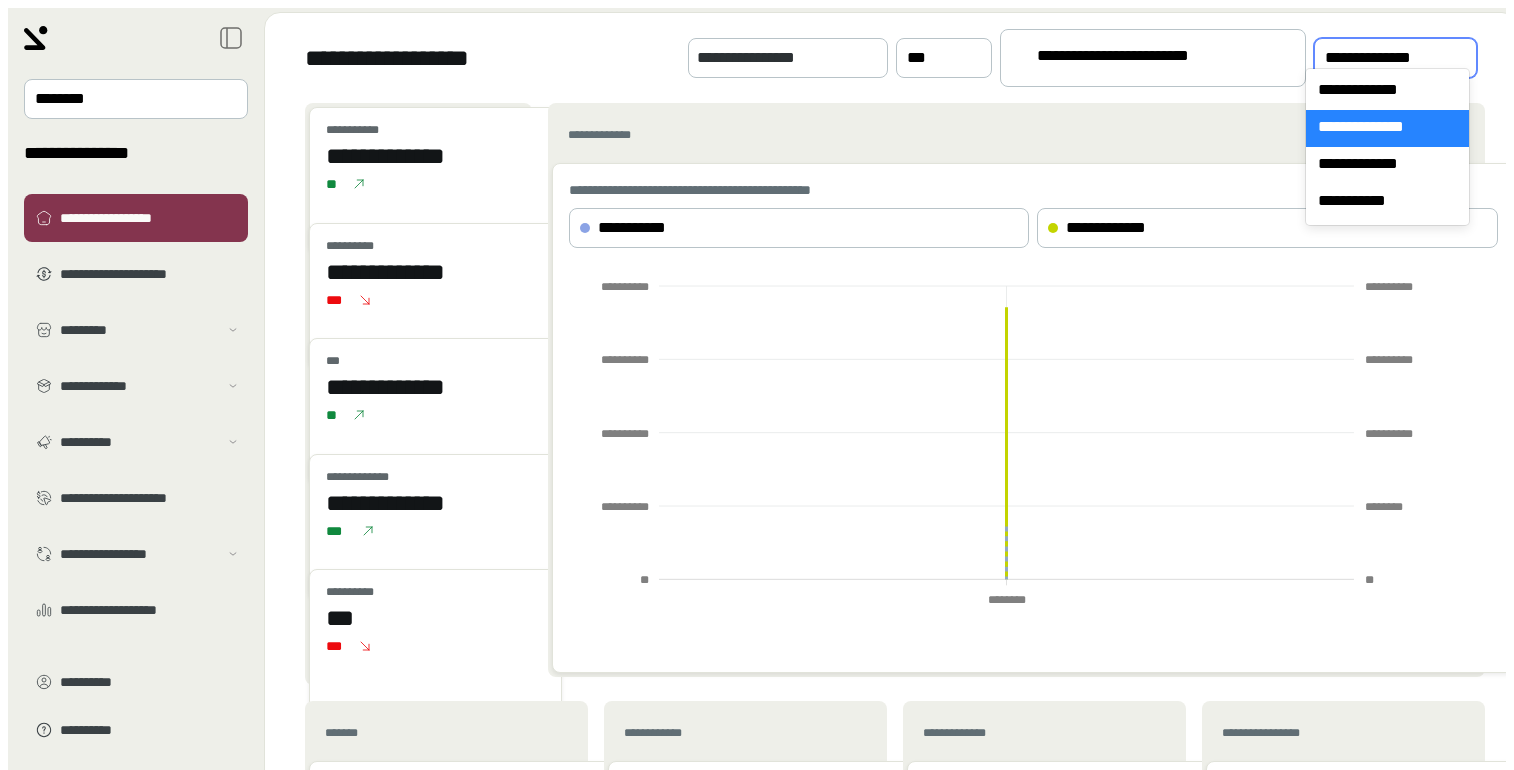 click on "**********" at bounding box center (1381, 58) 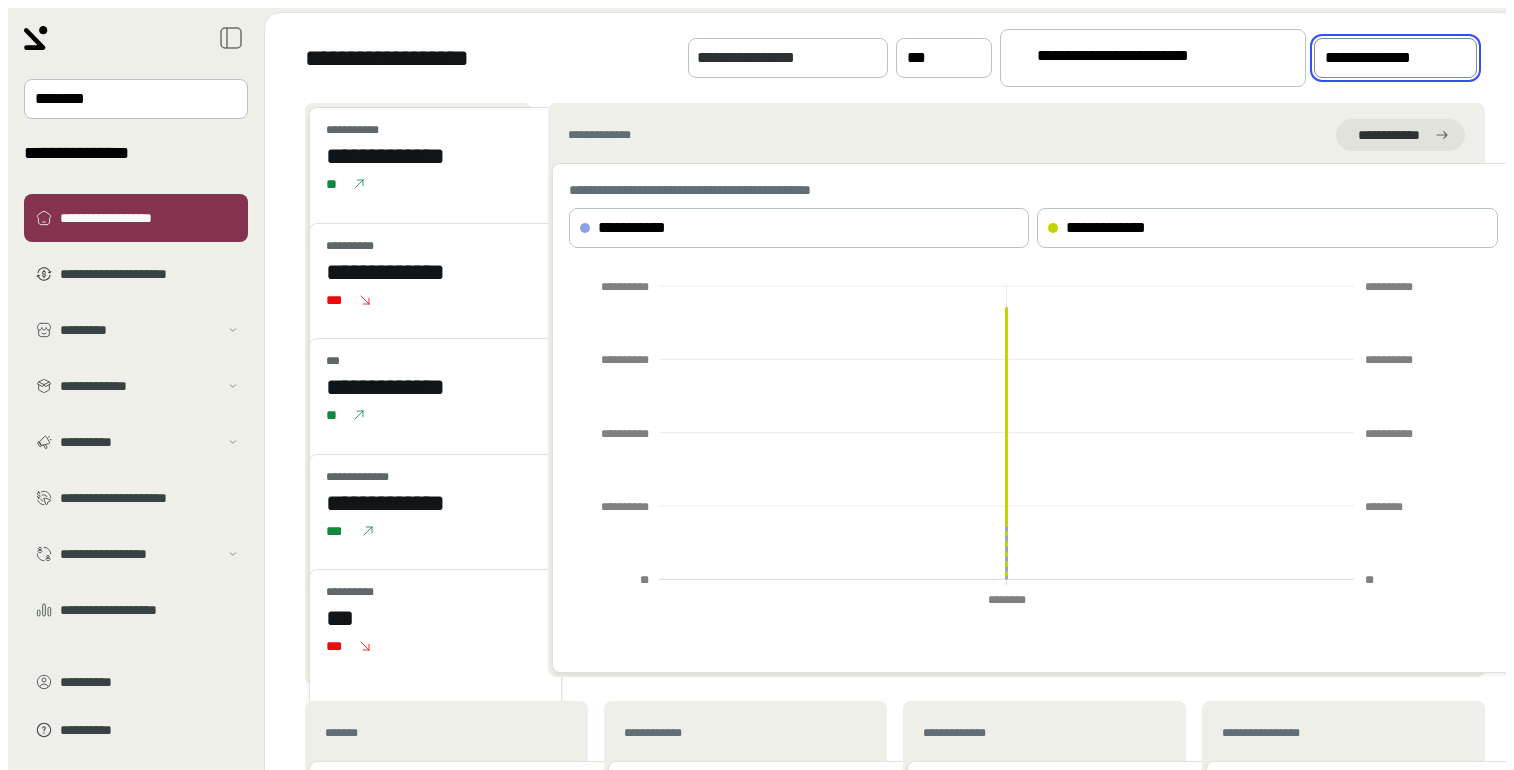 click on "**********" at bounding box center (1381, 58) 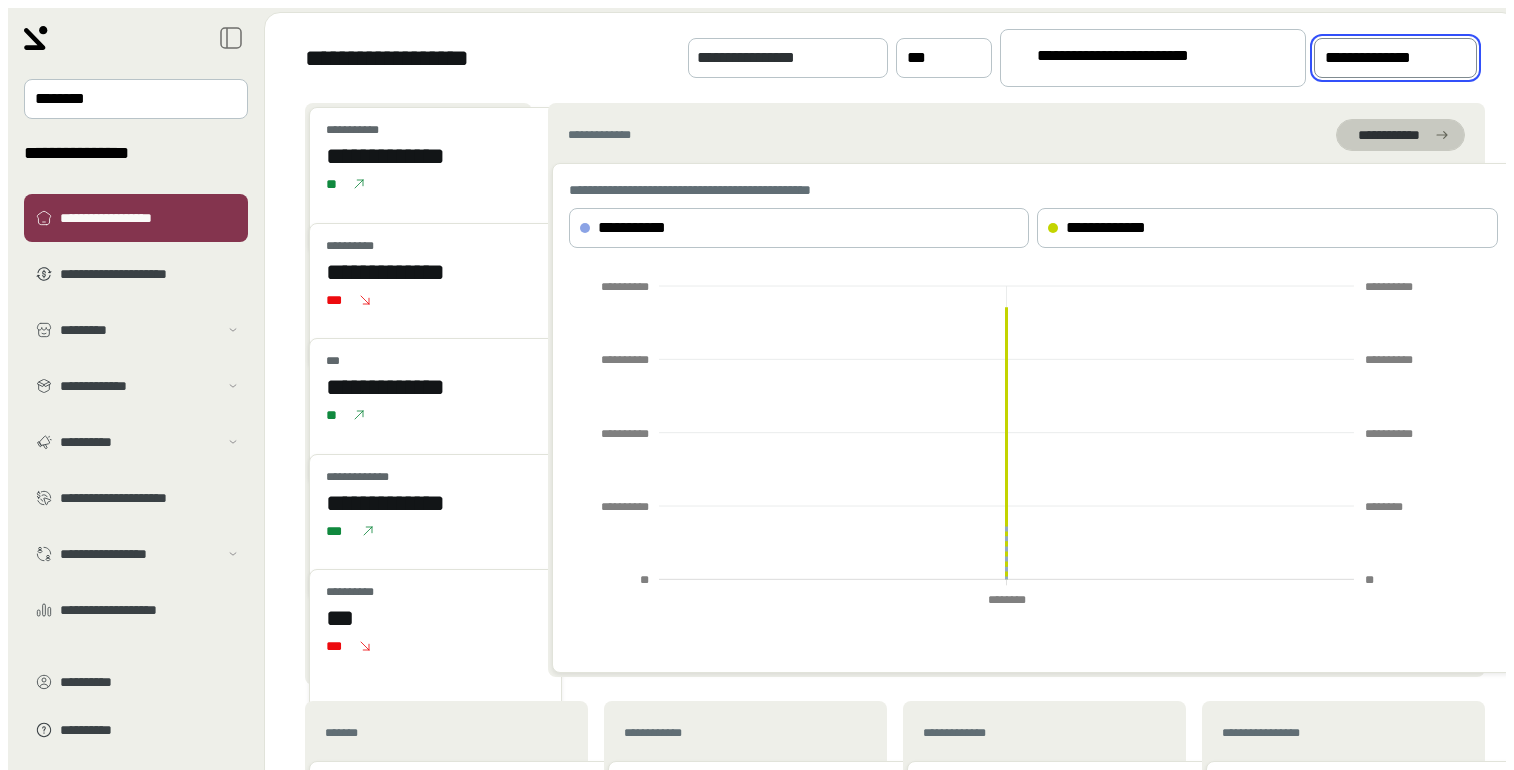 click on "**********" at bounding box center (1388, 135) 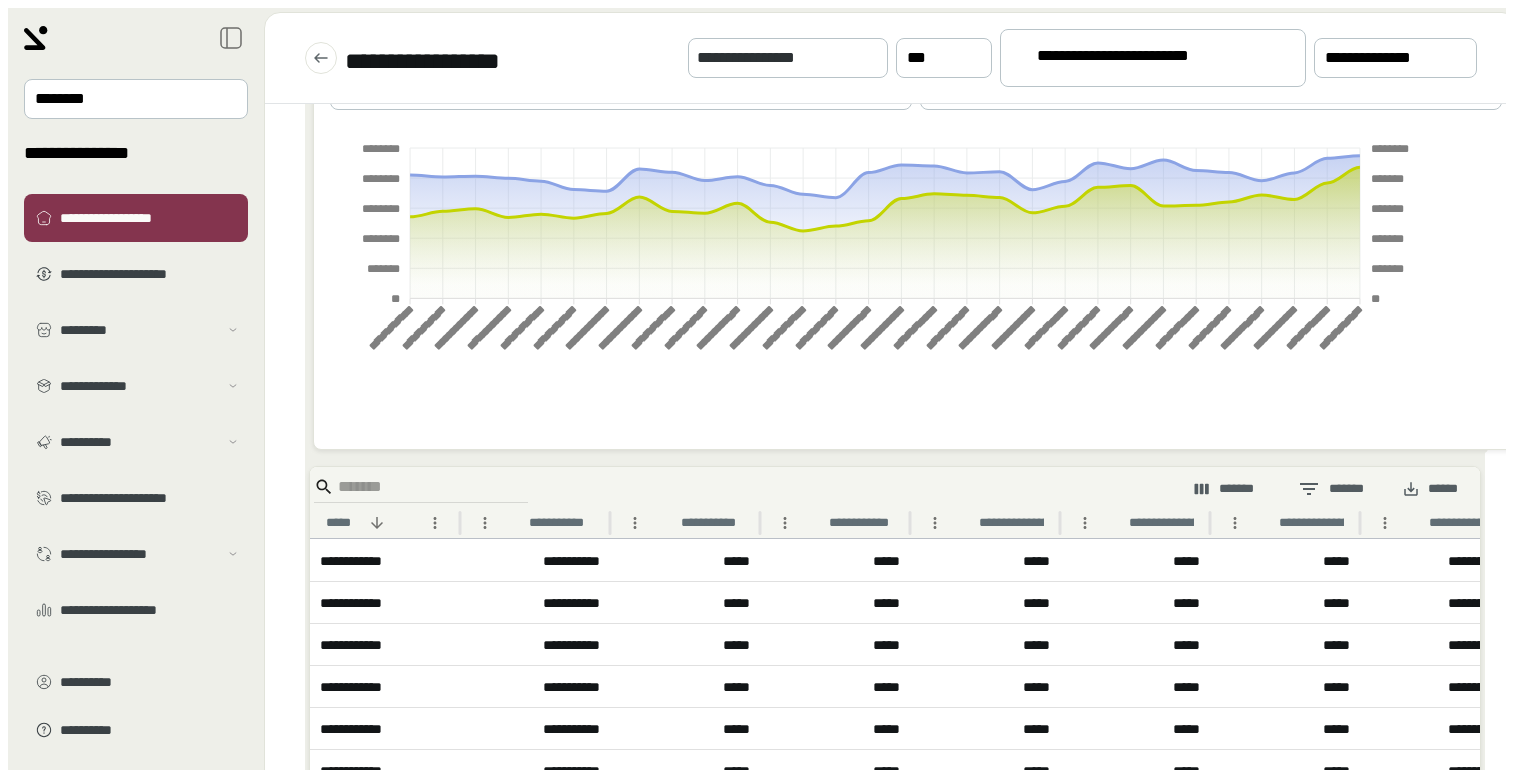 scroll, scrollTop: 0, scrollLeft: 0, axis: both 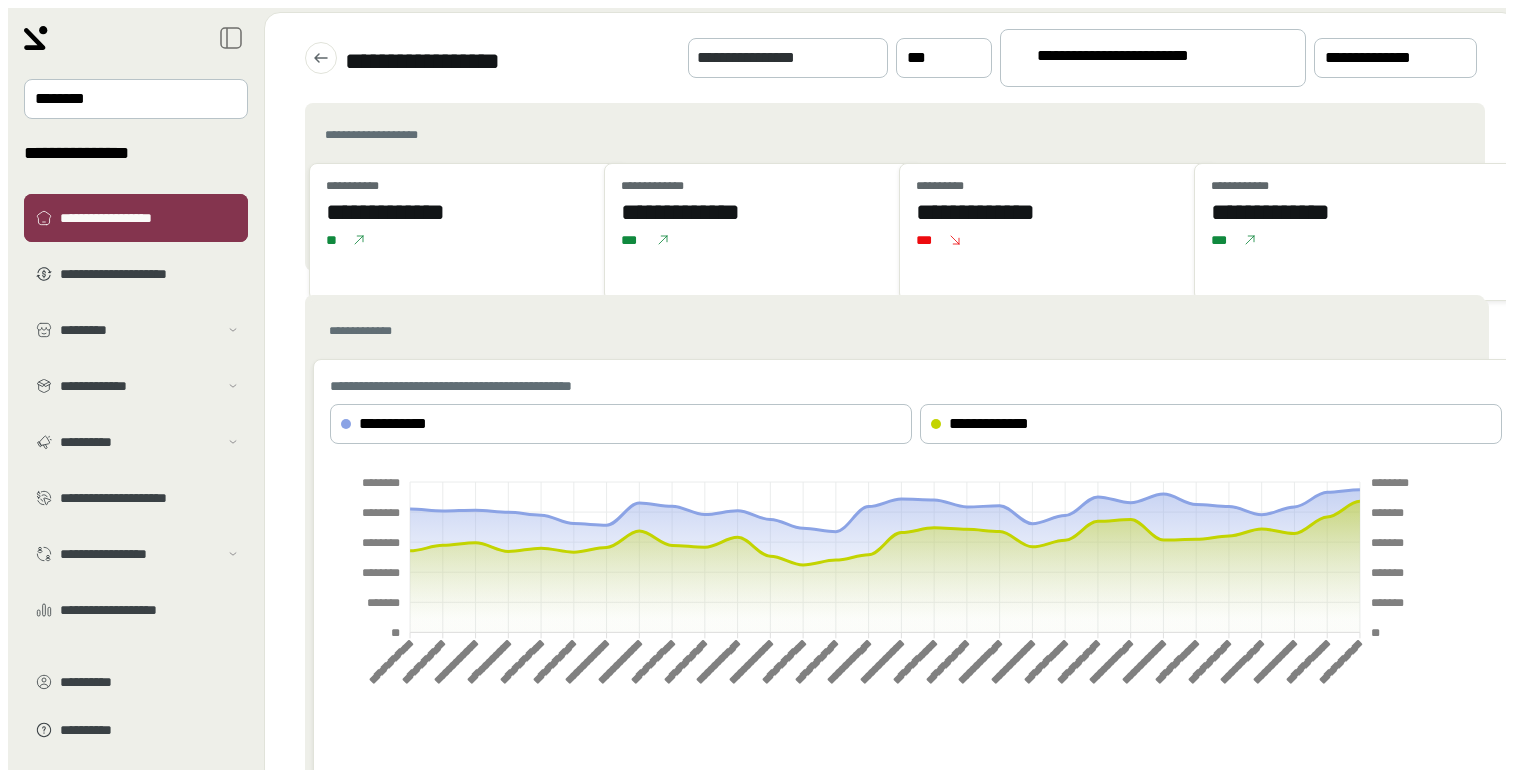 click on "**********" at bounding box center (150, 218) 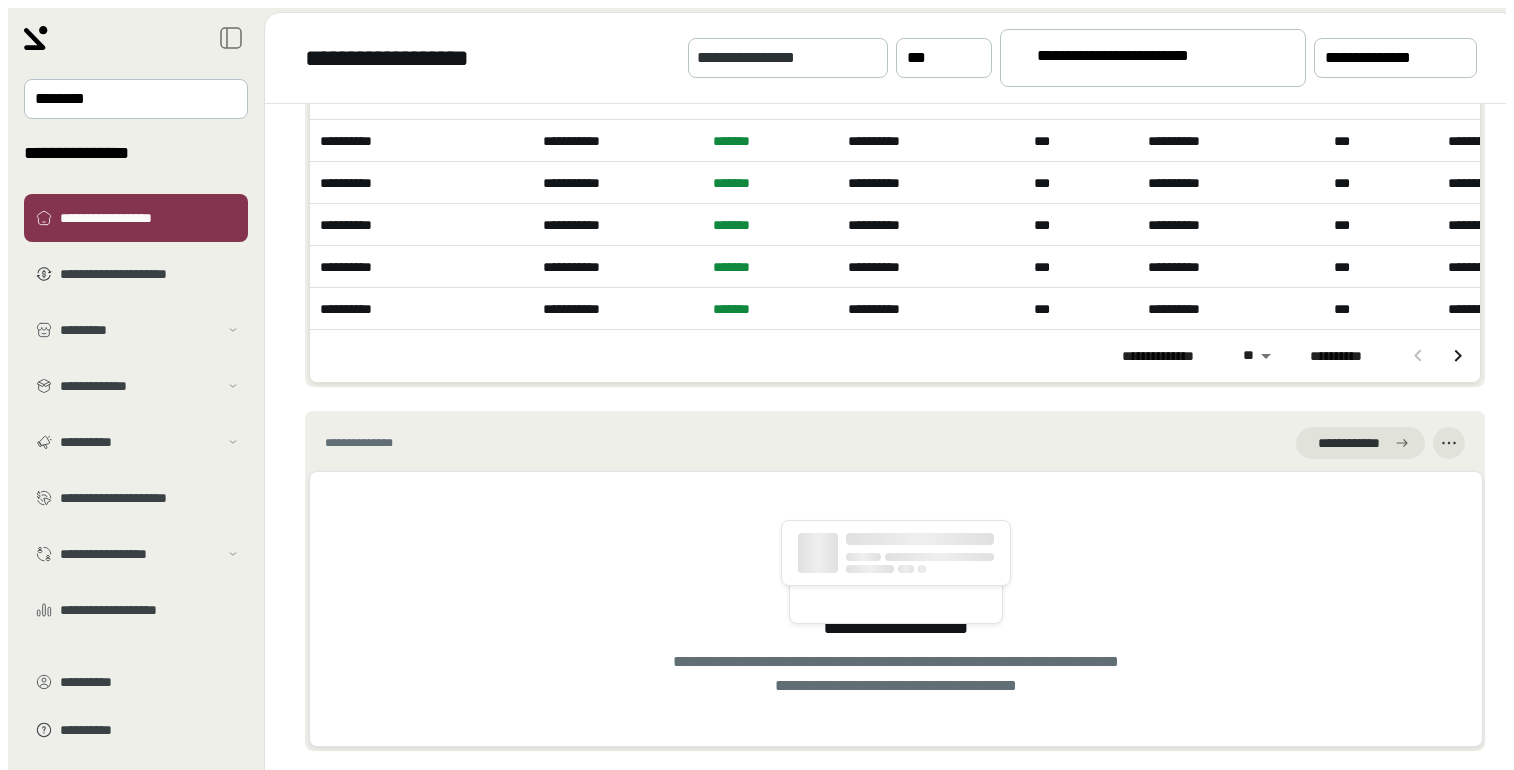 scroll, scrollTop: 1543, scrollLeft: 0, axis: vertical 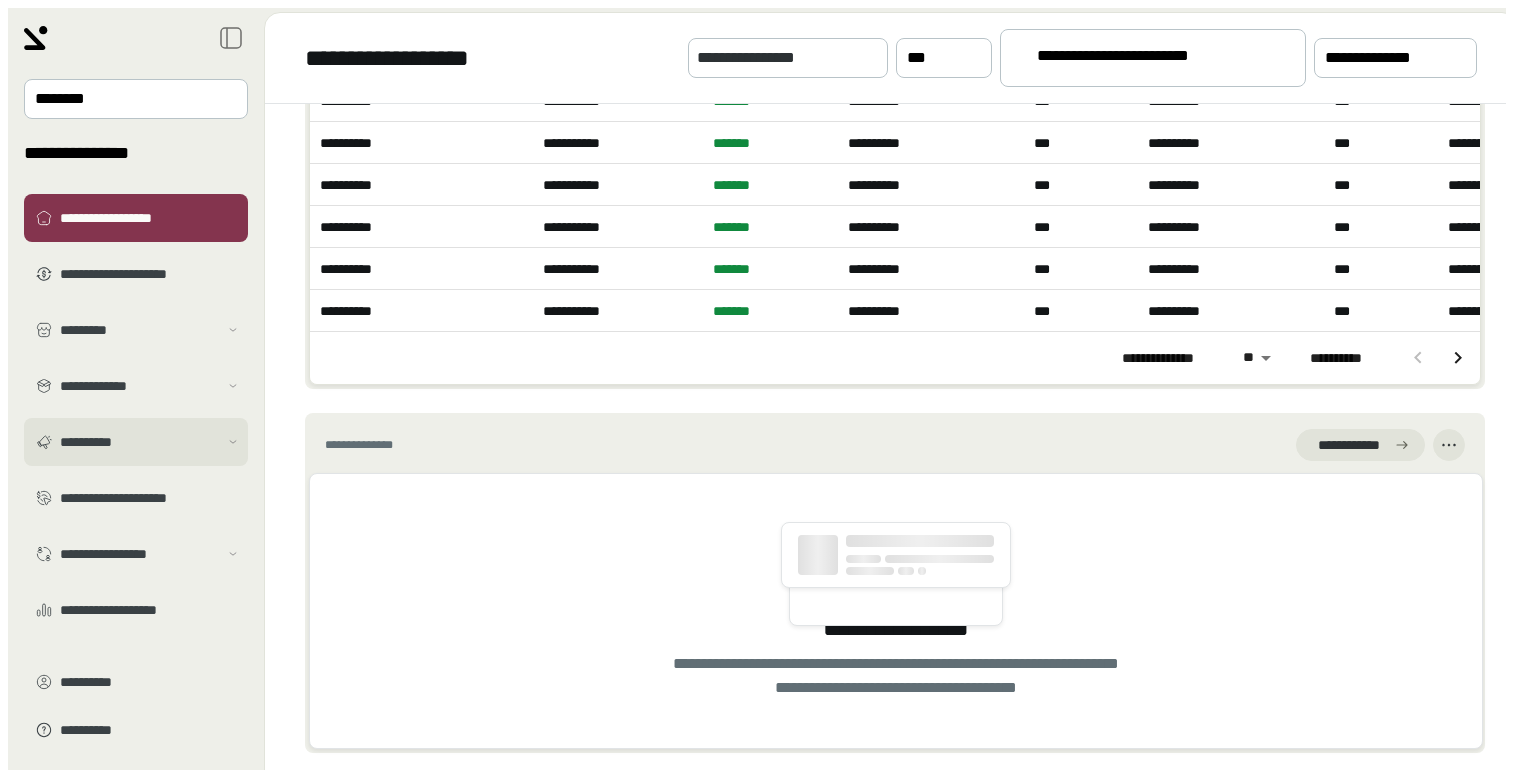 click on "**********" at bounding box center (136, 330) 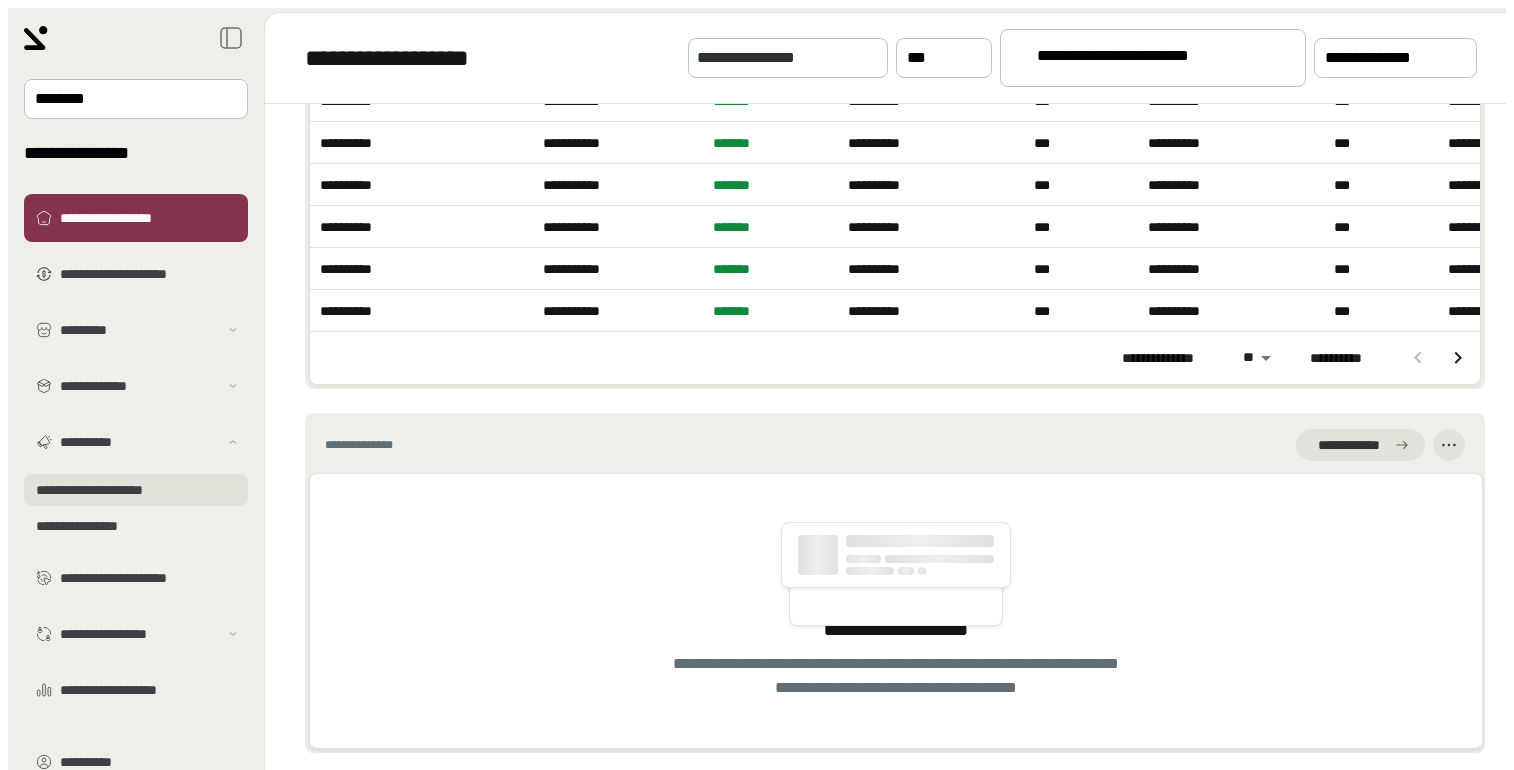 click on "**********" at bounding box center (136, 354) 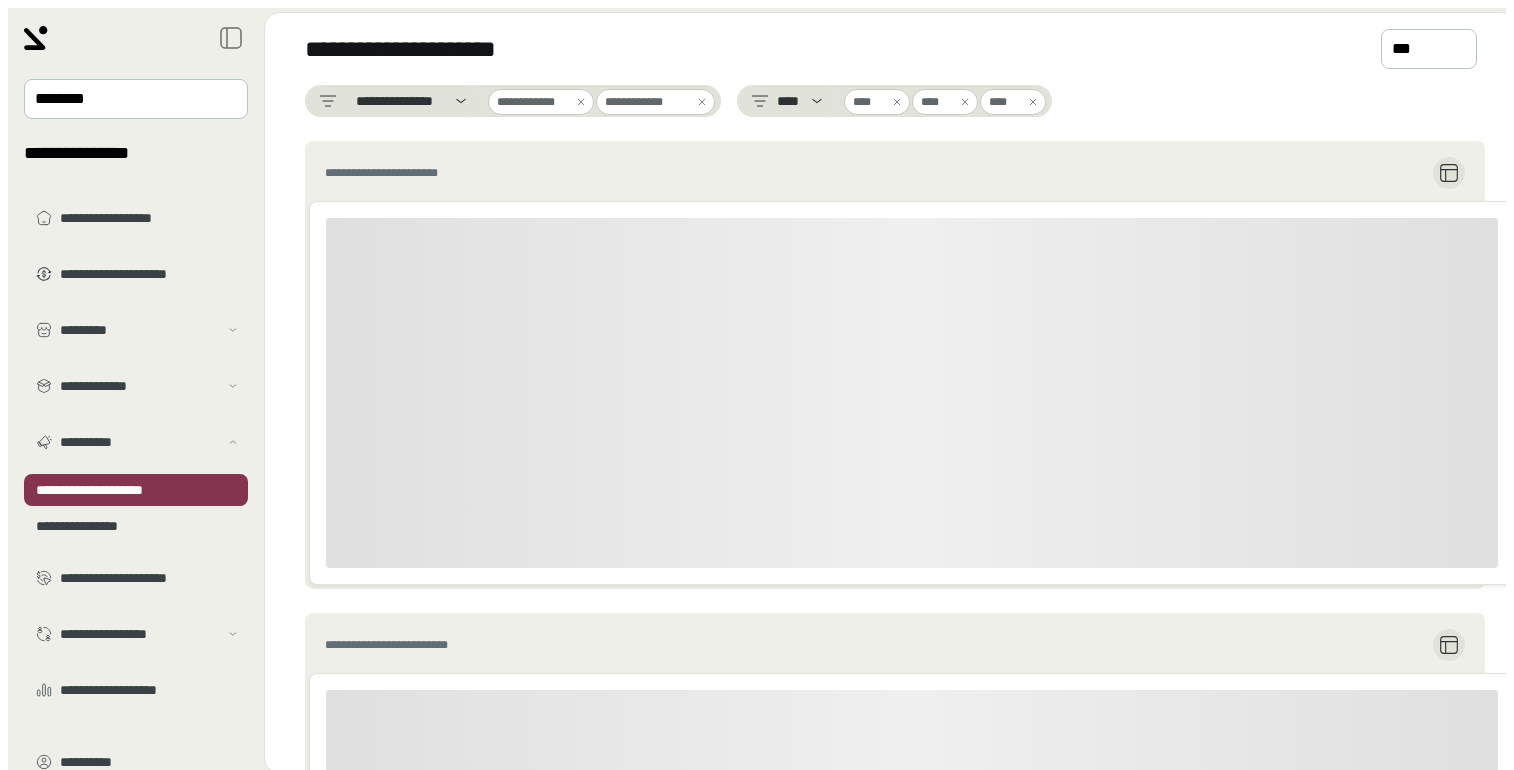 click at bounding box center [581, 102] 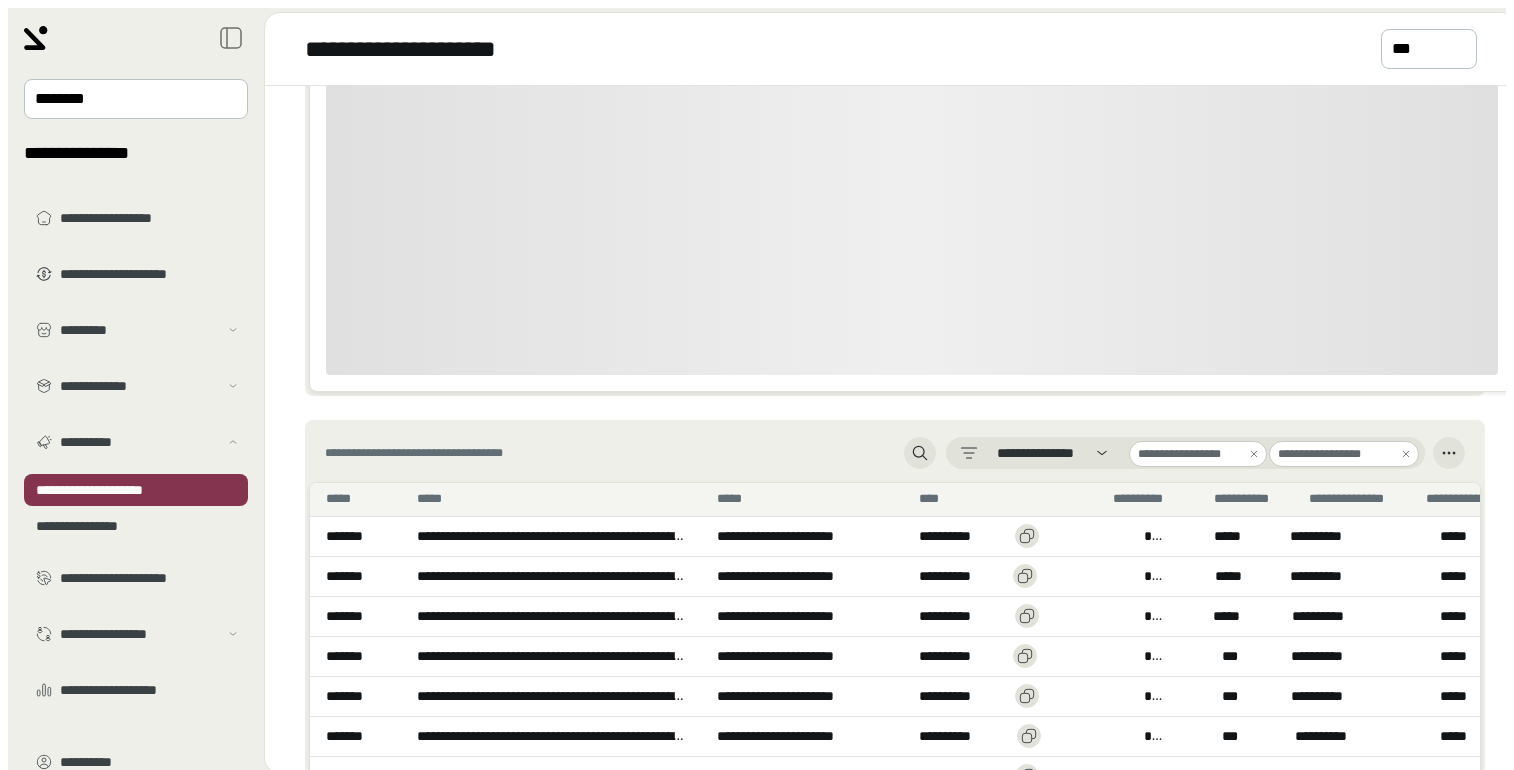 scroll, scrollTop: 682, scrollLeft: 0, axis: vertical 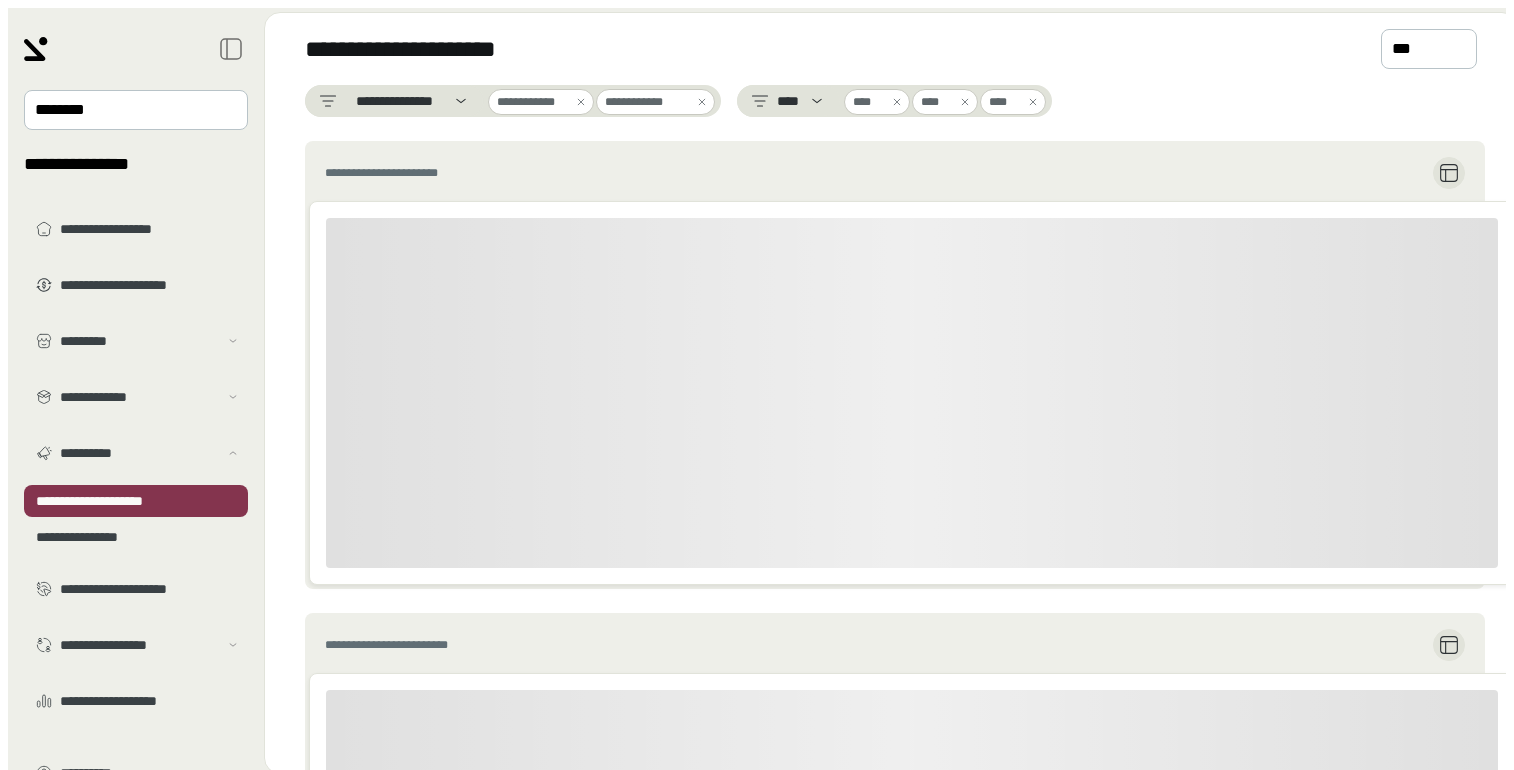 click on "**********" at bounding box center (136, 493) 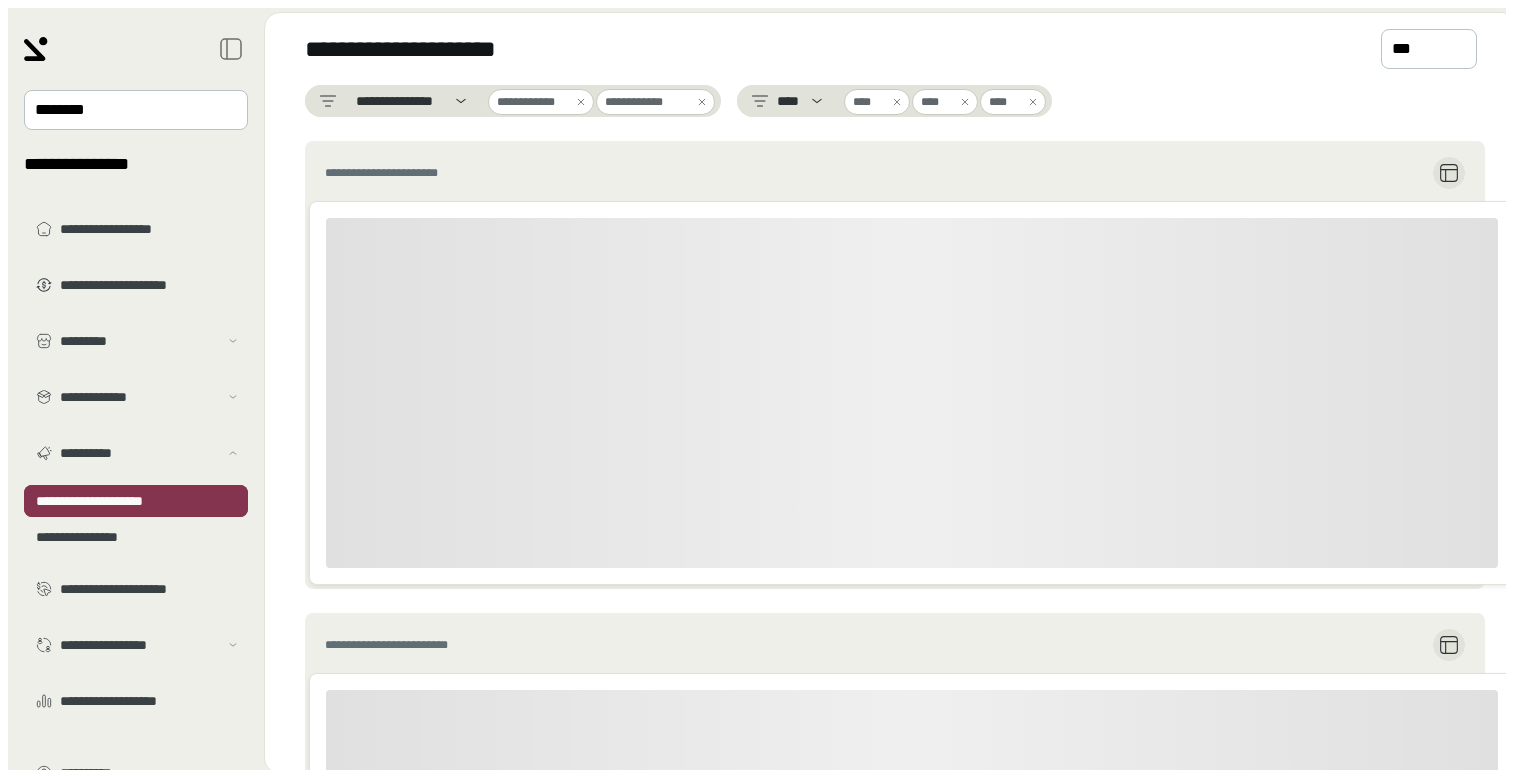click on "**********" at bounding box center [136, 501] 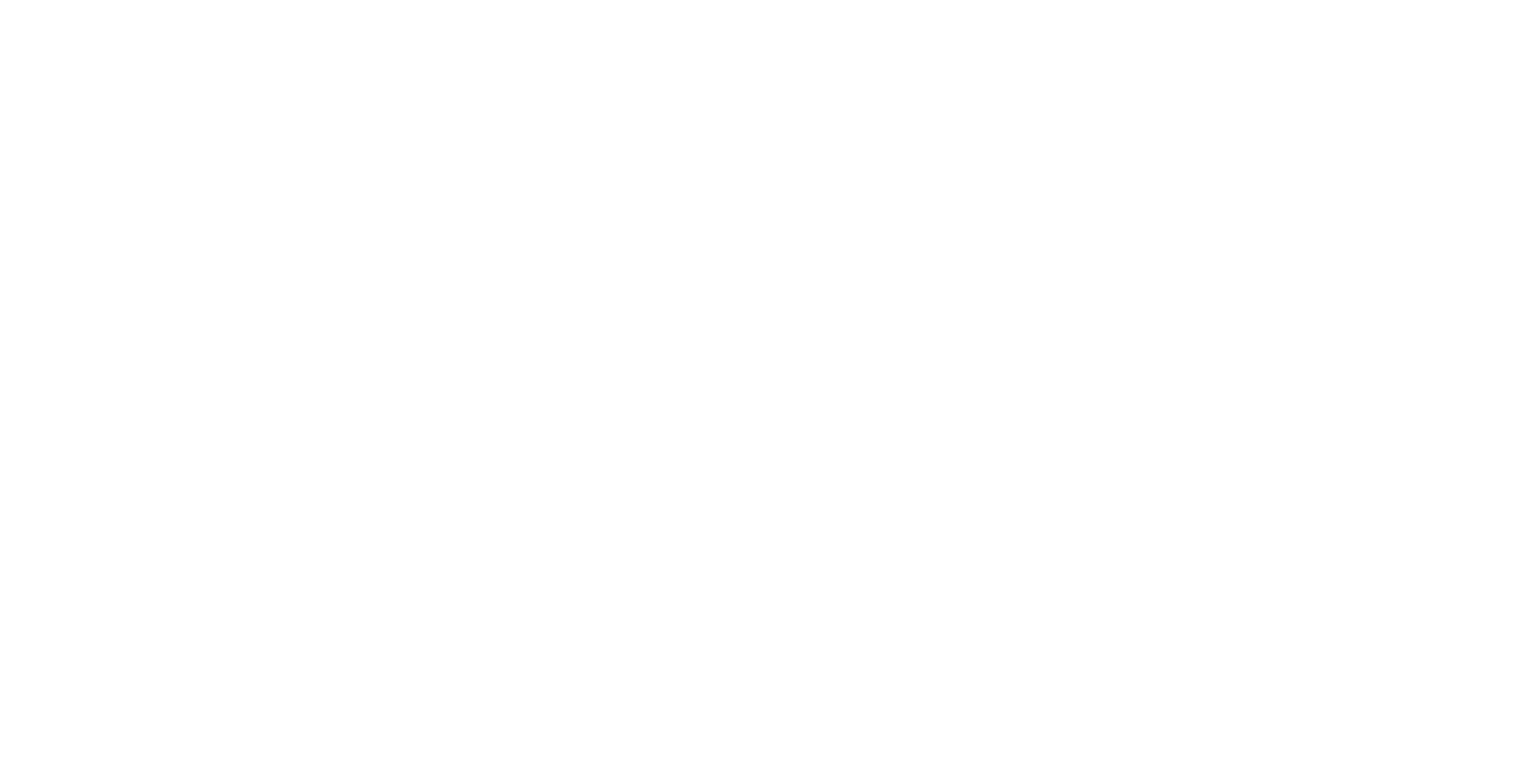 scroll, scrollTop: 0, scrollLeft: 0, axis: both 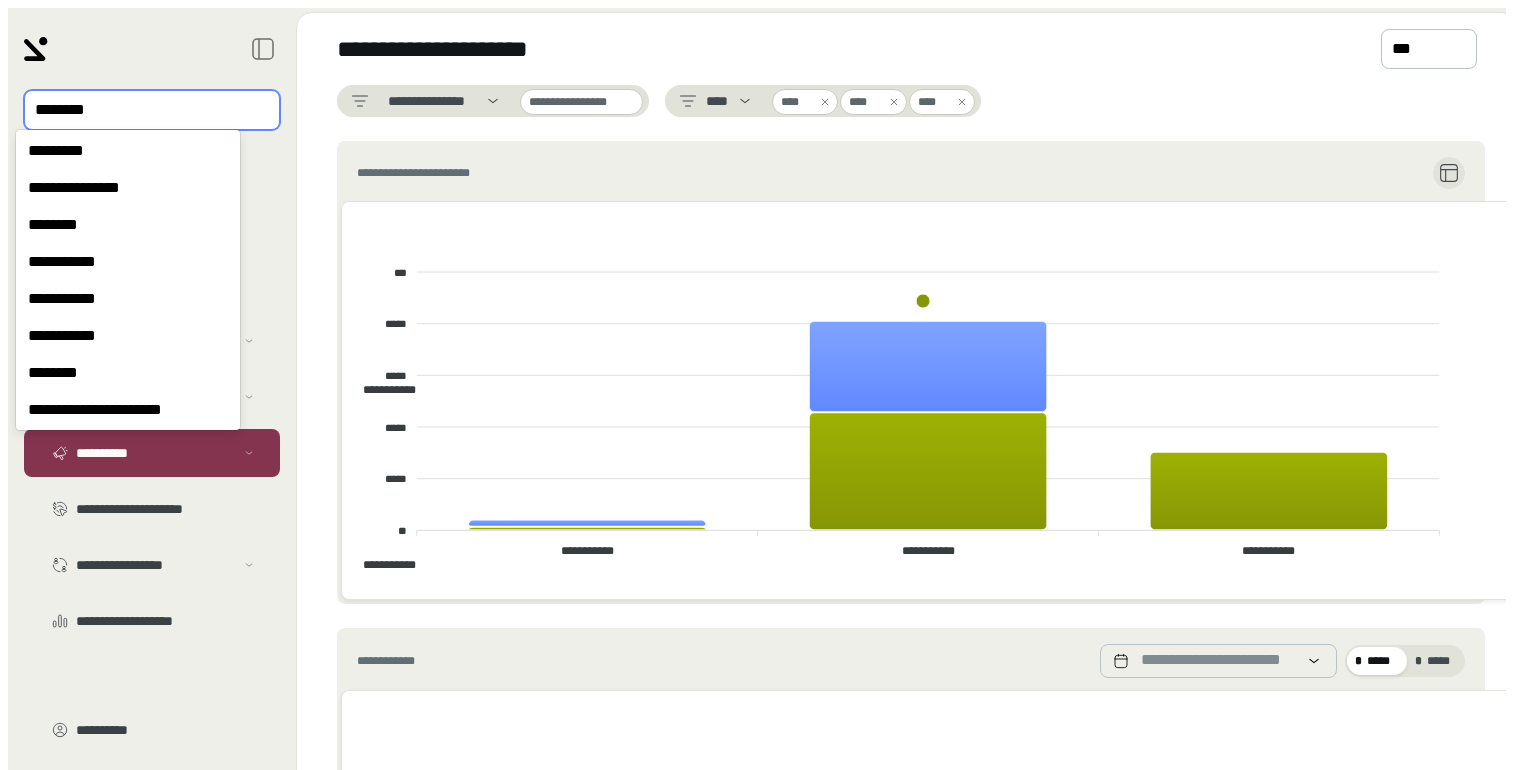 click on "********" at bounding box center (152, 110) 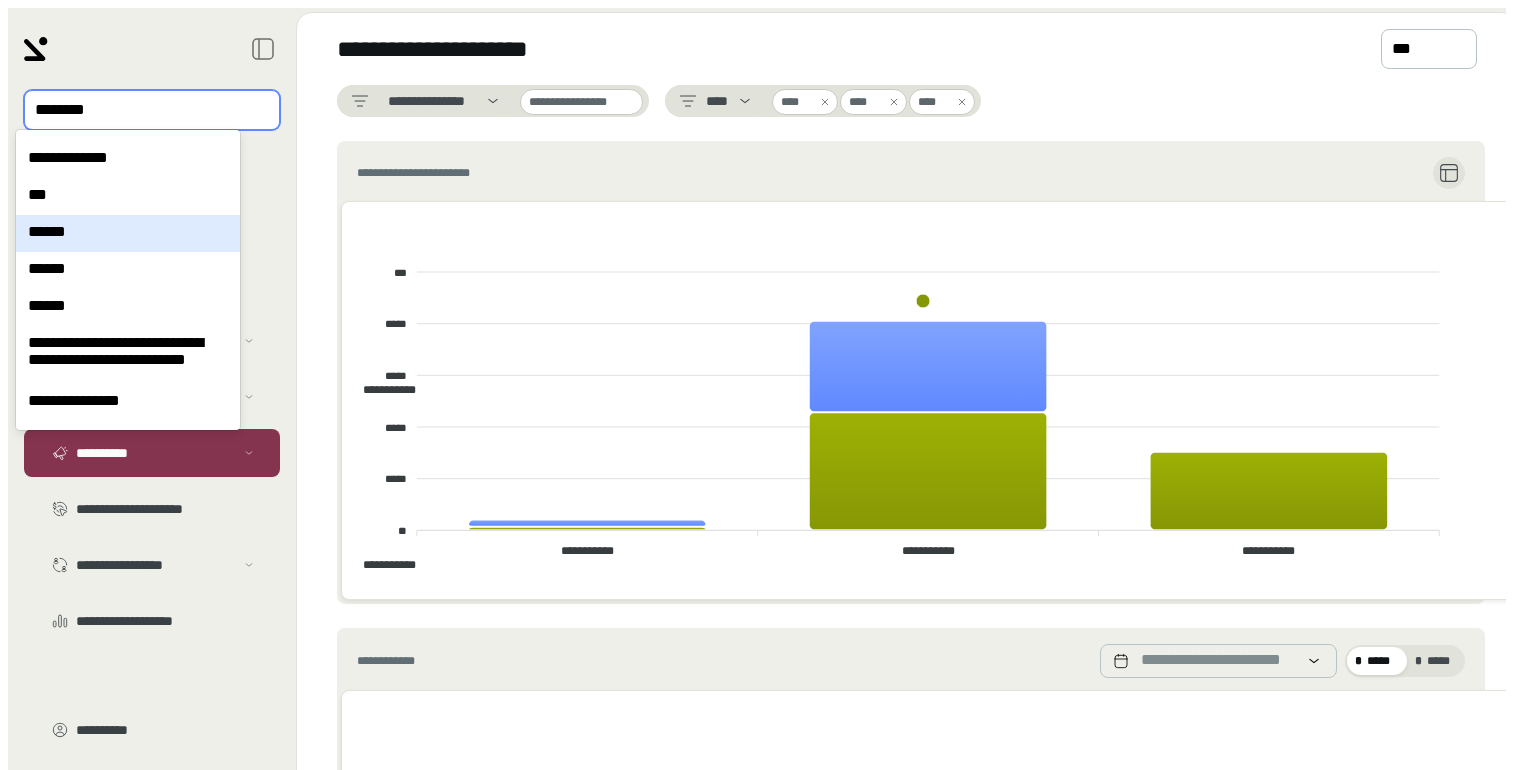 scroll, scrollTop: 2800, scrollLeft: 0, axis: vertical 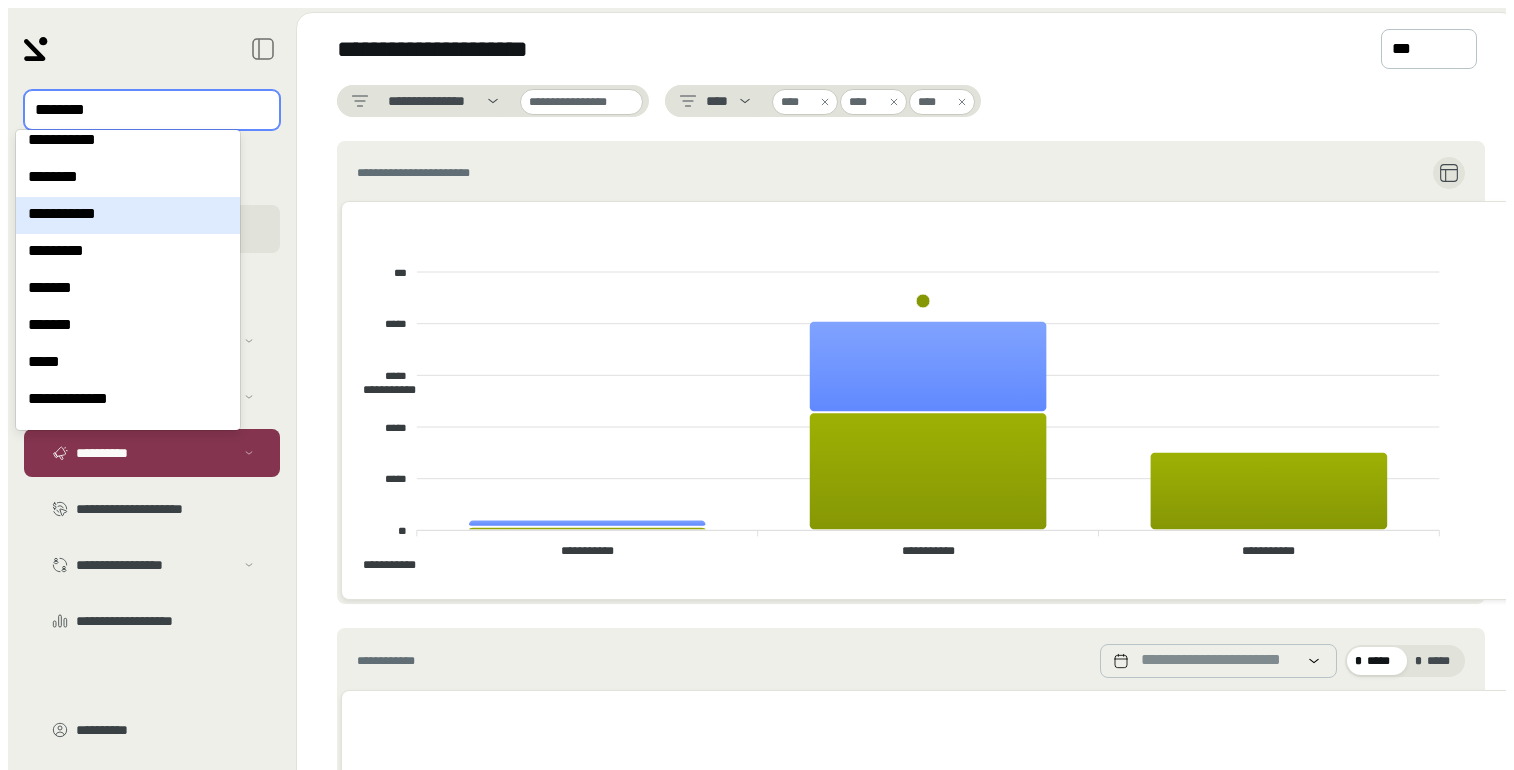 click on "**********" at bounding box center [128, 215] 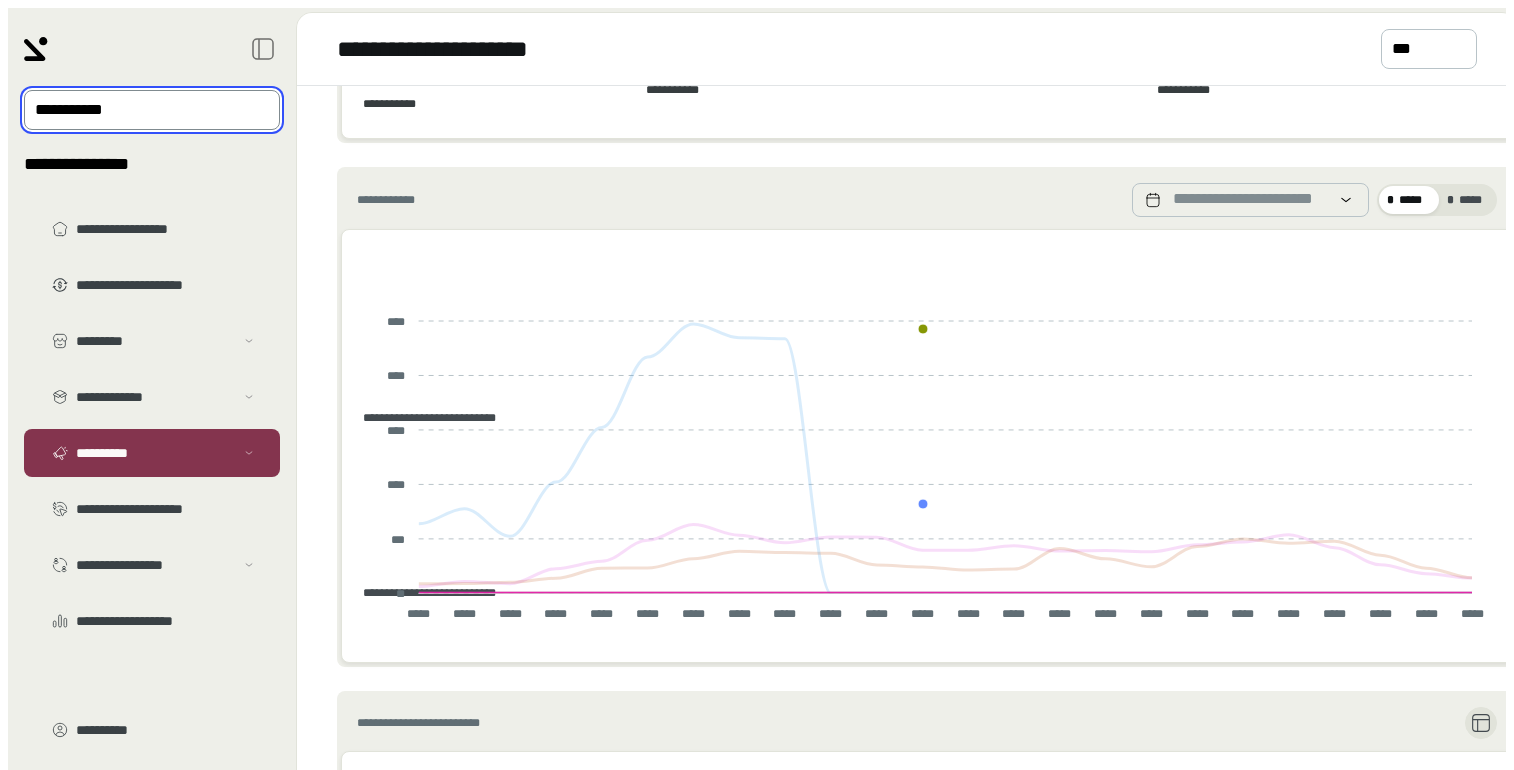 scroll, scrollTop: 460, scrollLeft: 0, axis: vertical 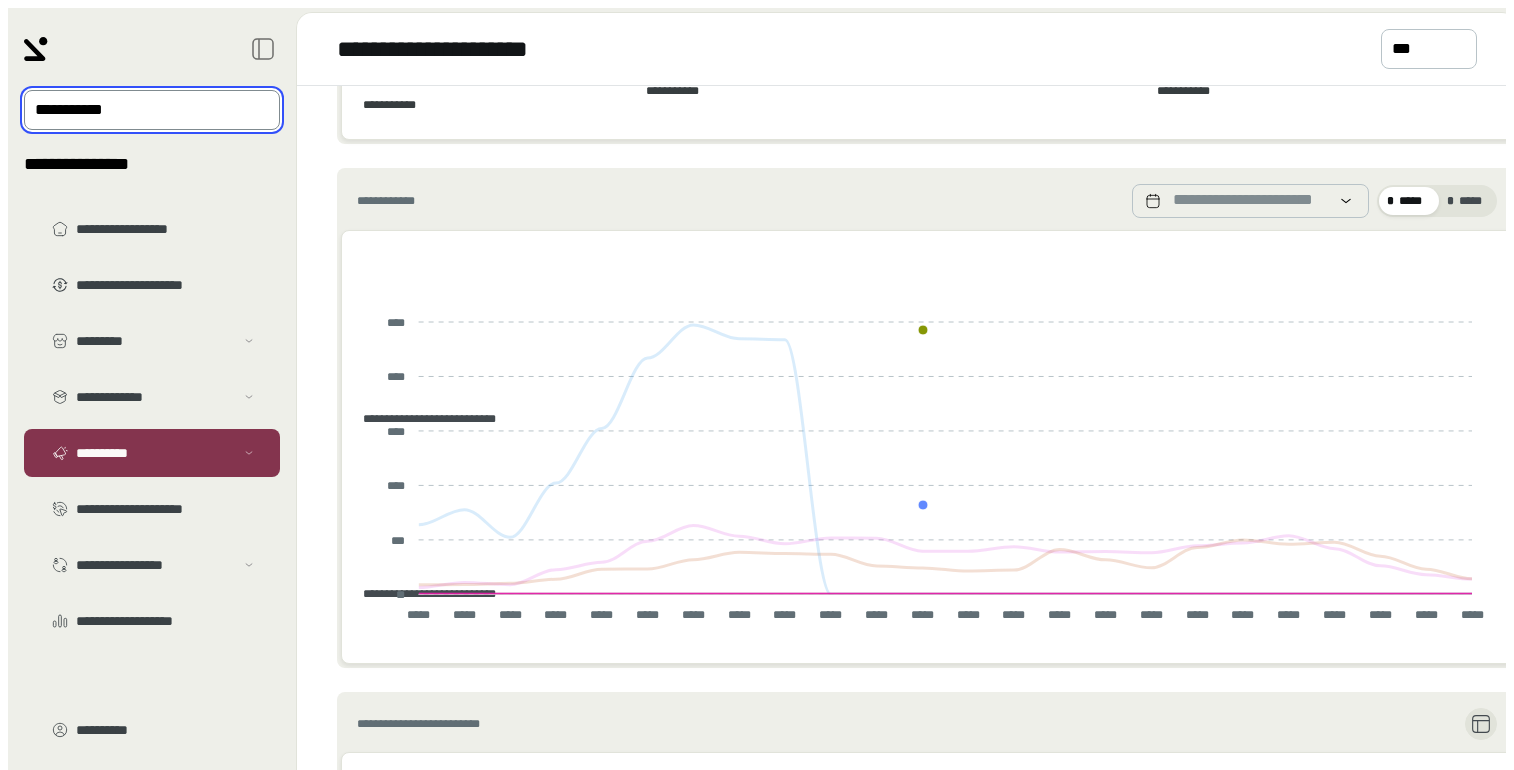 click on "**********" at bounding box center [422, 419] 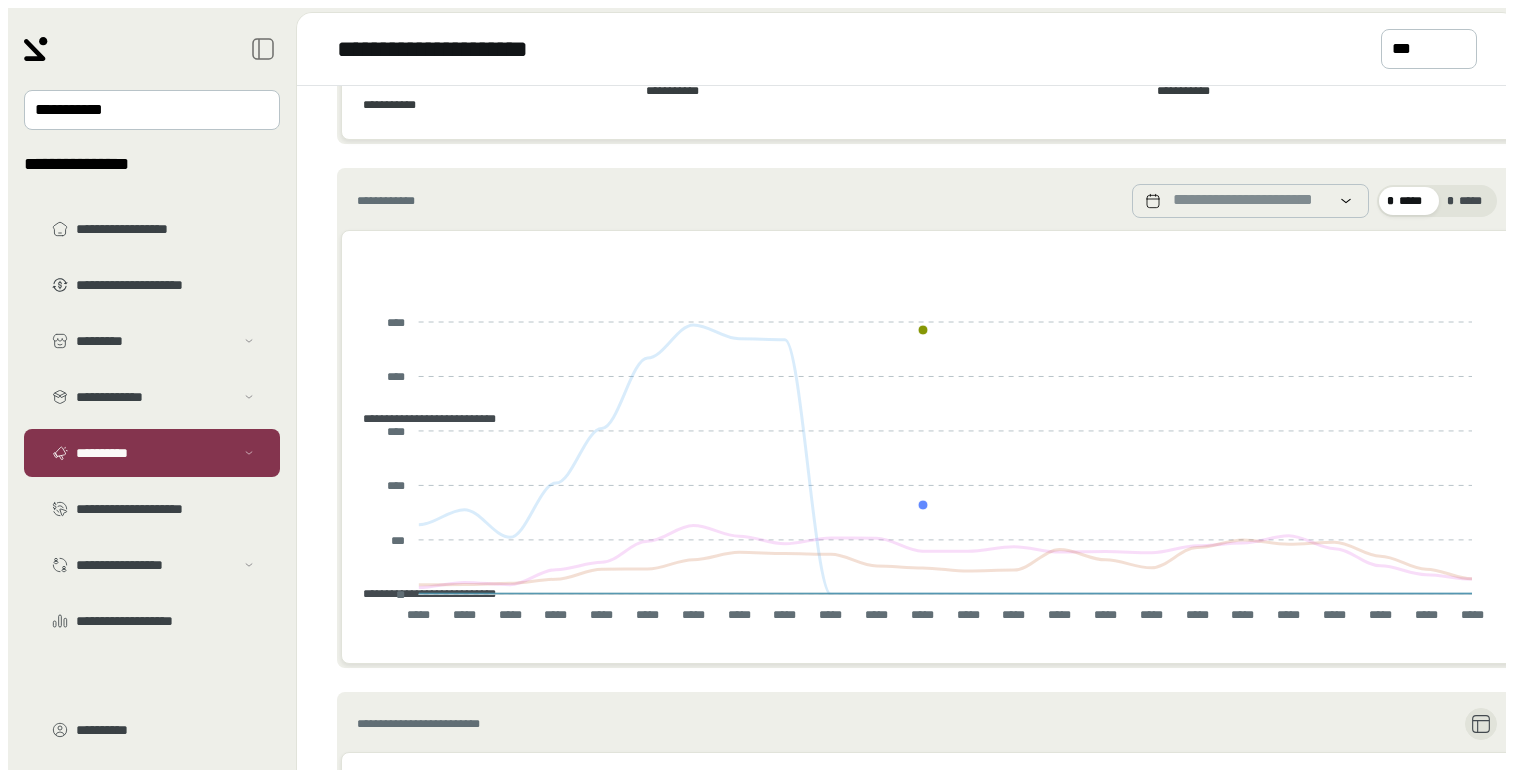 click on "**********" at bounding box center [422, 419] 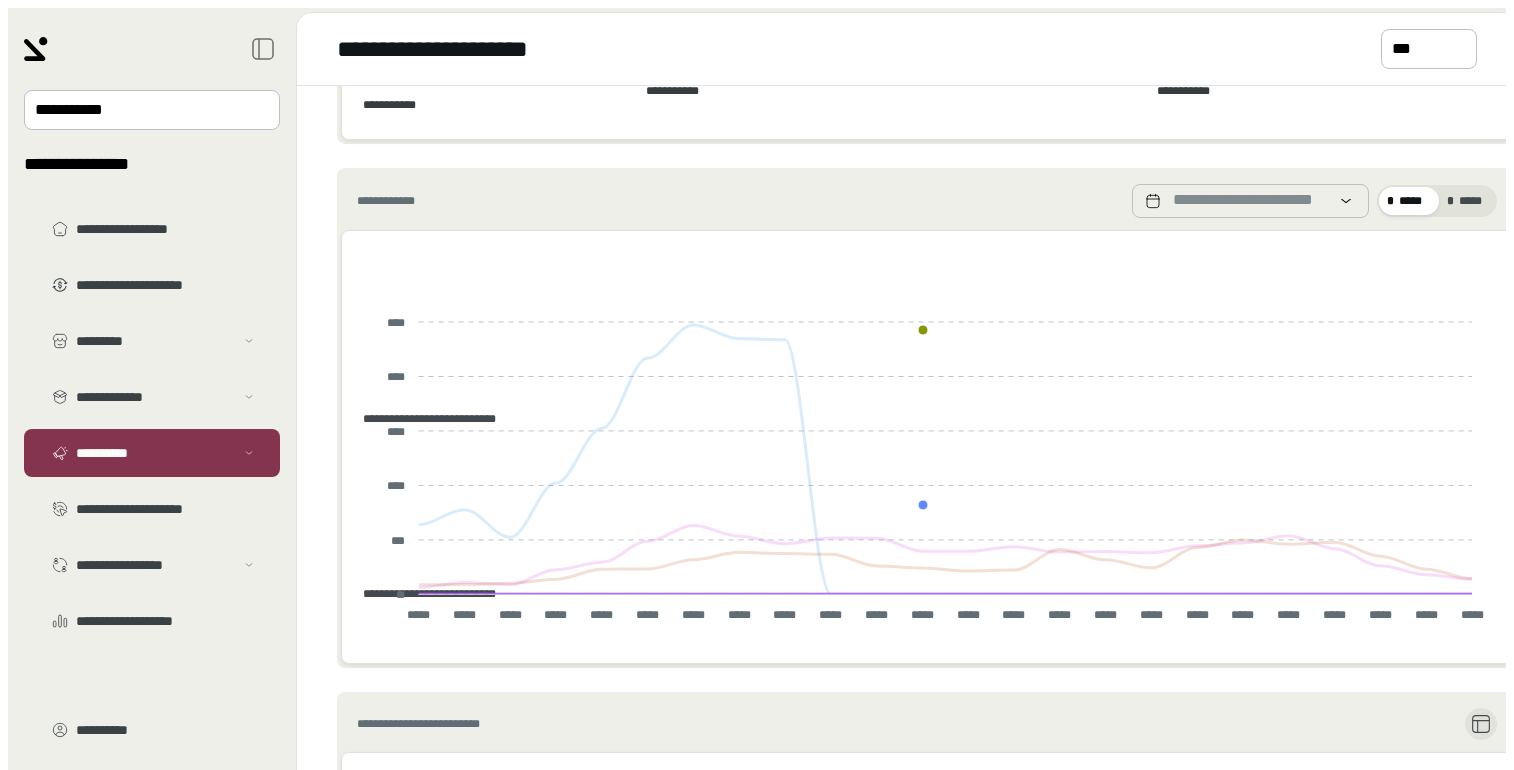 click on "**********" at bounding box center (422, 419) 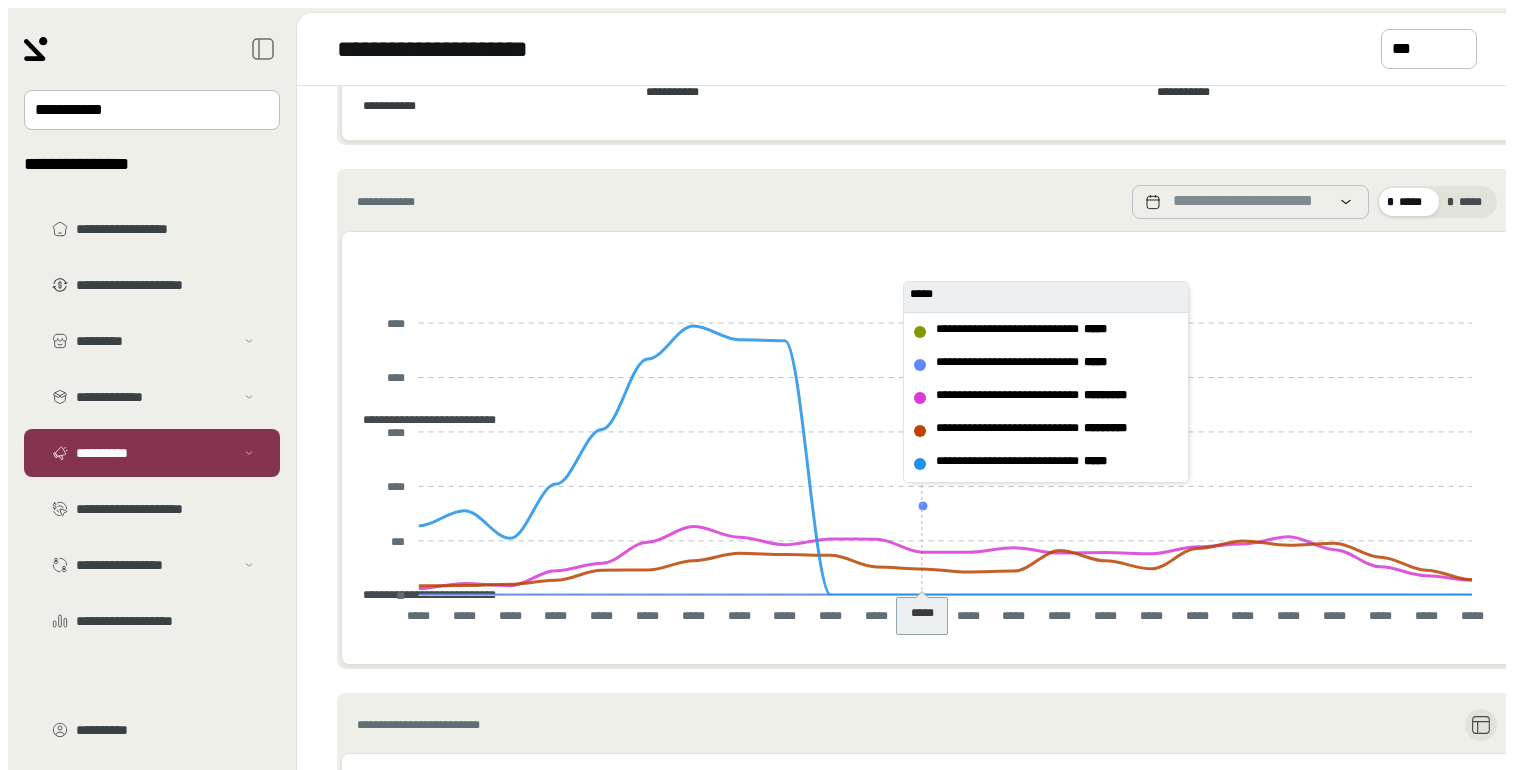 click on "**********" at bounding box center [923, 440] 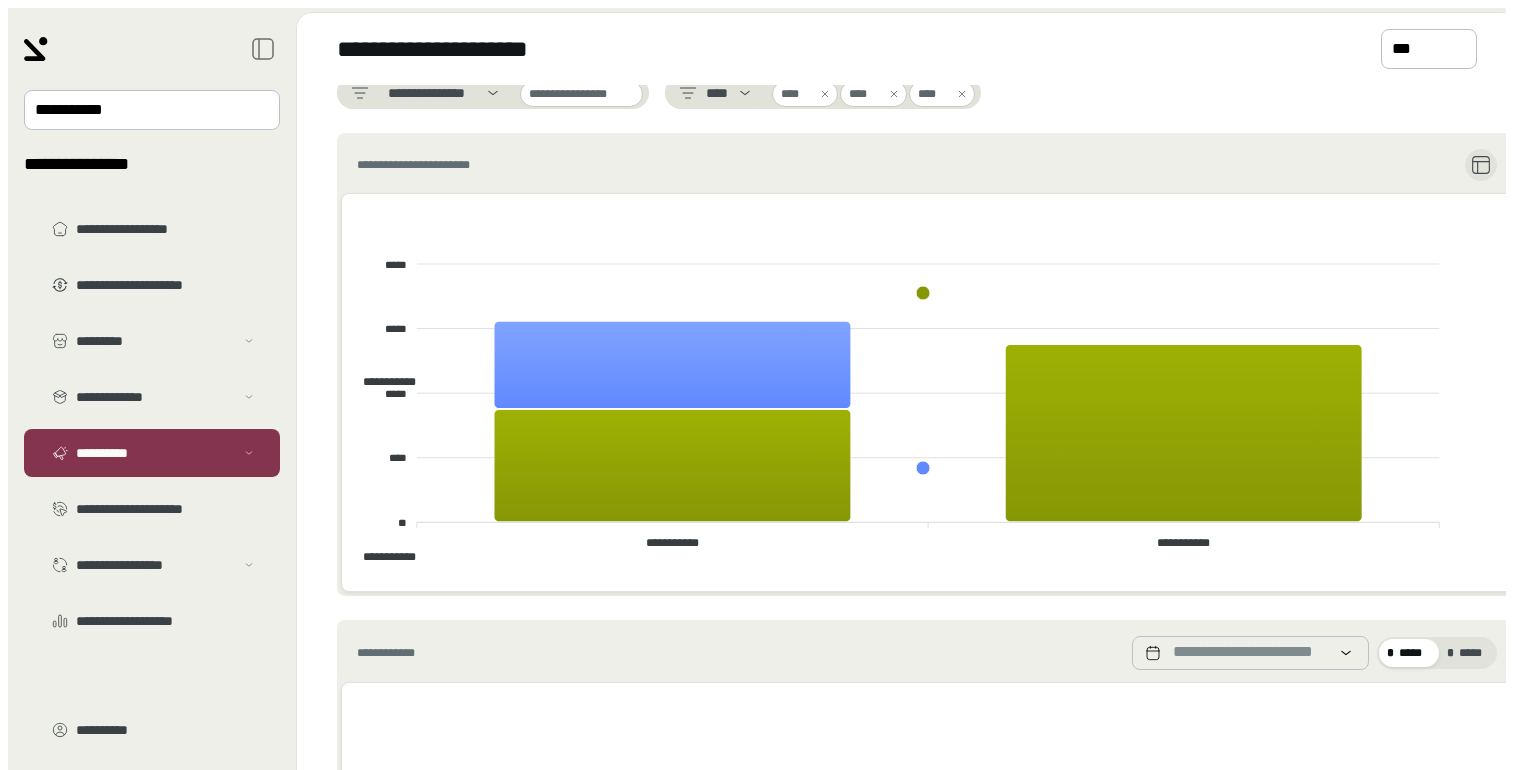 scroll, scrollTop: 0, scrollLeft: 0, axis: both 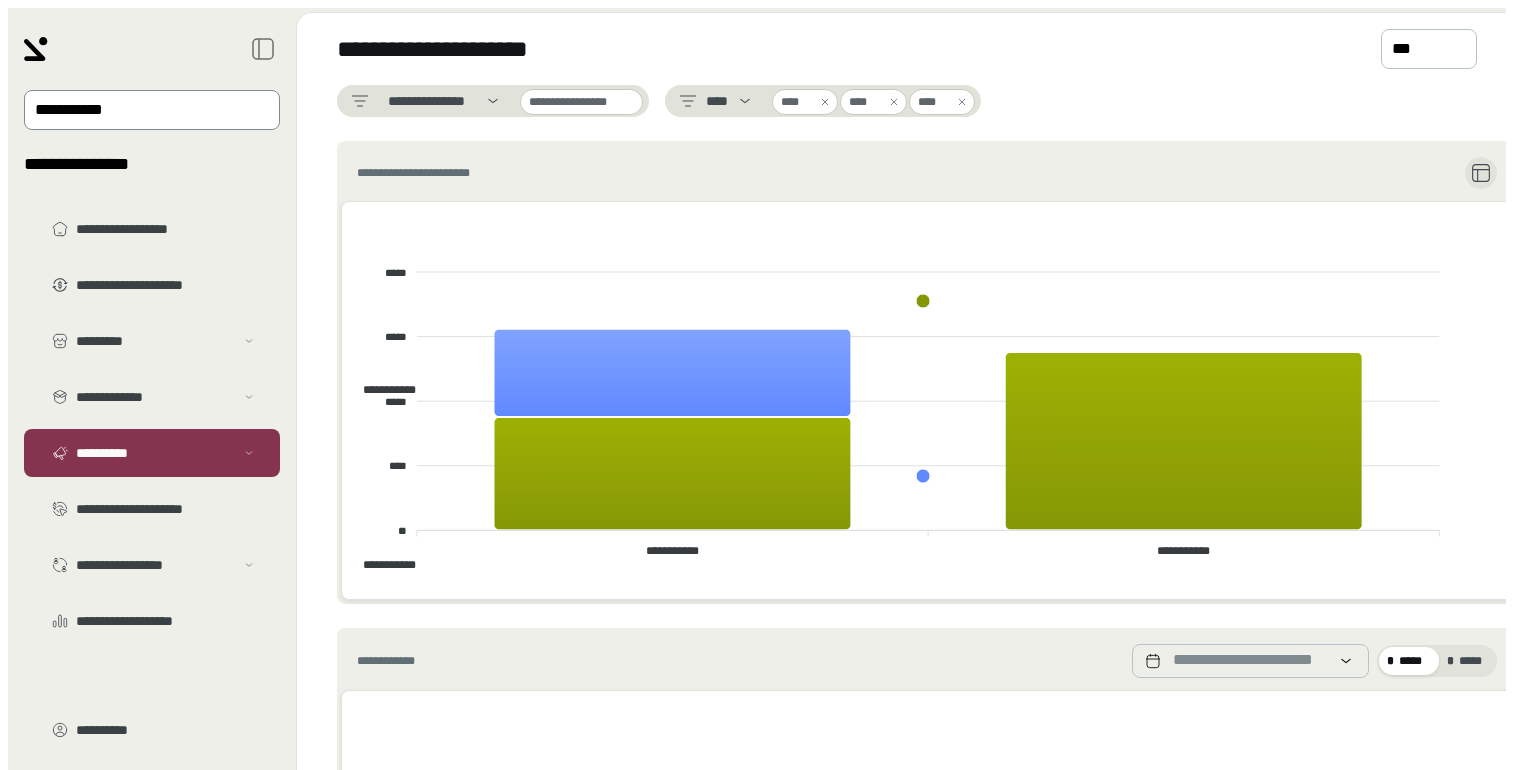 click at bounding box center (138, 110) 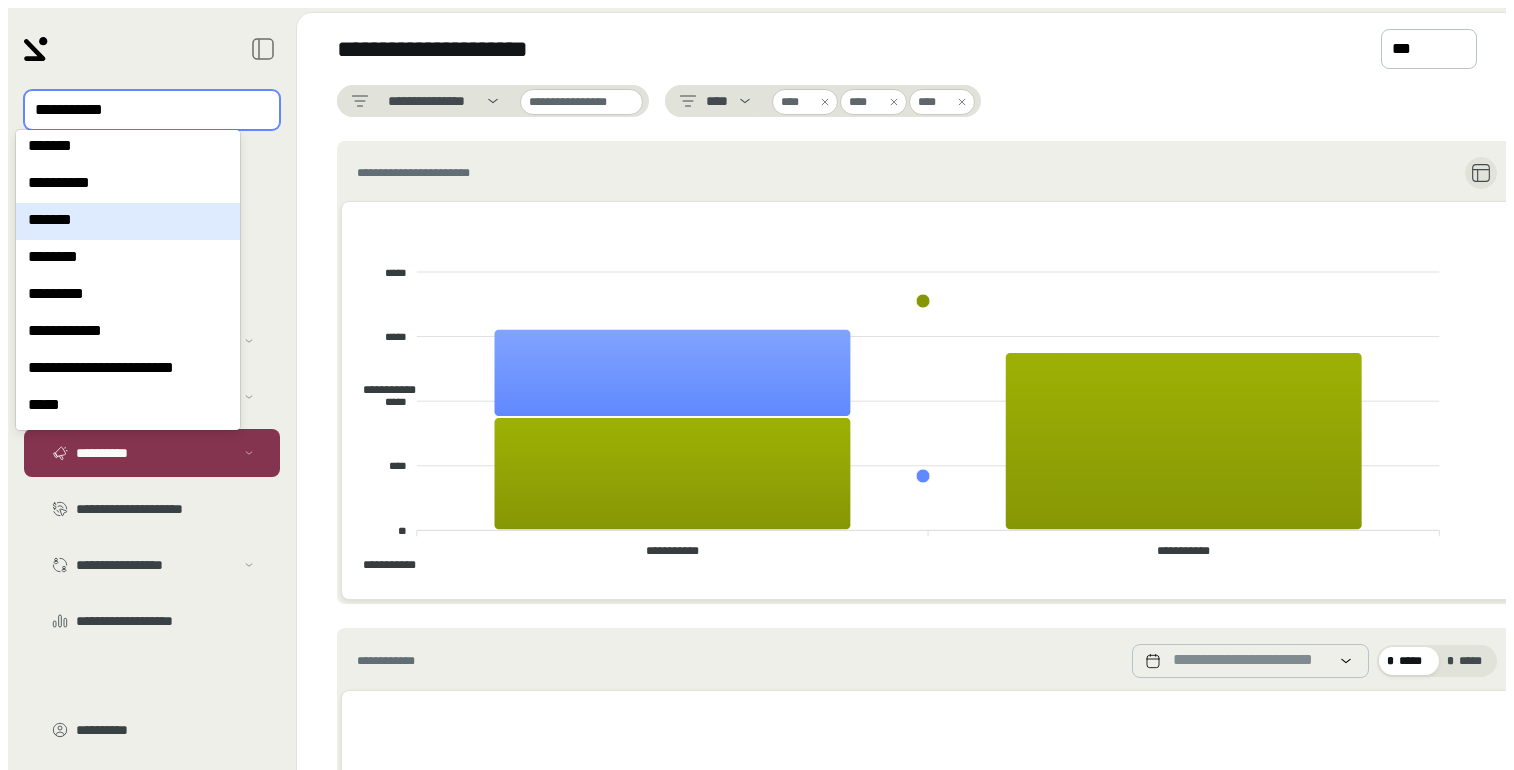 scroll, scrollTop: 2174, scrollLeft: 0, axis: vertical 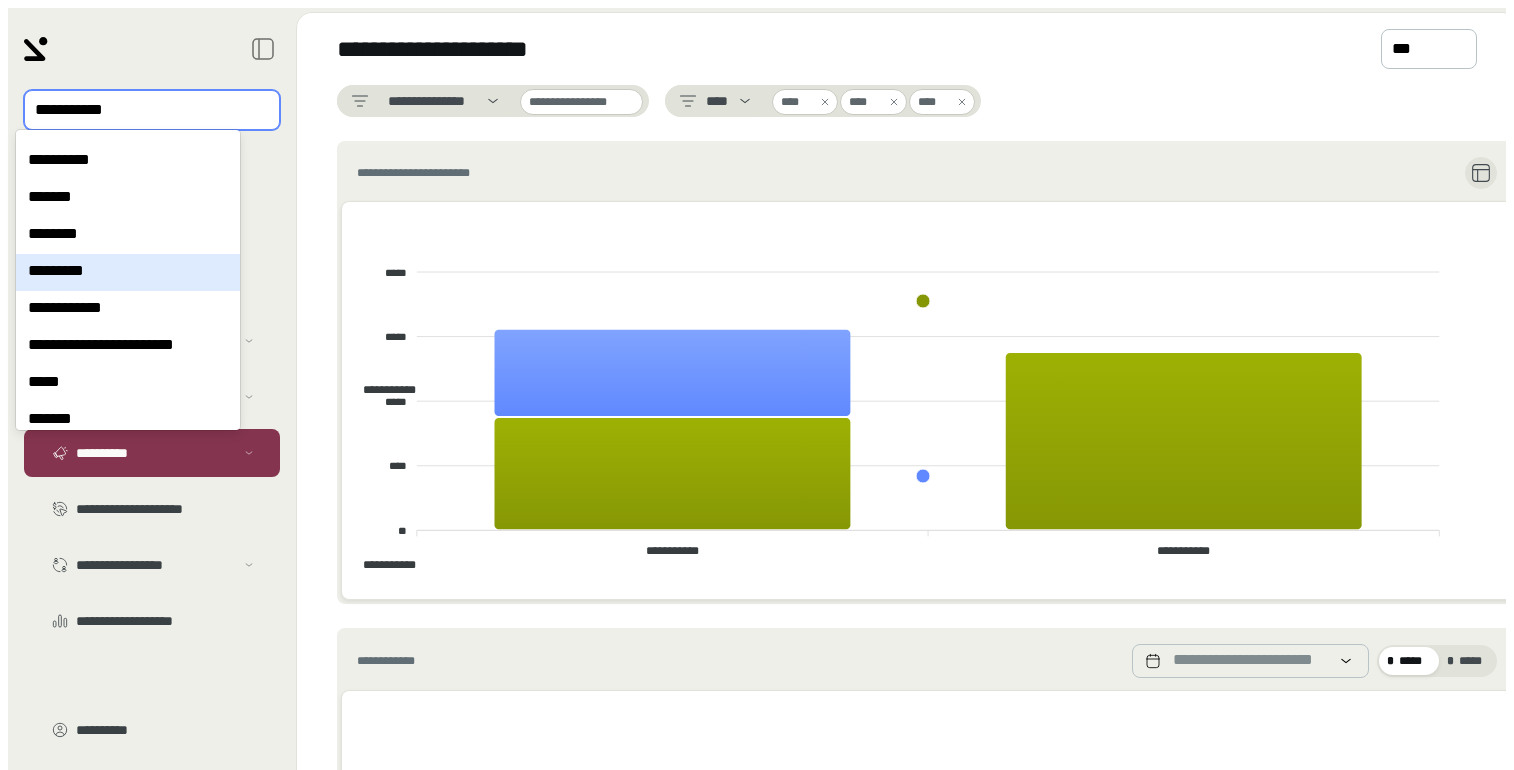 click on "*********" at bounding box center (128, 272) 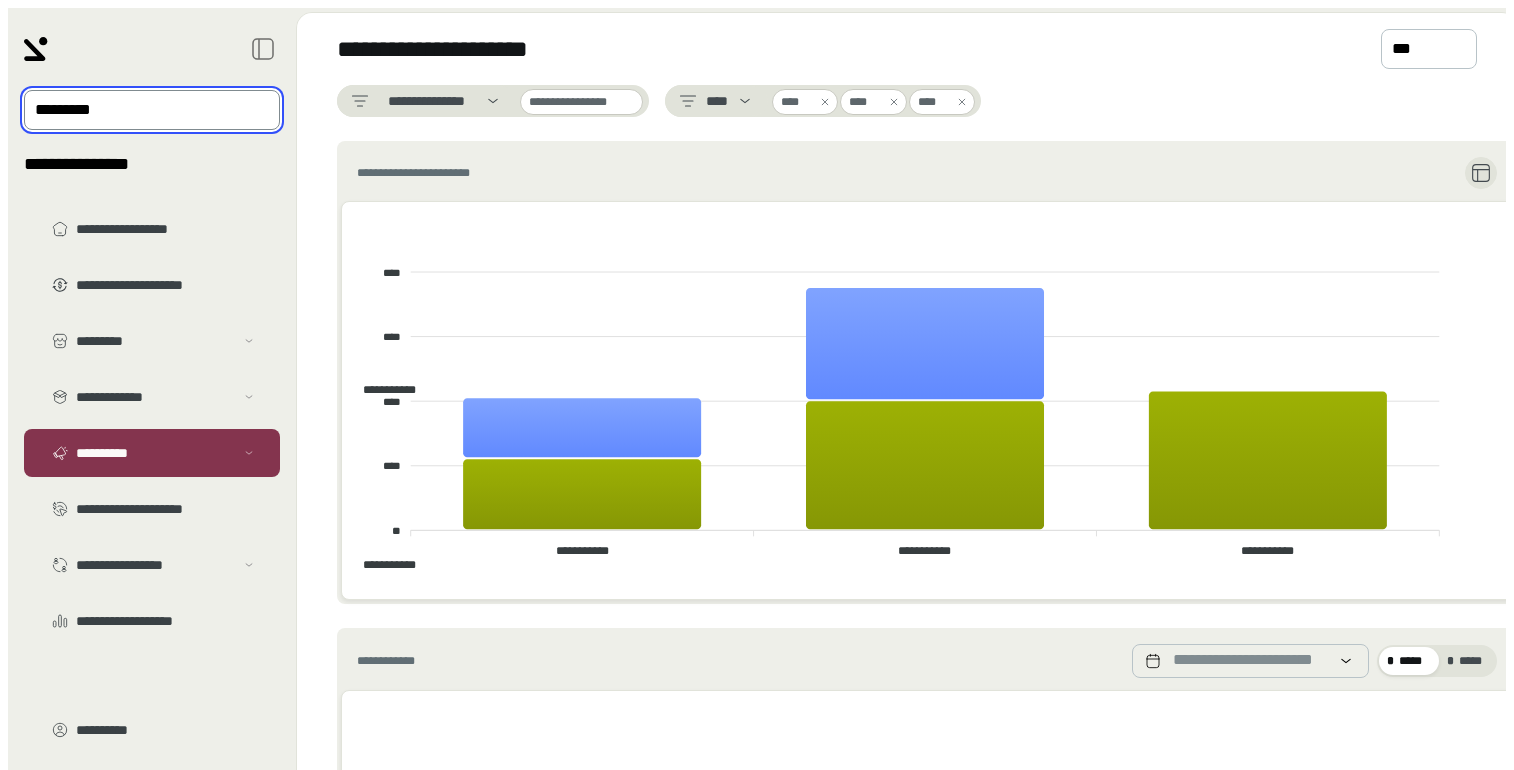 scroll, scrollTop: 11, scrollLeft: 0, axis: vertical 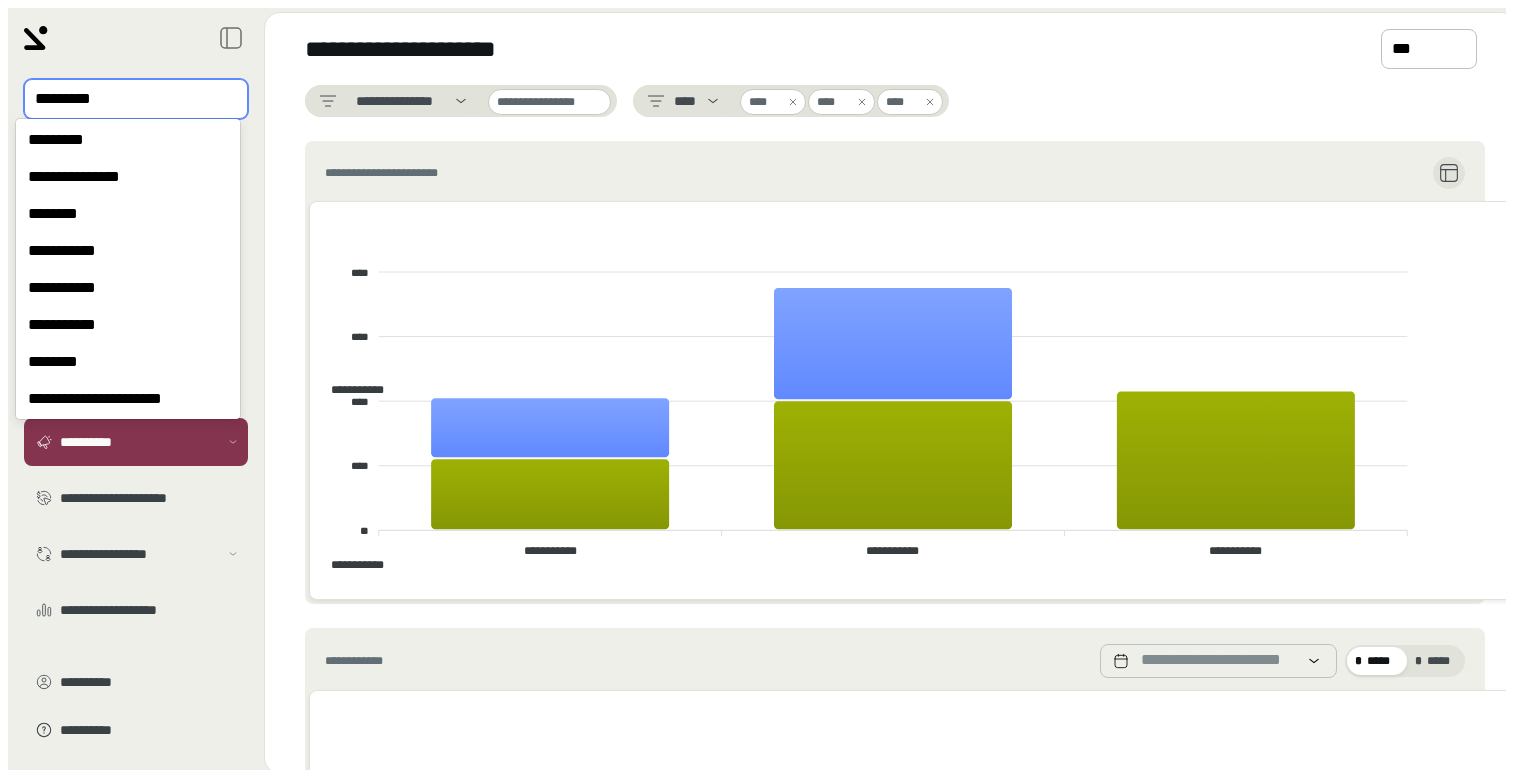 drag, startPoint x: 151, startPoint y: 99, endPoint x: 153, endPoint y: 128, distance: 29.068884 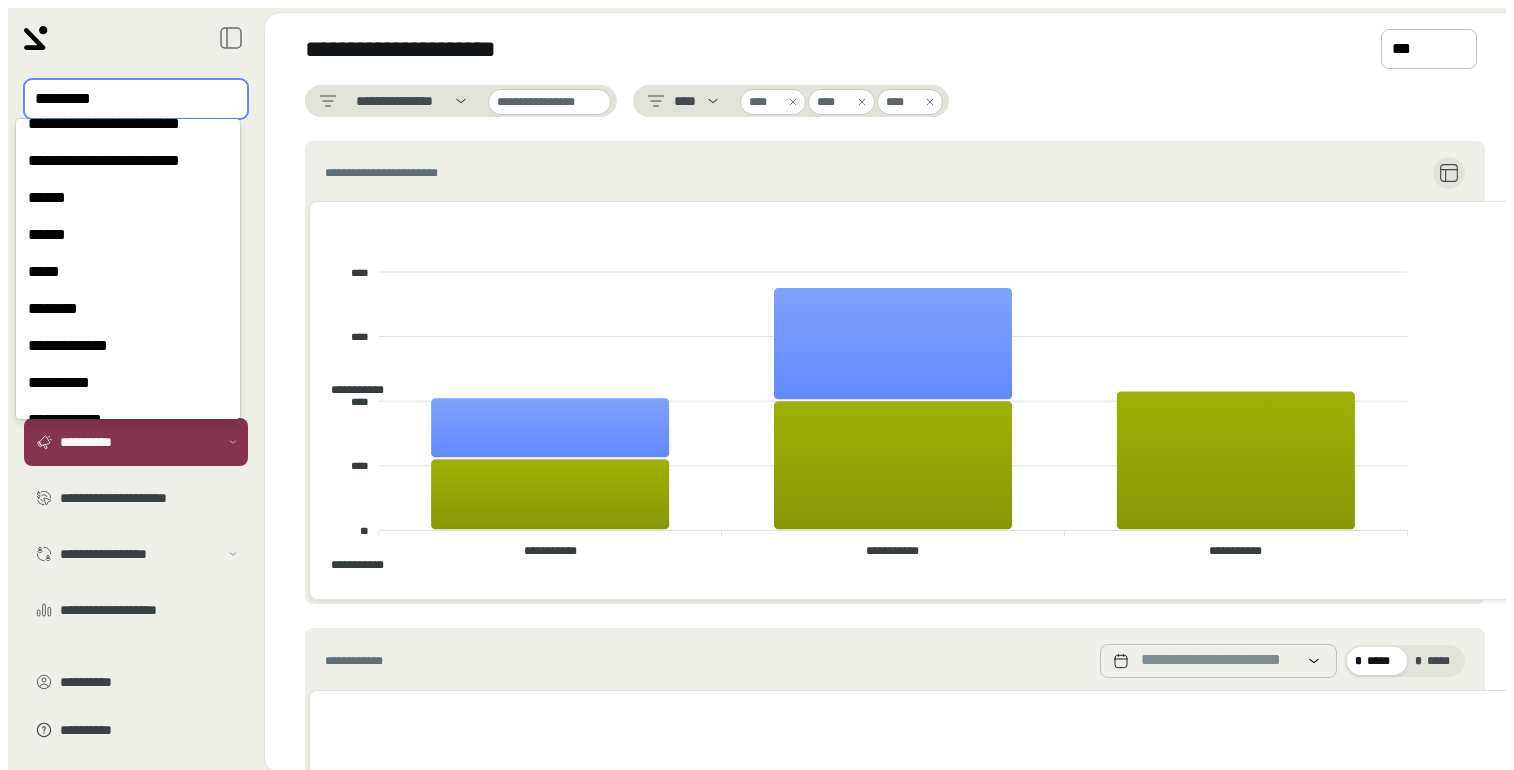scroll, scrollTop: 0, scrollLeft: 0, axis: both 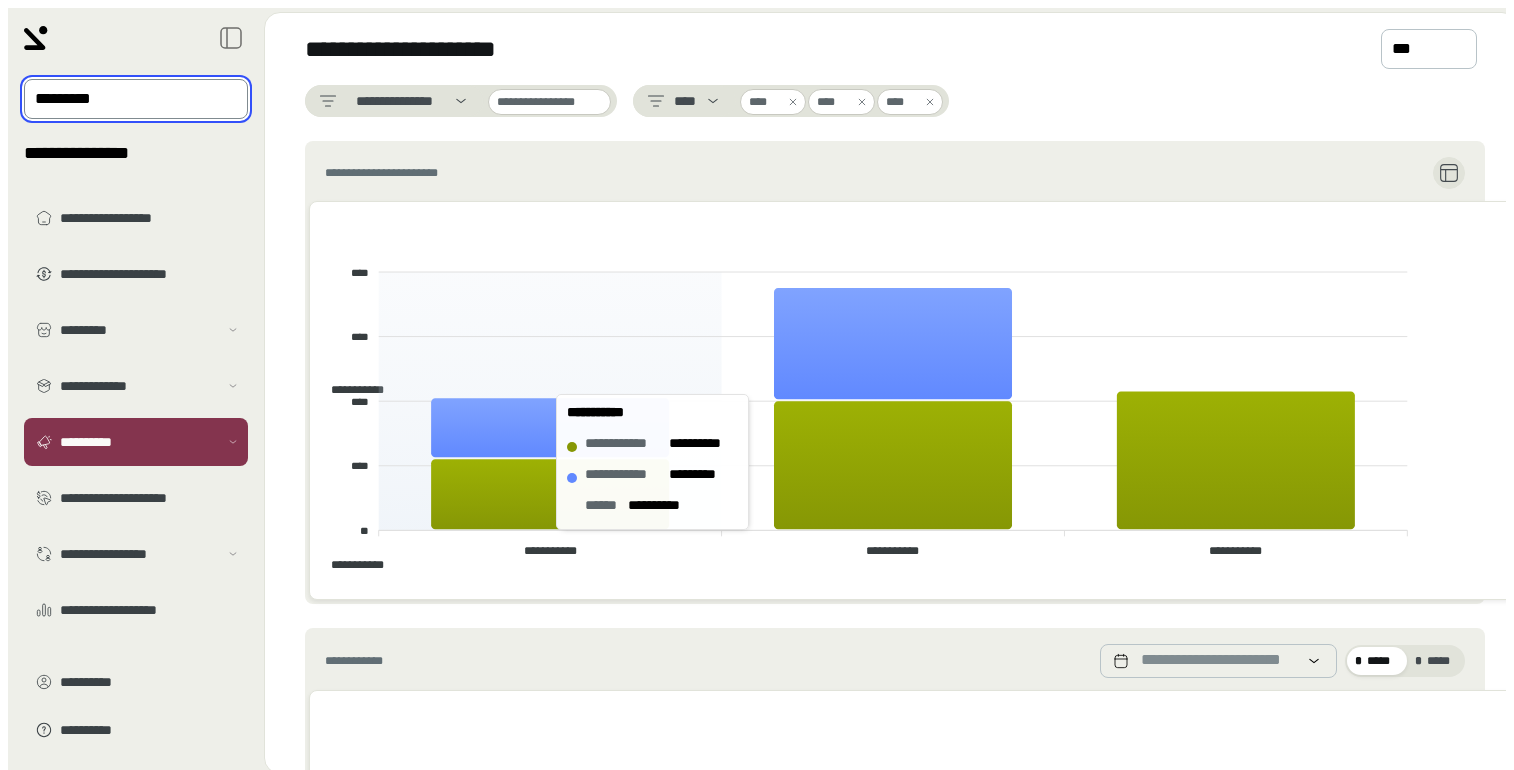 click on "**********" at bounding box center (891, 393) 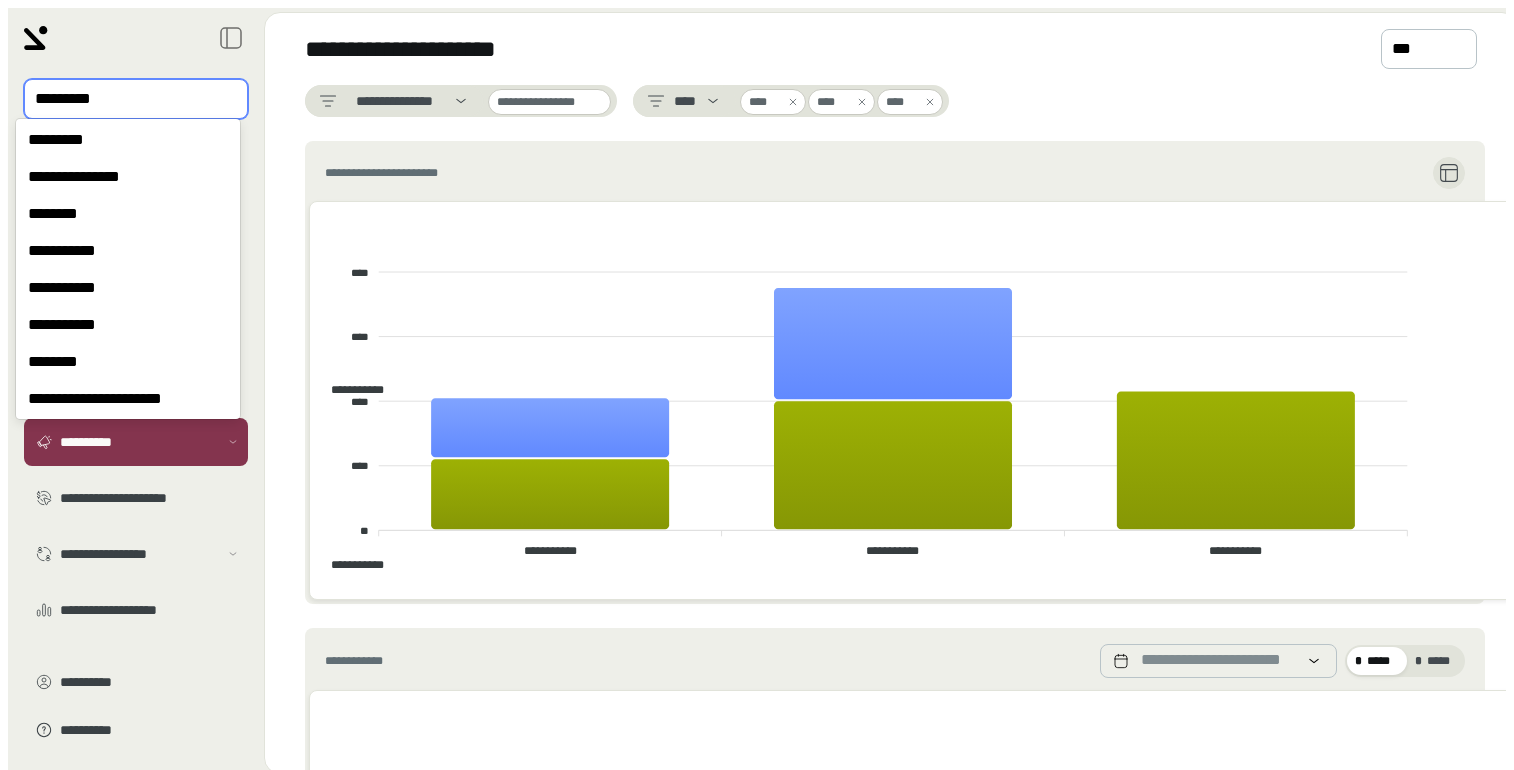 click at bounding box center [122, 99] 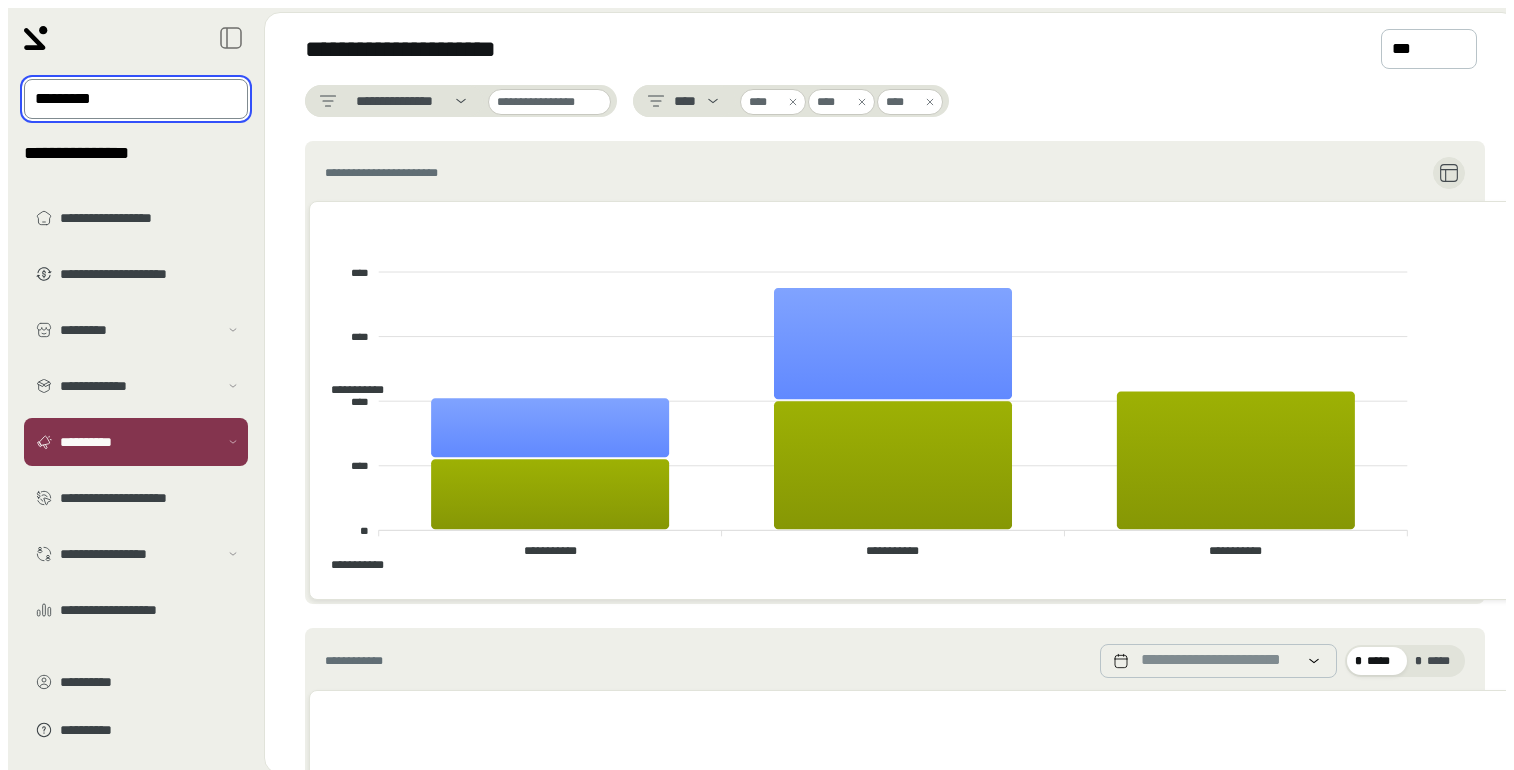 click at bounding box center [122, 99] 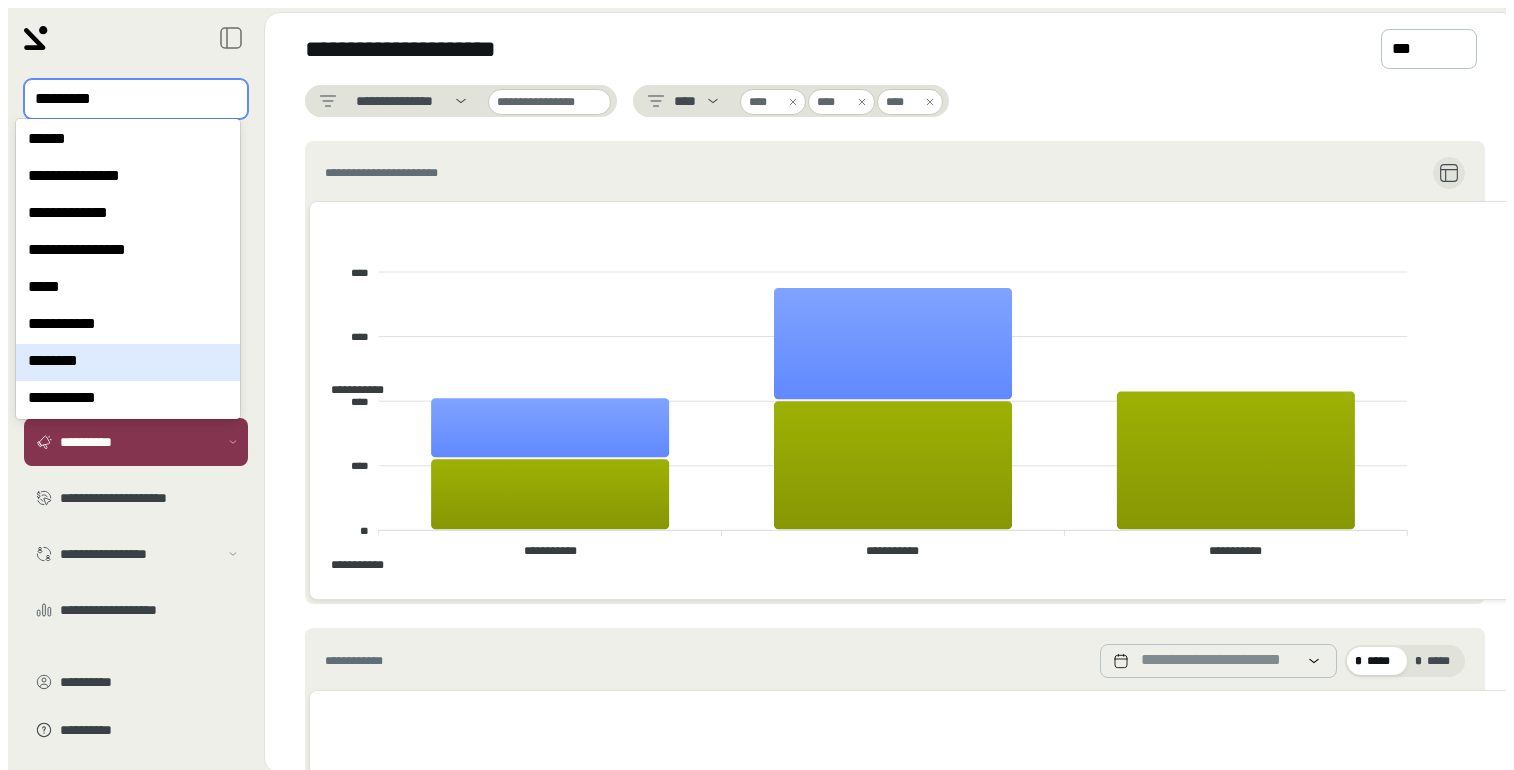 scroll, scrollTop: 8337, scrollLeft: 0, axis: vertical 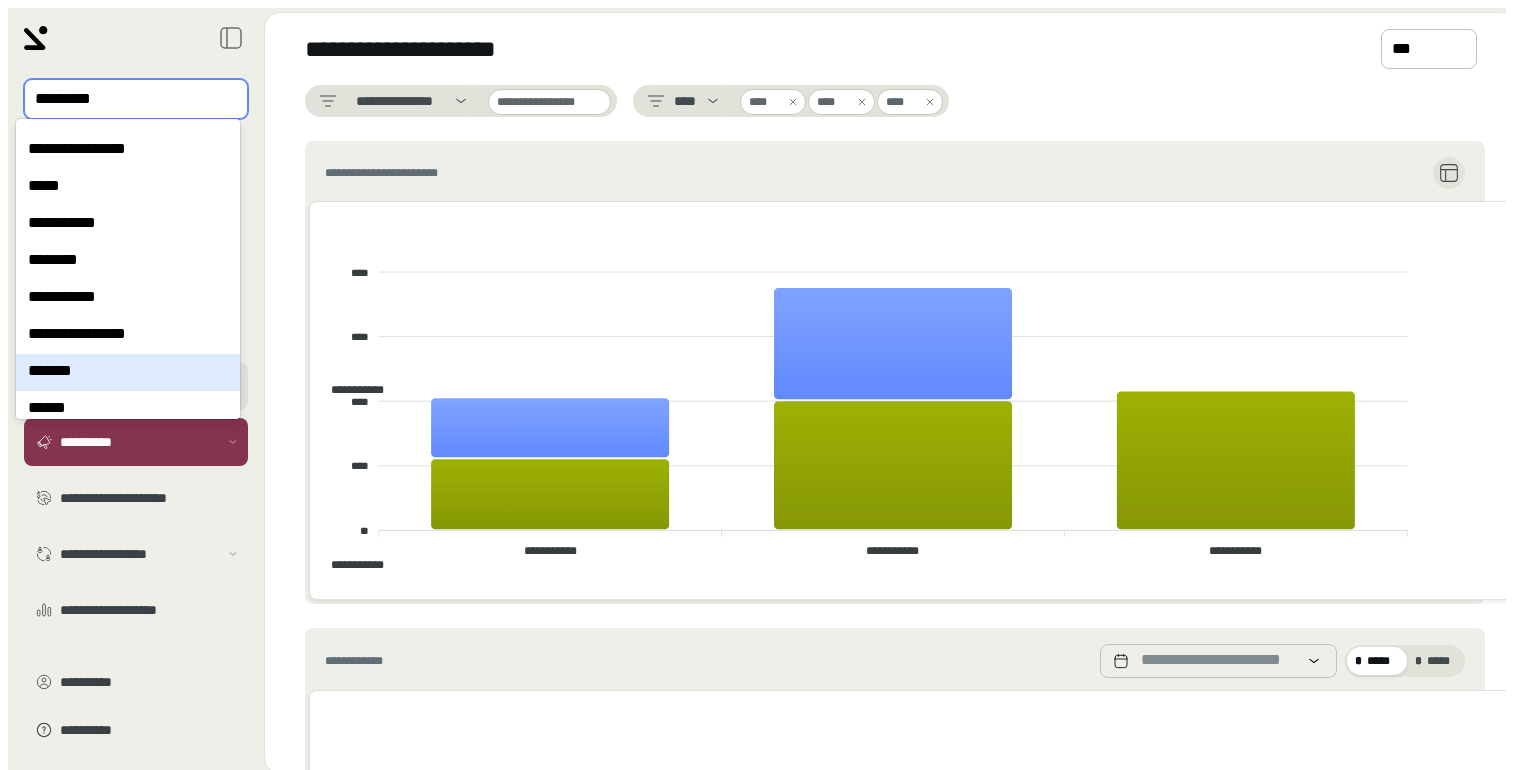 click on "*******" at bounding box center (128, 372) 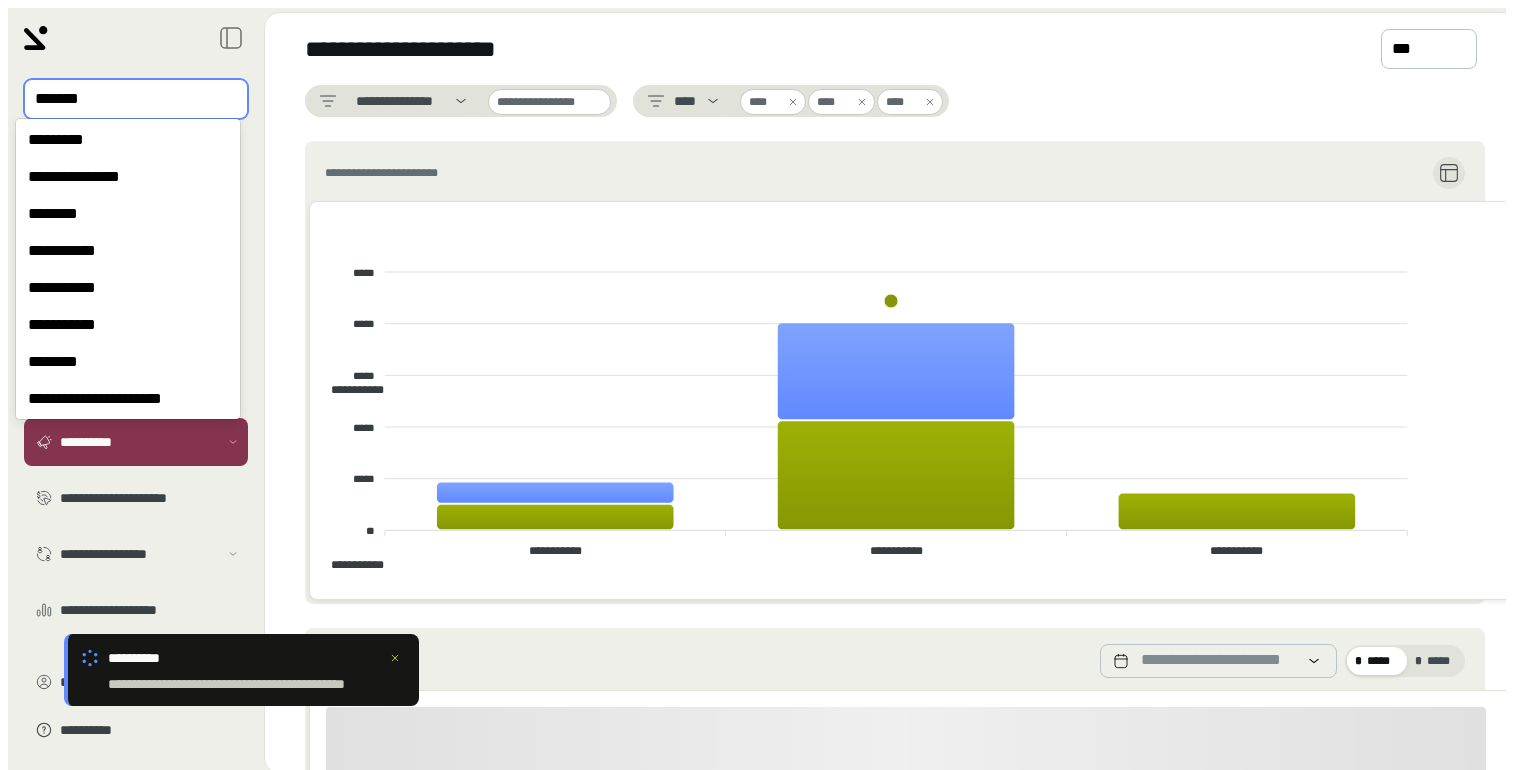click at bounding box center (122, 99) 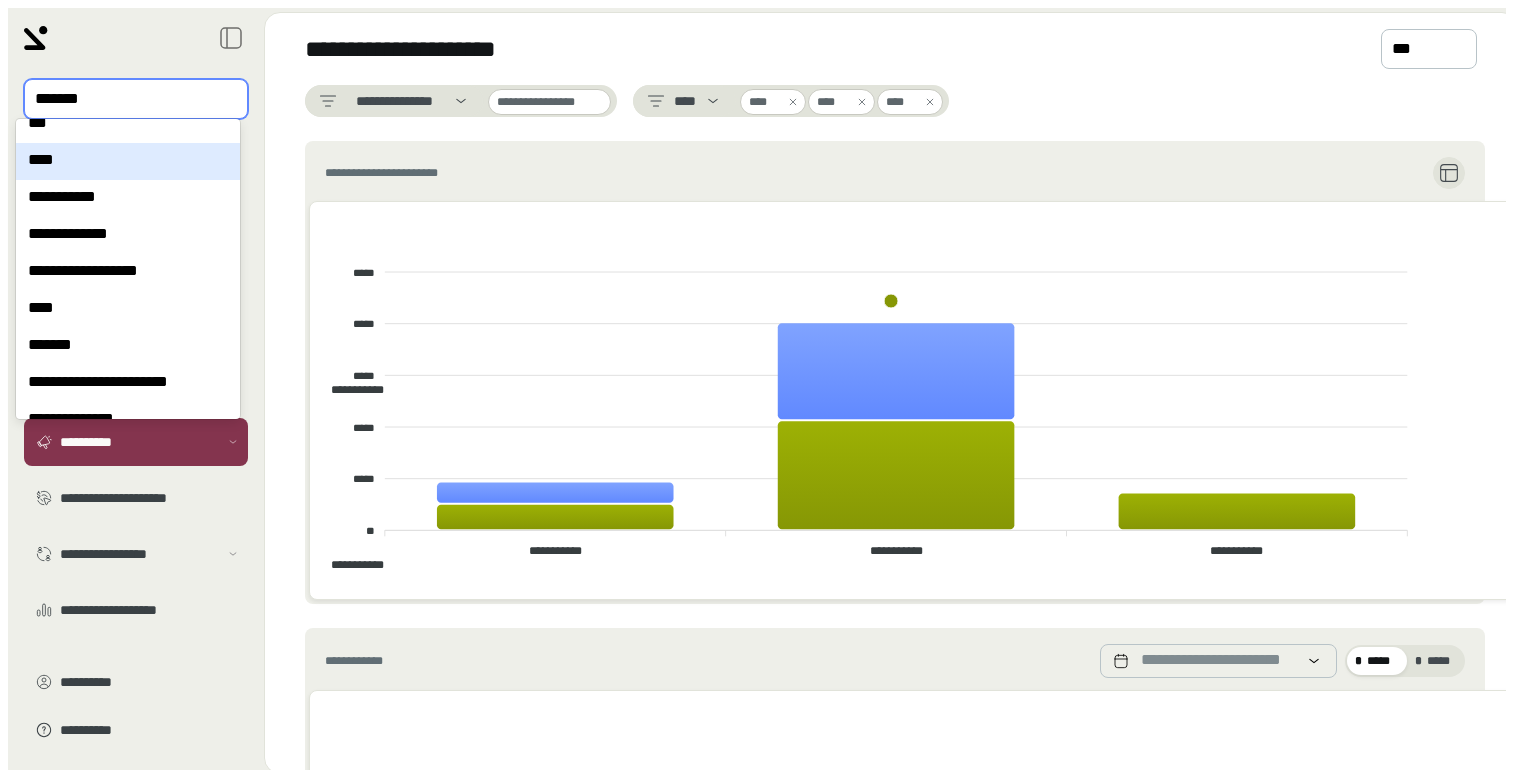 scroll, scrollTop: 5475, scrollLeft: 0, axis: vertical 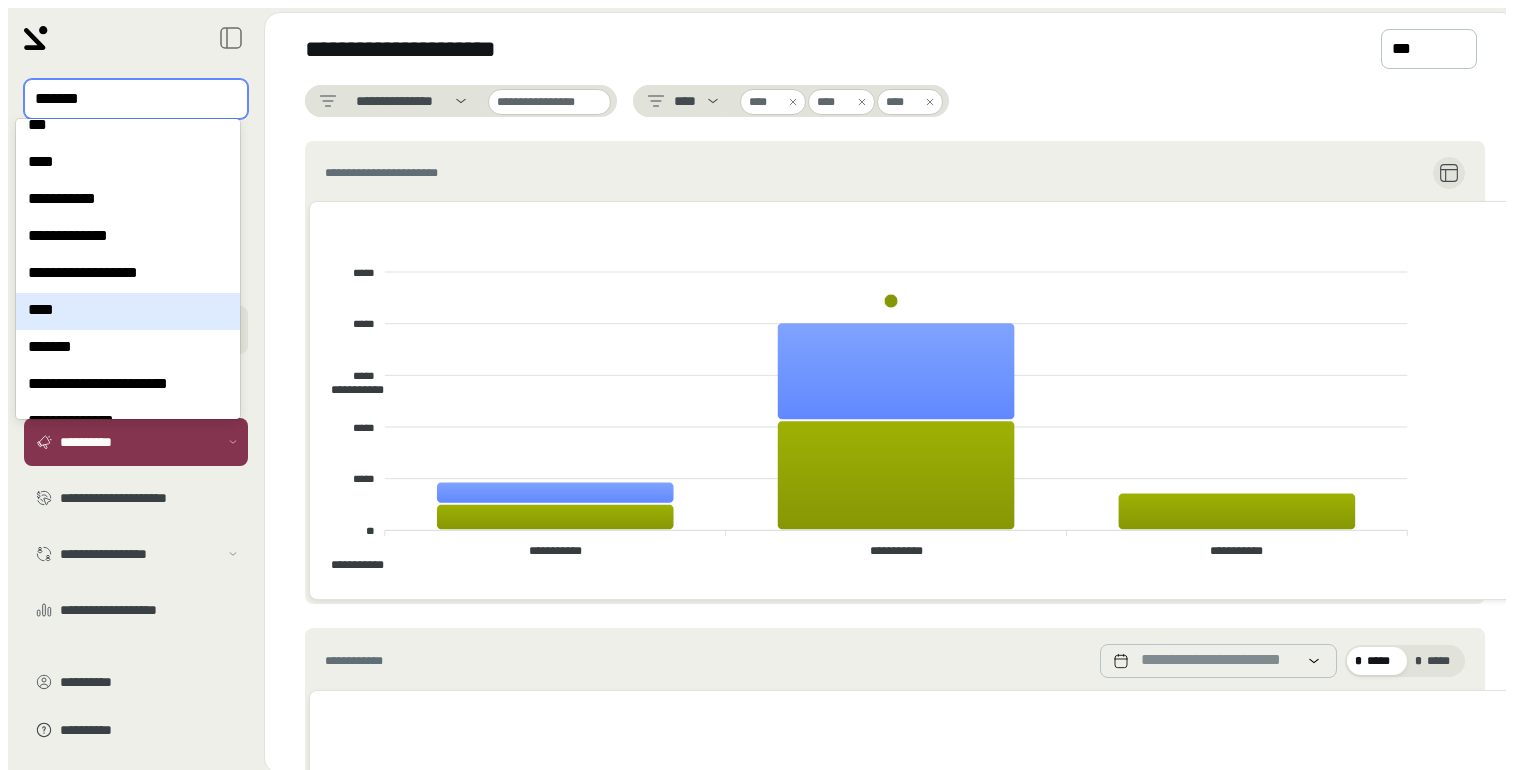 click on "****" at bounding box center [128, 311] 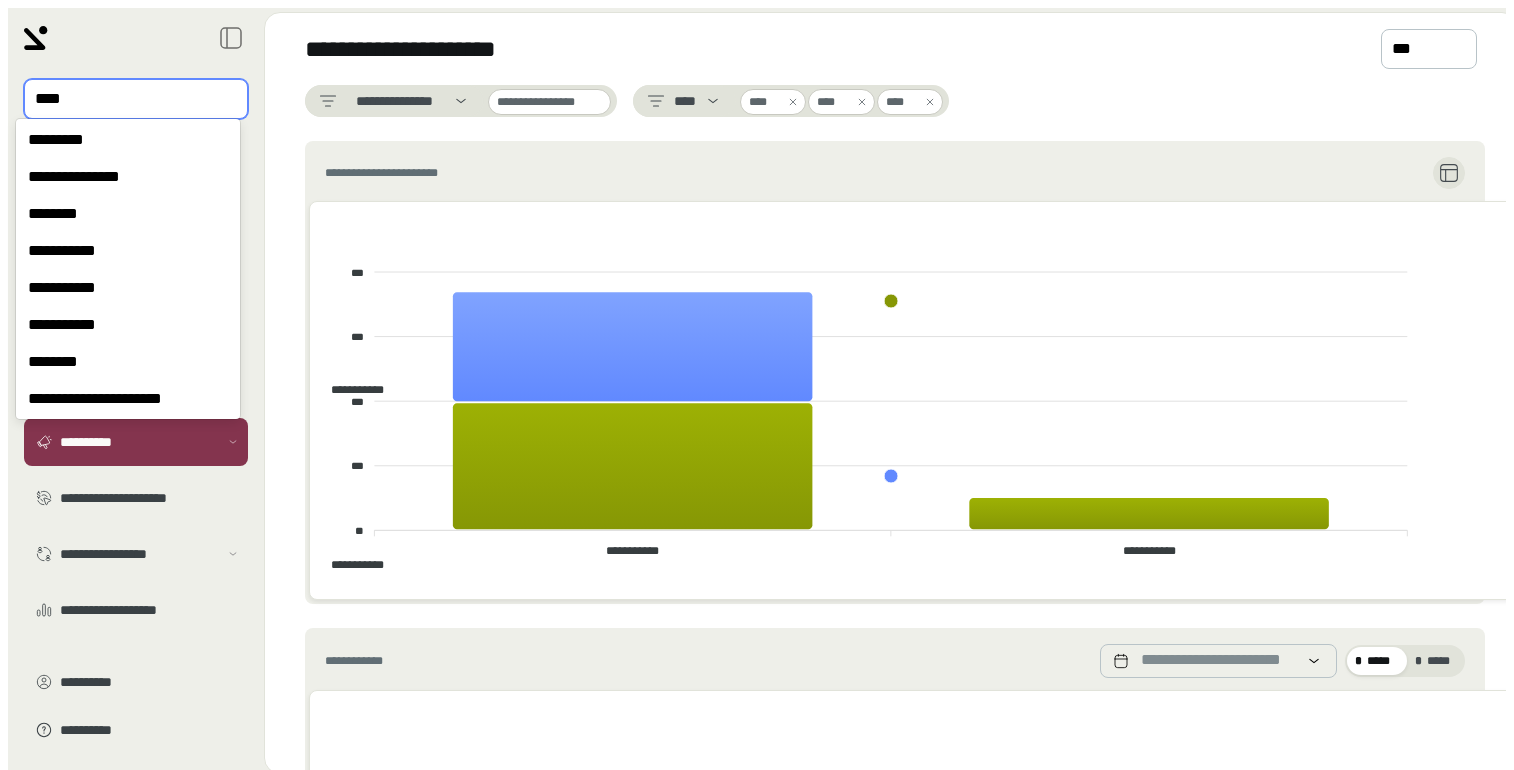 drag, startPoint x: 150, startPoint y: 103, endPoint x: 148, endPoint y: 132, distance: 29.068884 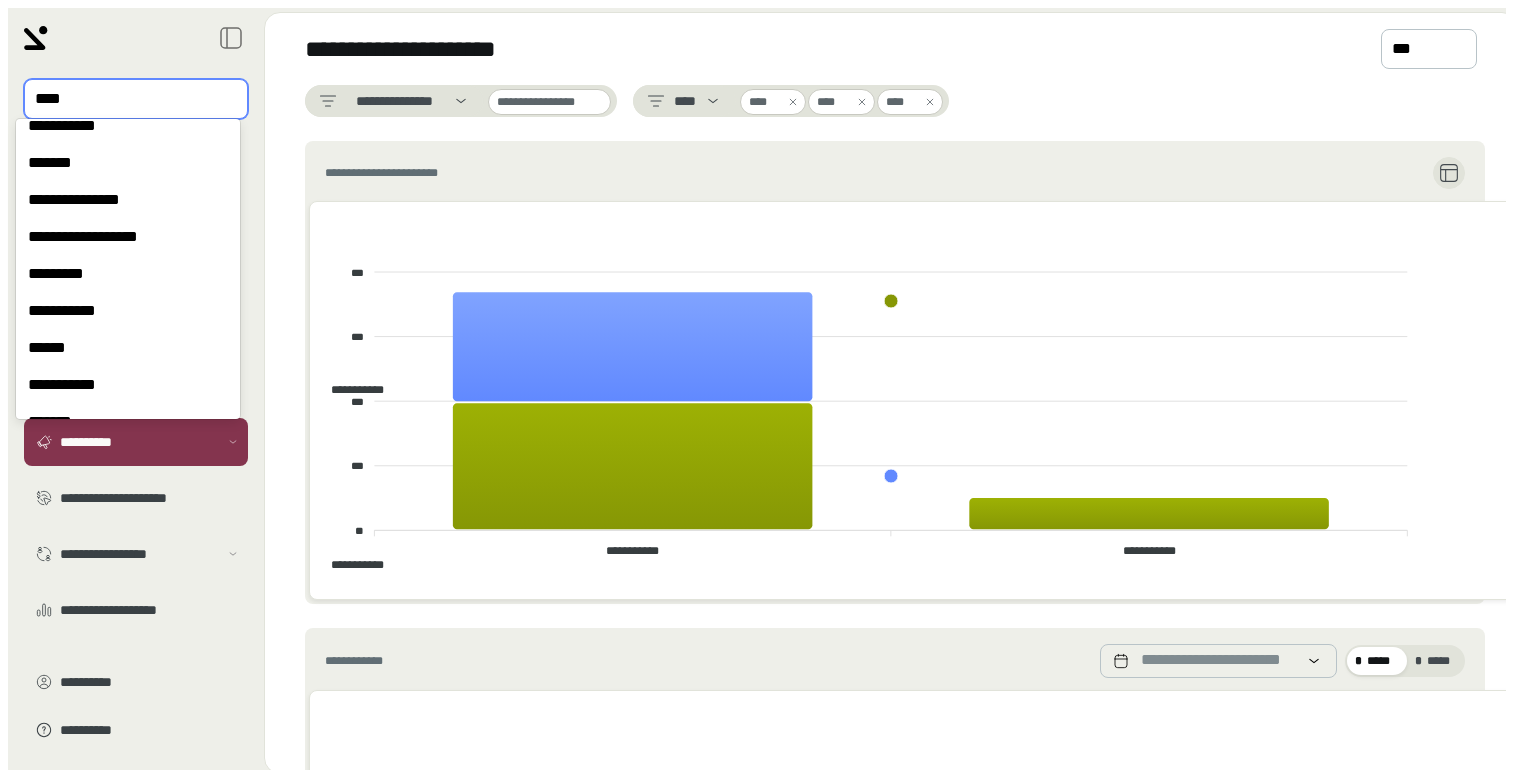scroll, scrollTop: 1904, scrollLeft: 0, axis: vertical 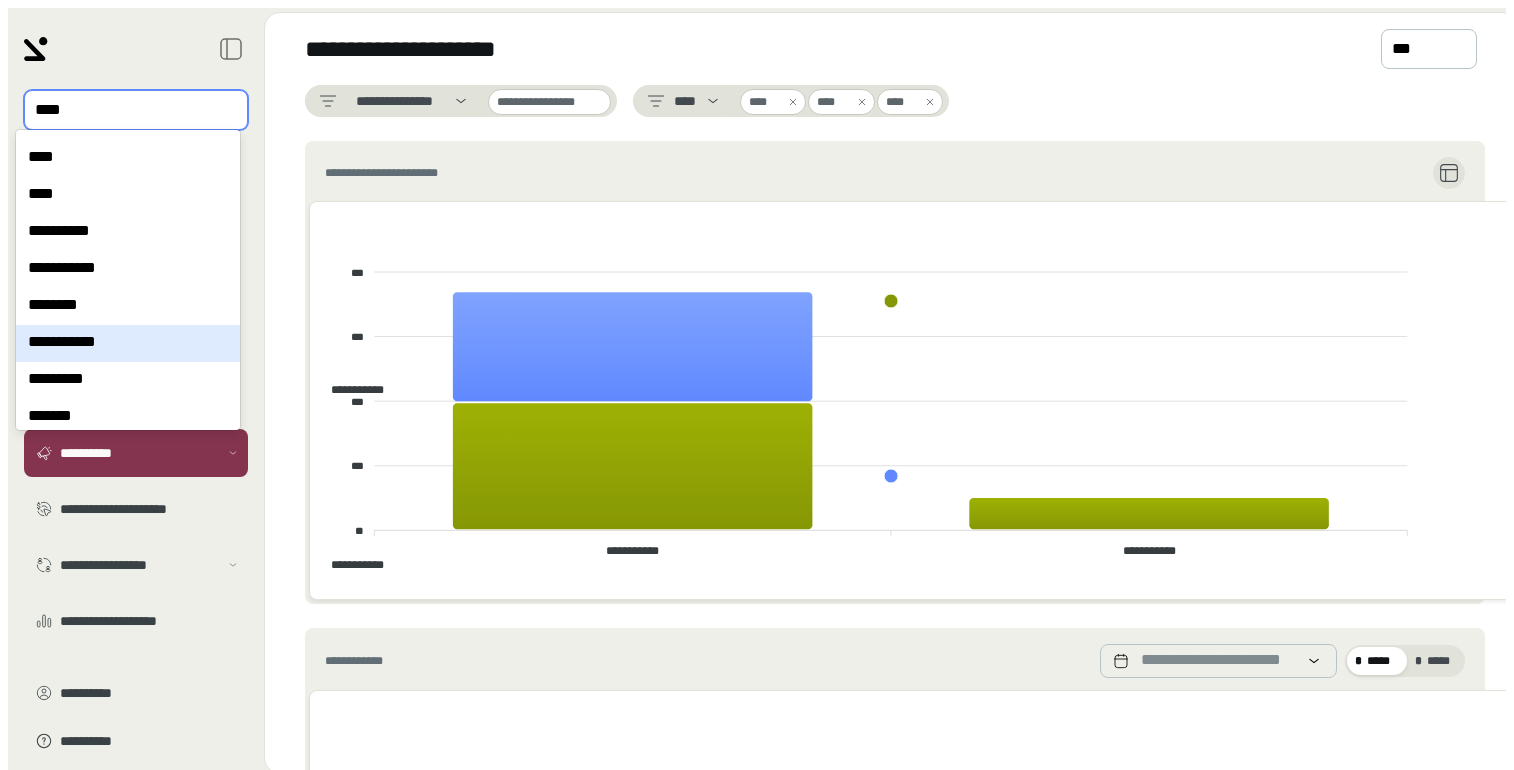 click on "**********" at bounding box center [128, 280] 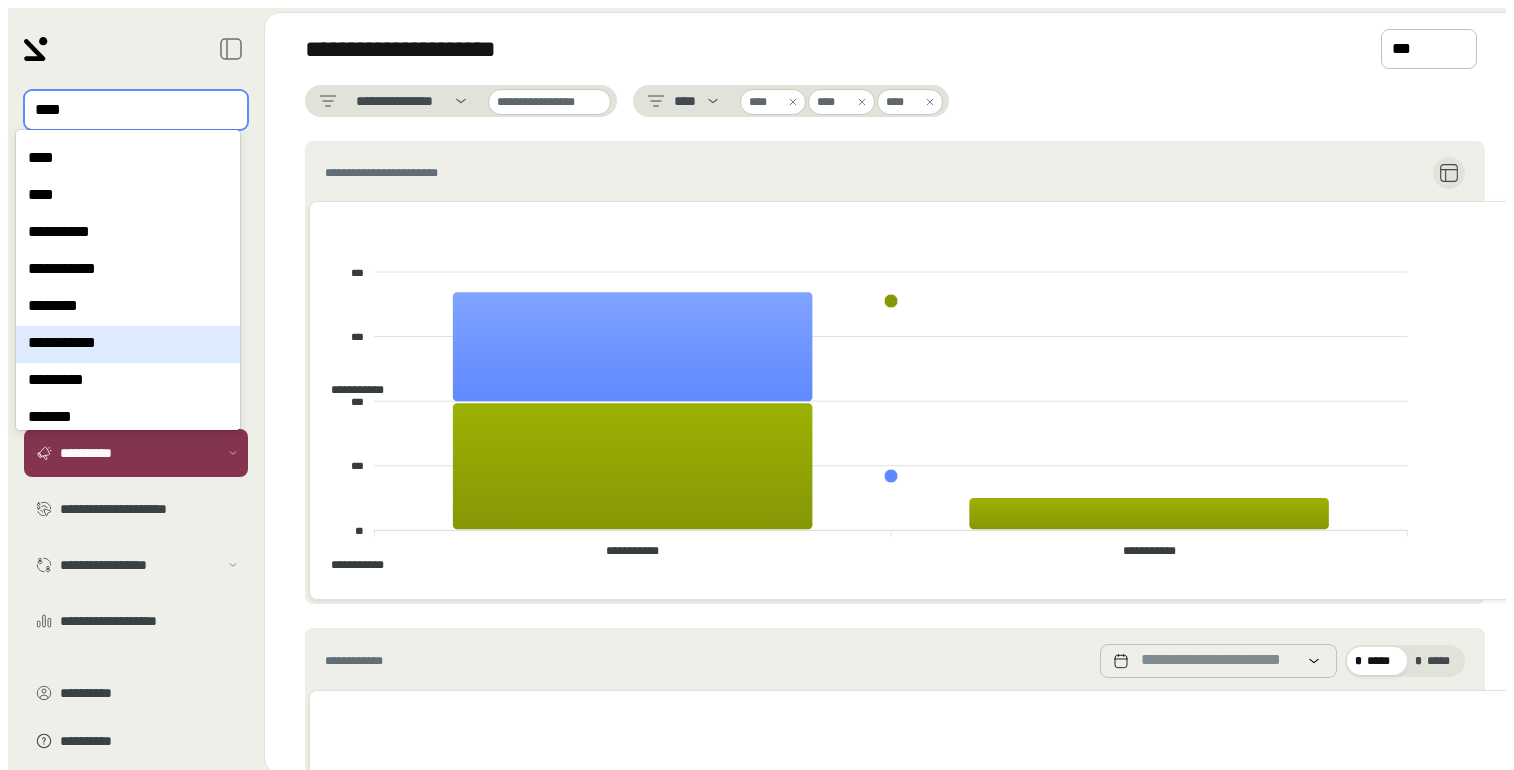 click on "**********" at bounding box center [128, 344] 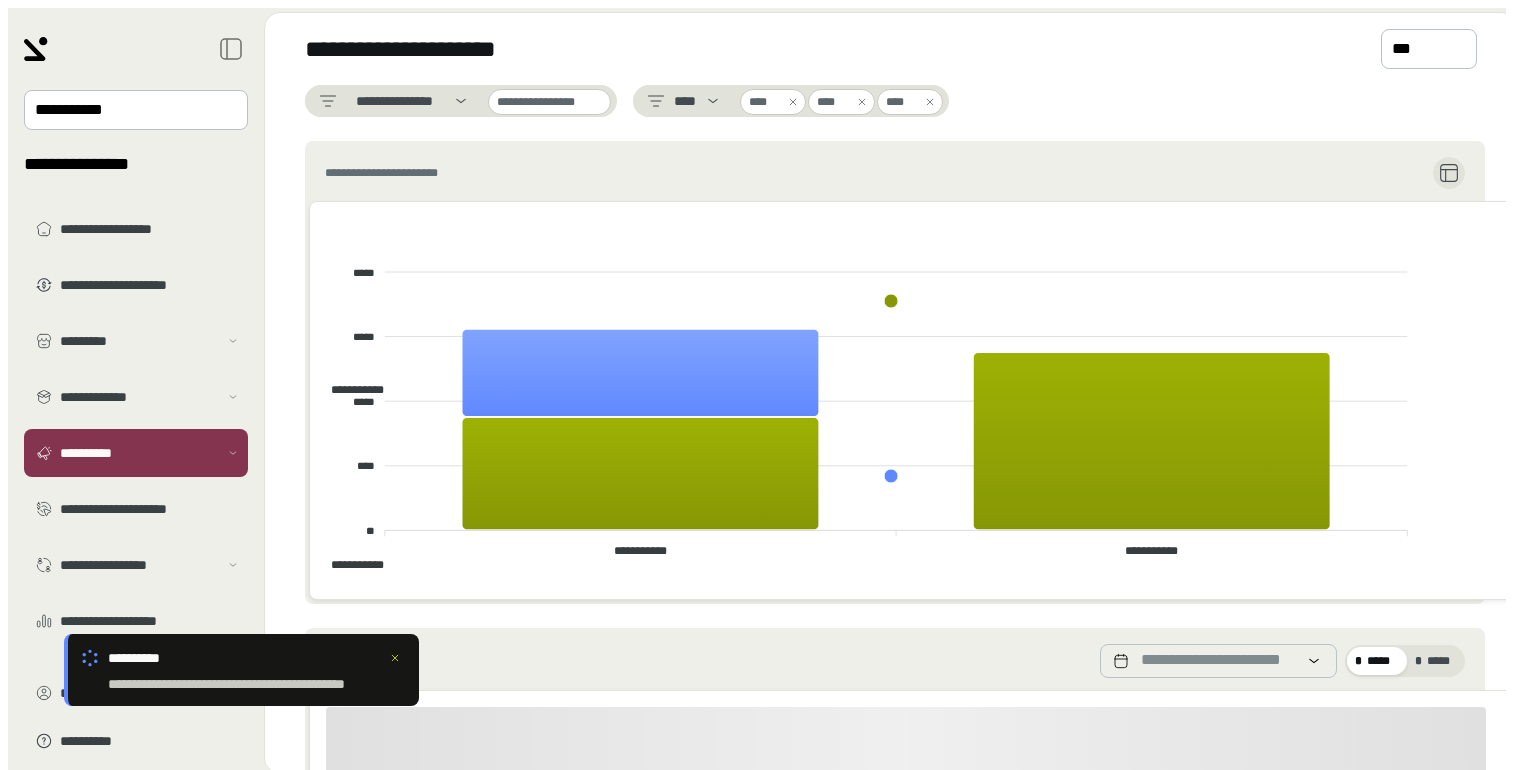 click on "**********" at bounding box center [891, 393] 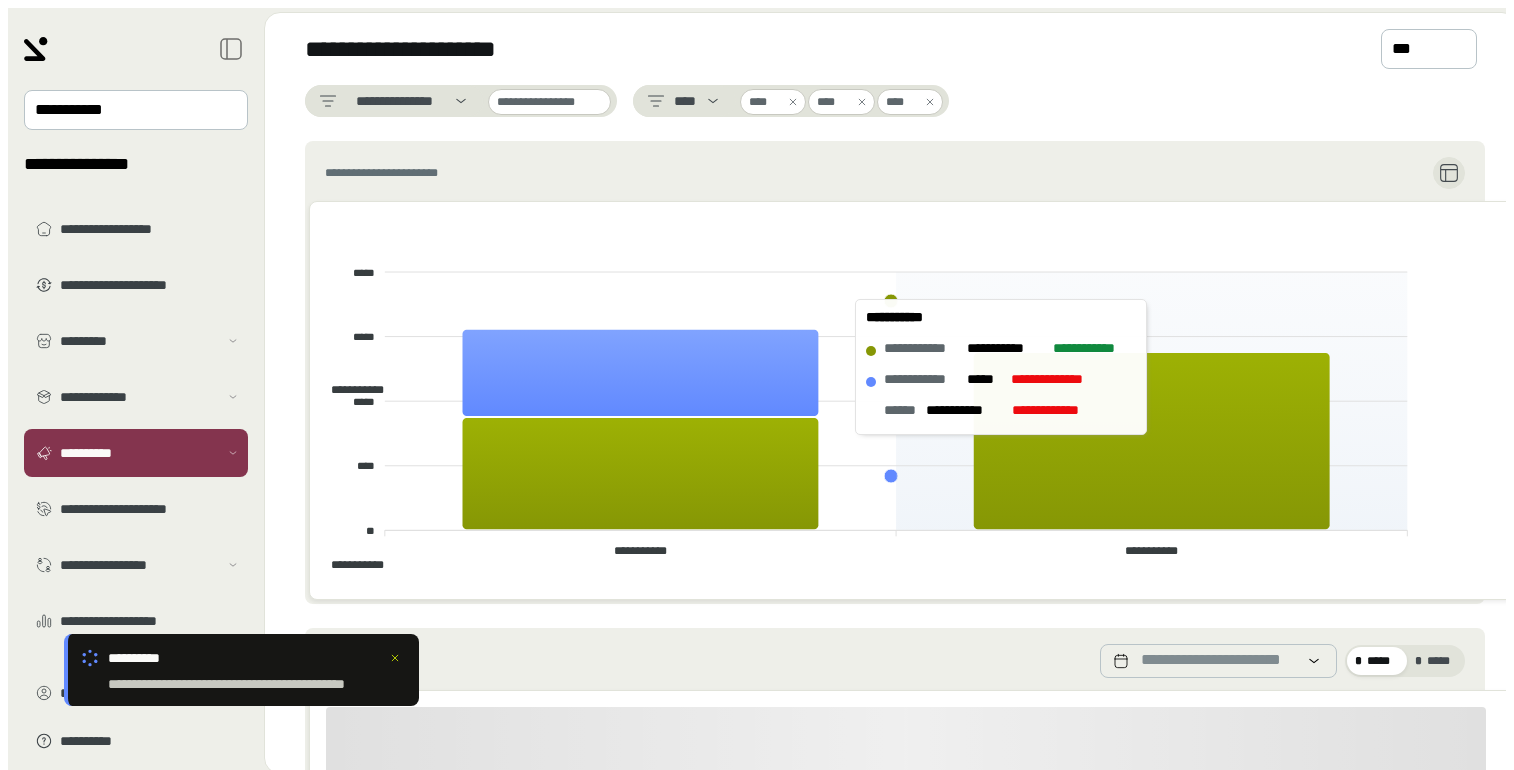 click on "**********" at bounding box center [891, 393] 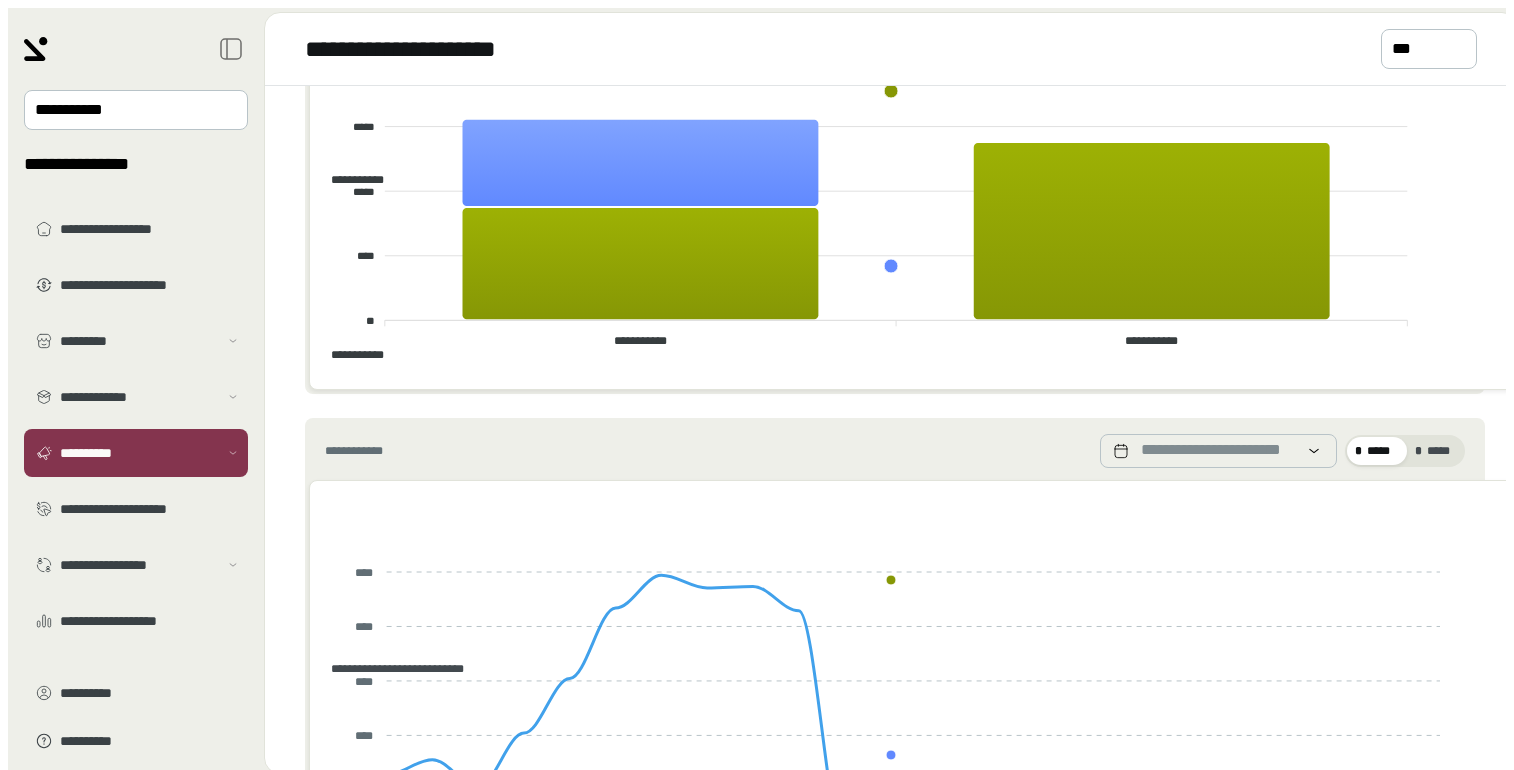 scroll, scrollTop: 0, scrollLeft: 0, axis: both 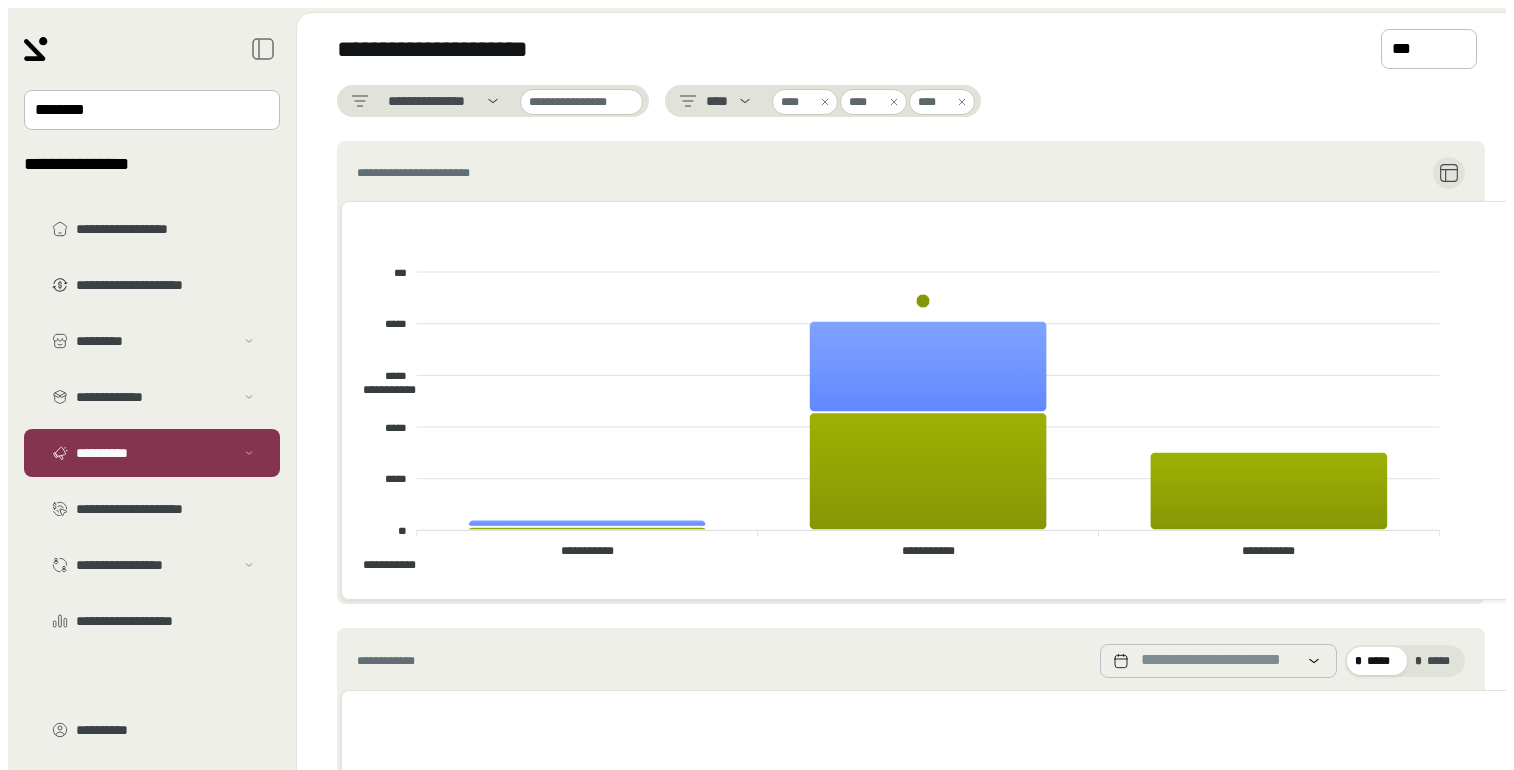 click on "[FIRST] [LAST] [STREET] [CITY] [STATE] [ZIP] [COUNTRY] [PHONE] [EMAIL] [SSN] [PASSPORT] [DRIVER_LICENSE] [CREDIT_CARD] [BIRTH_DATE] [AGE]" at bounding box center [928, 400] 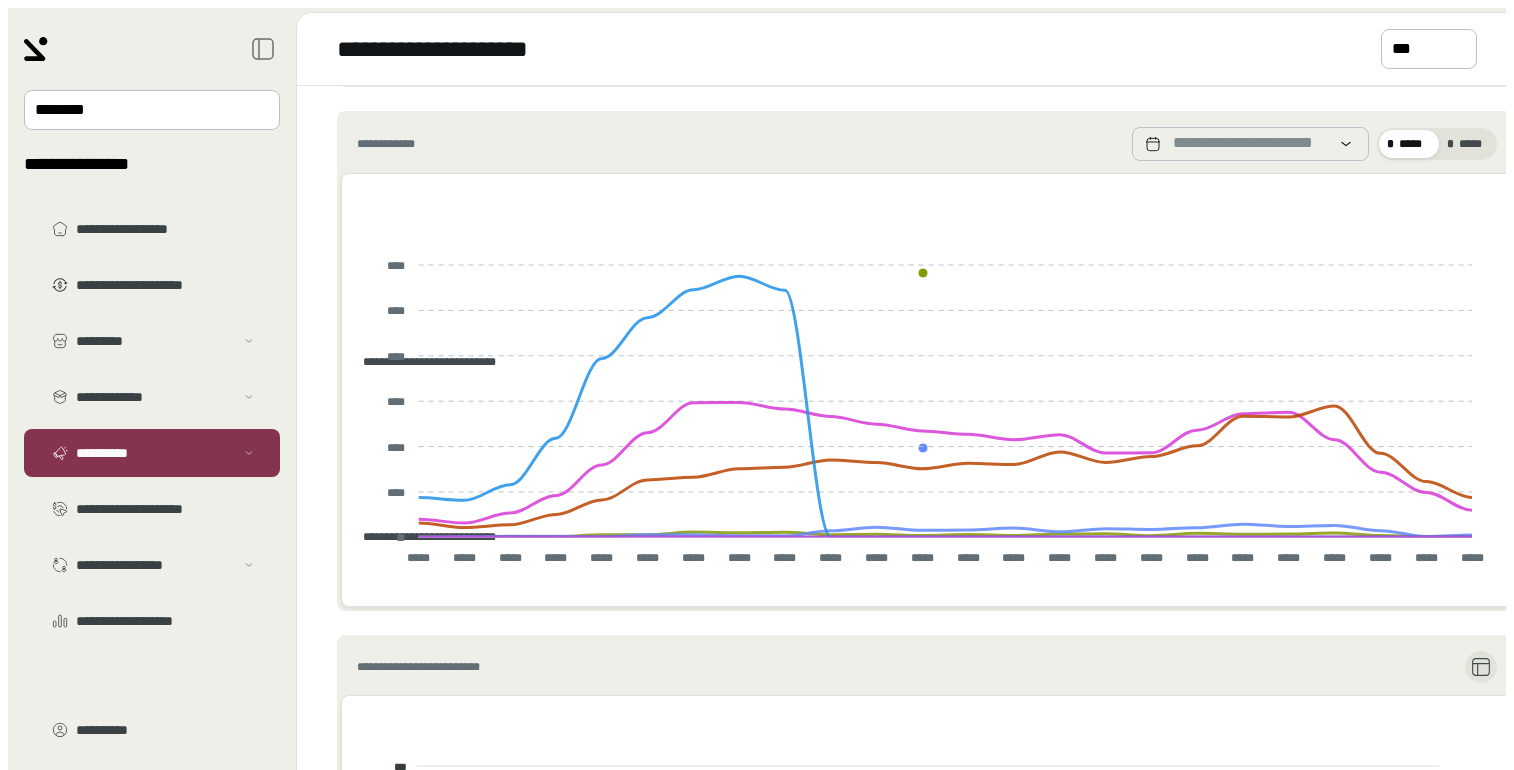 scroll, scrollTop: 519, scrollLeft: 0, axis: vertical 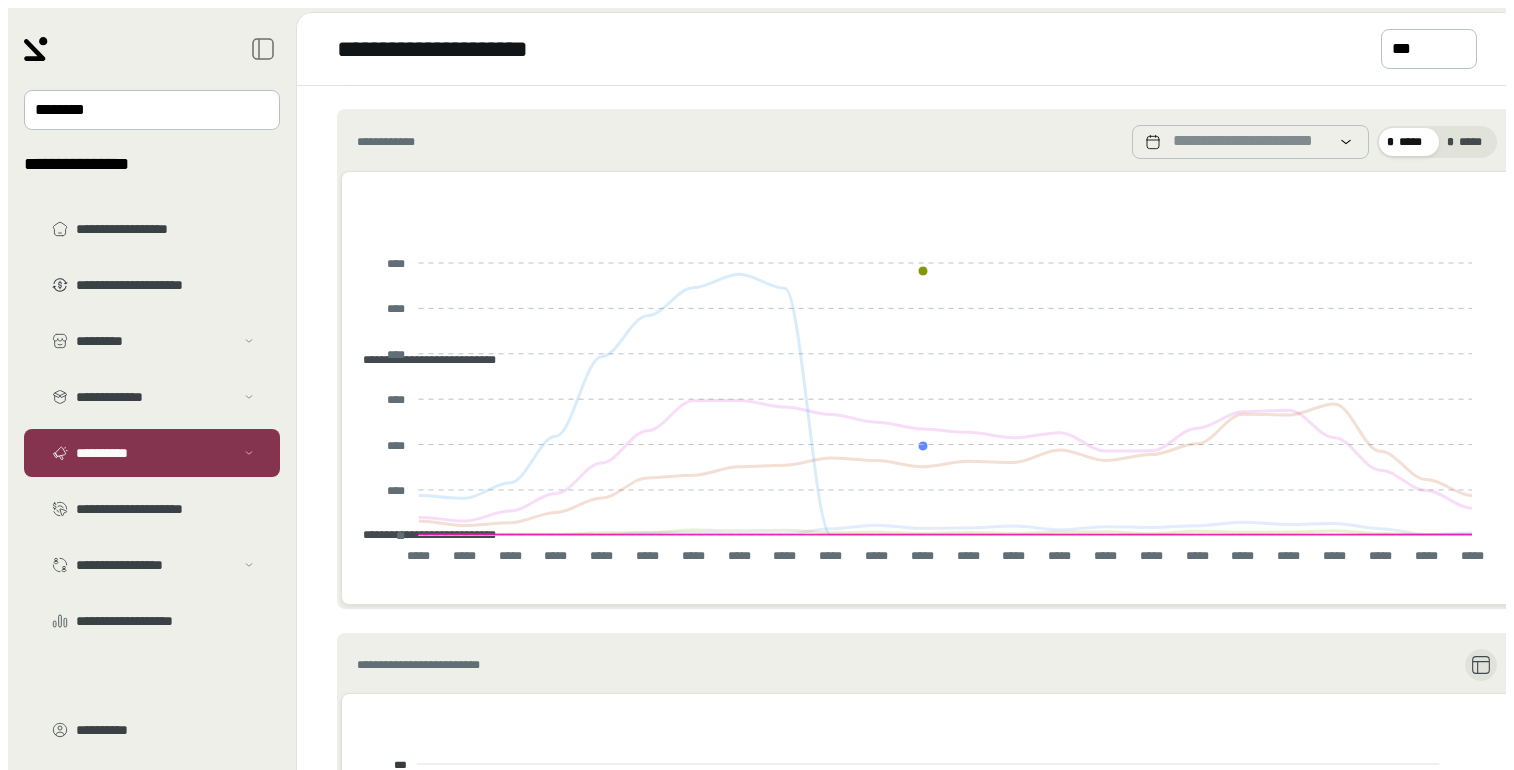 click on "**********" at bounding box center (923, 288) 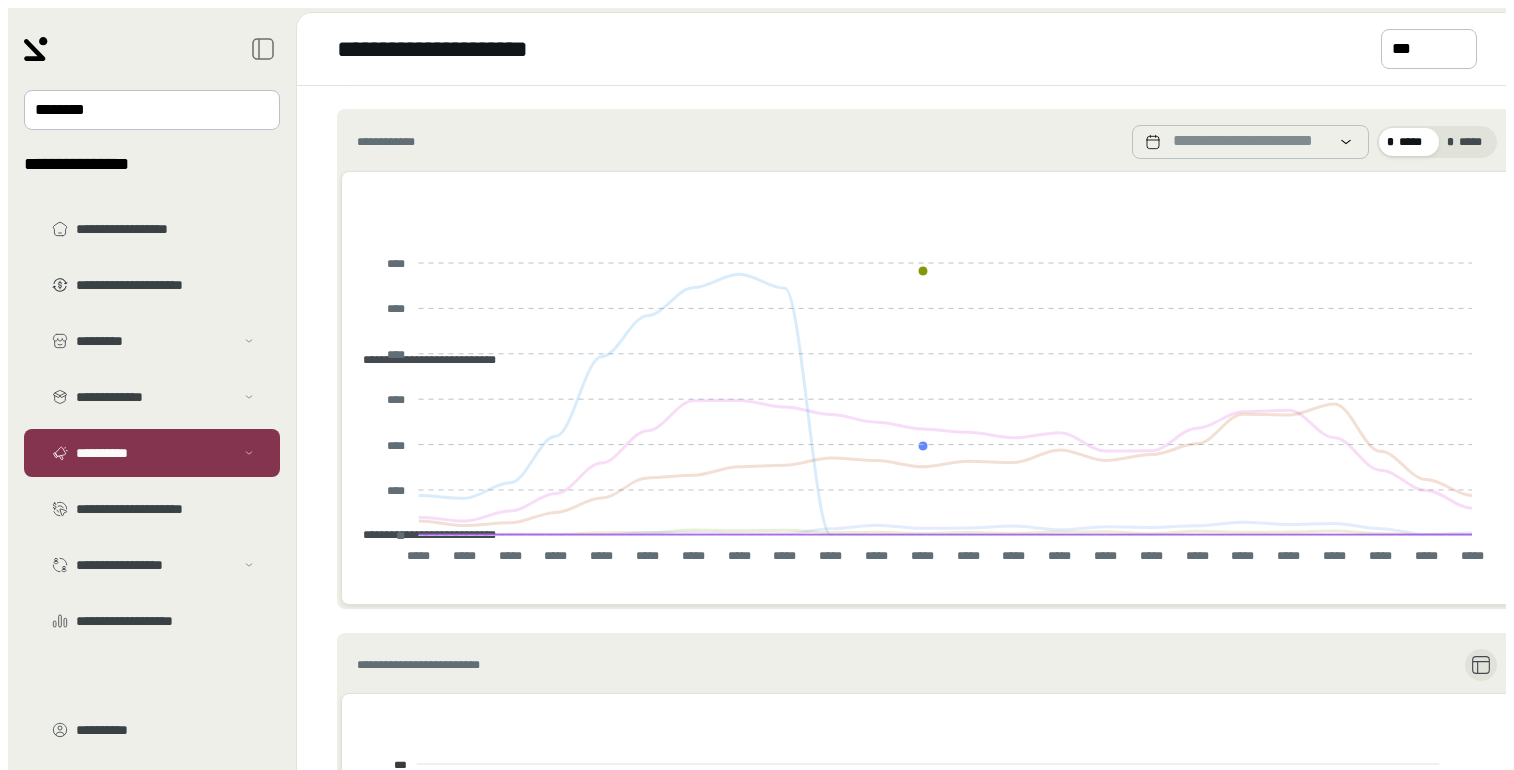 click on "**********" at bounding box center (422, 360) 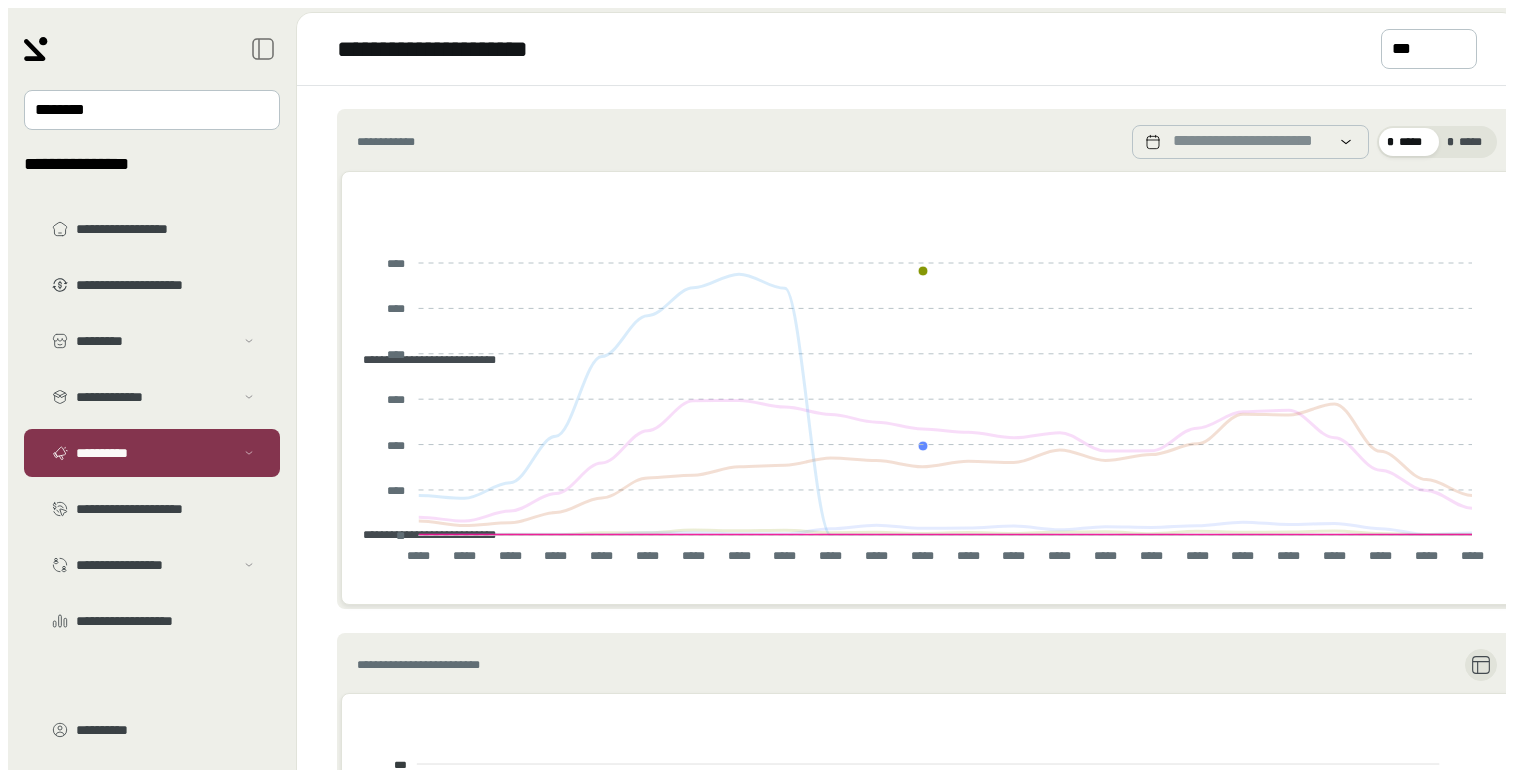 click on "**********" at bounding box center (422, 360) 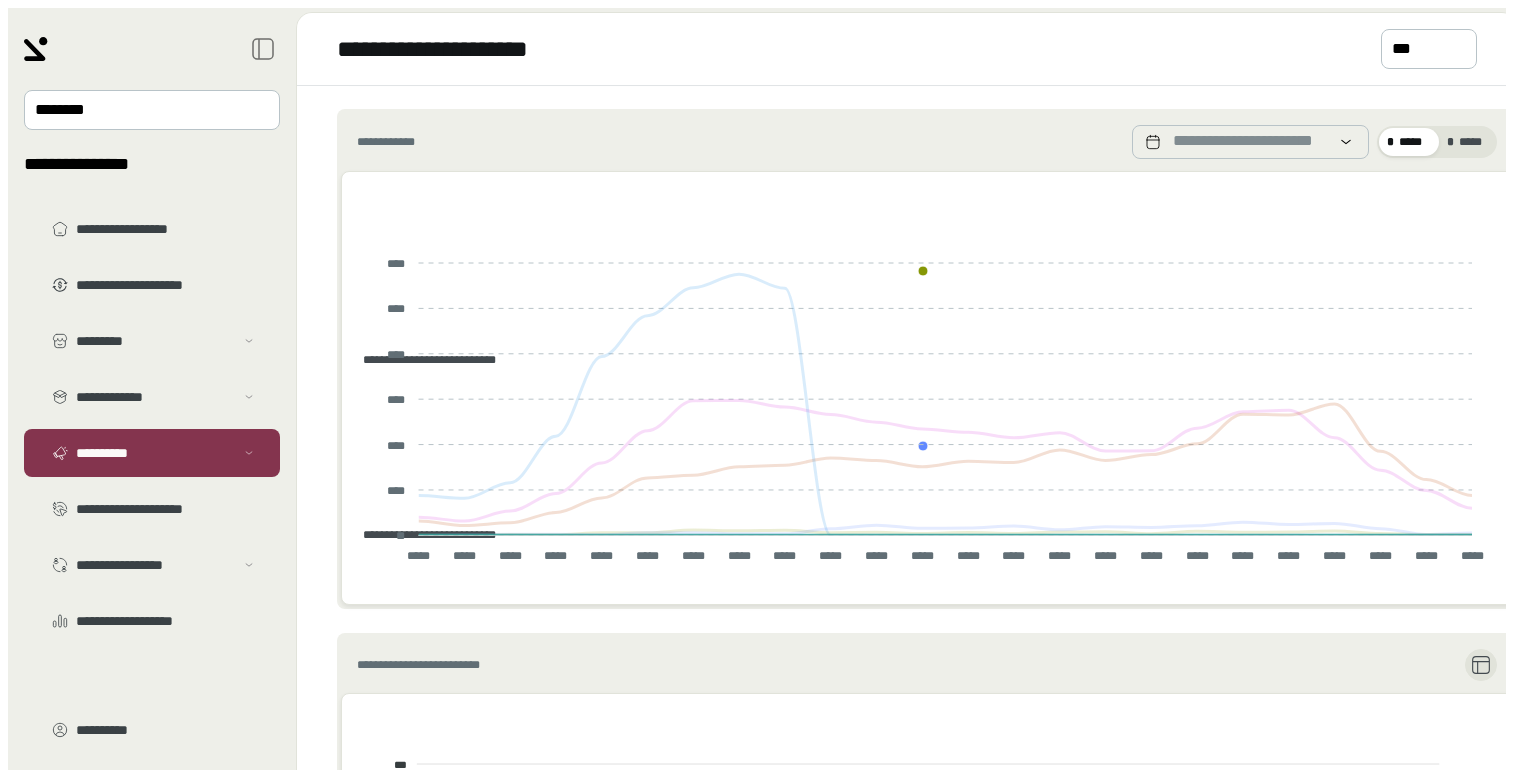 click on "**********" at bounding box center [422, 360] 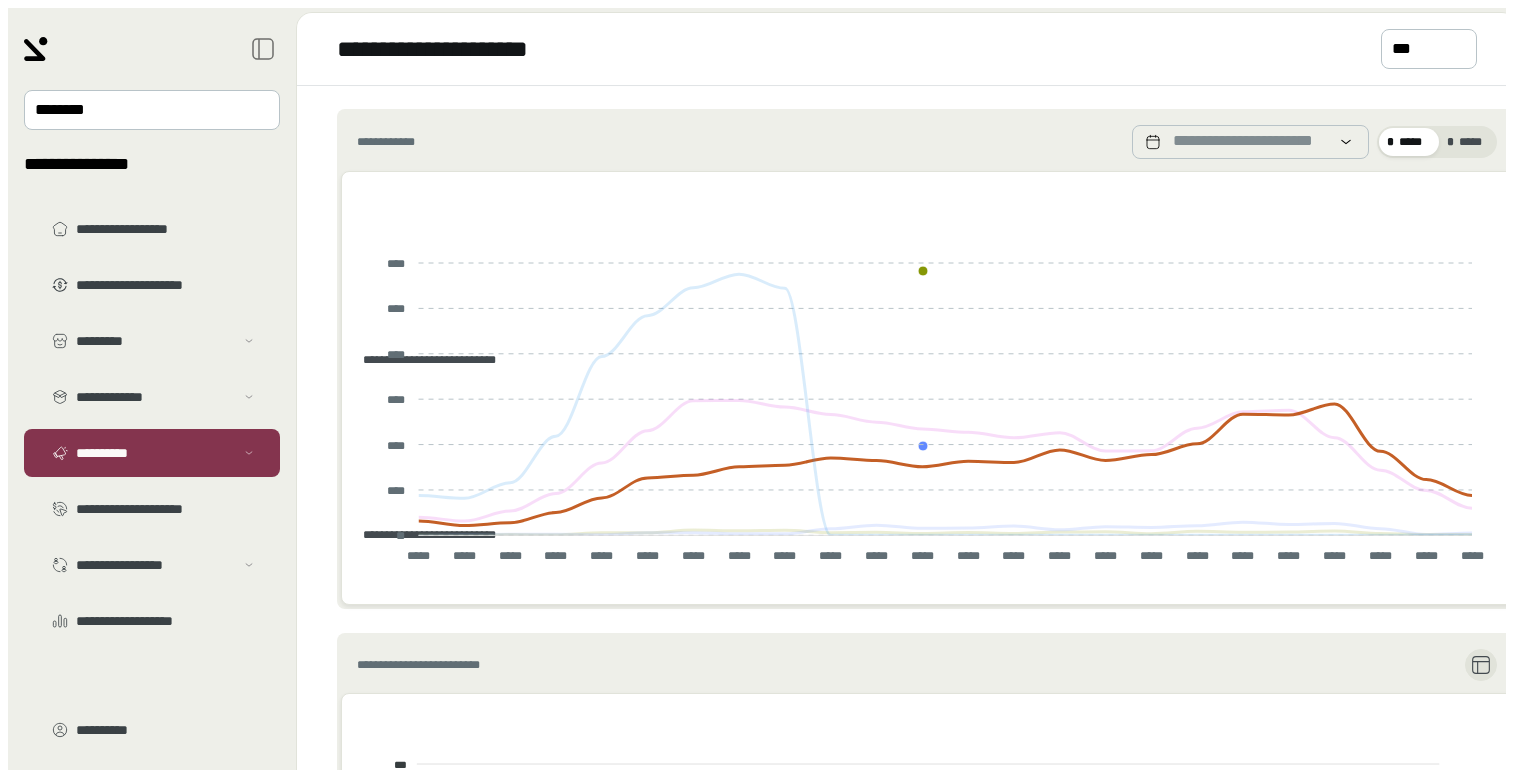 click on "**********" at bounding box center [422, 360] 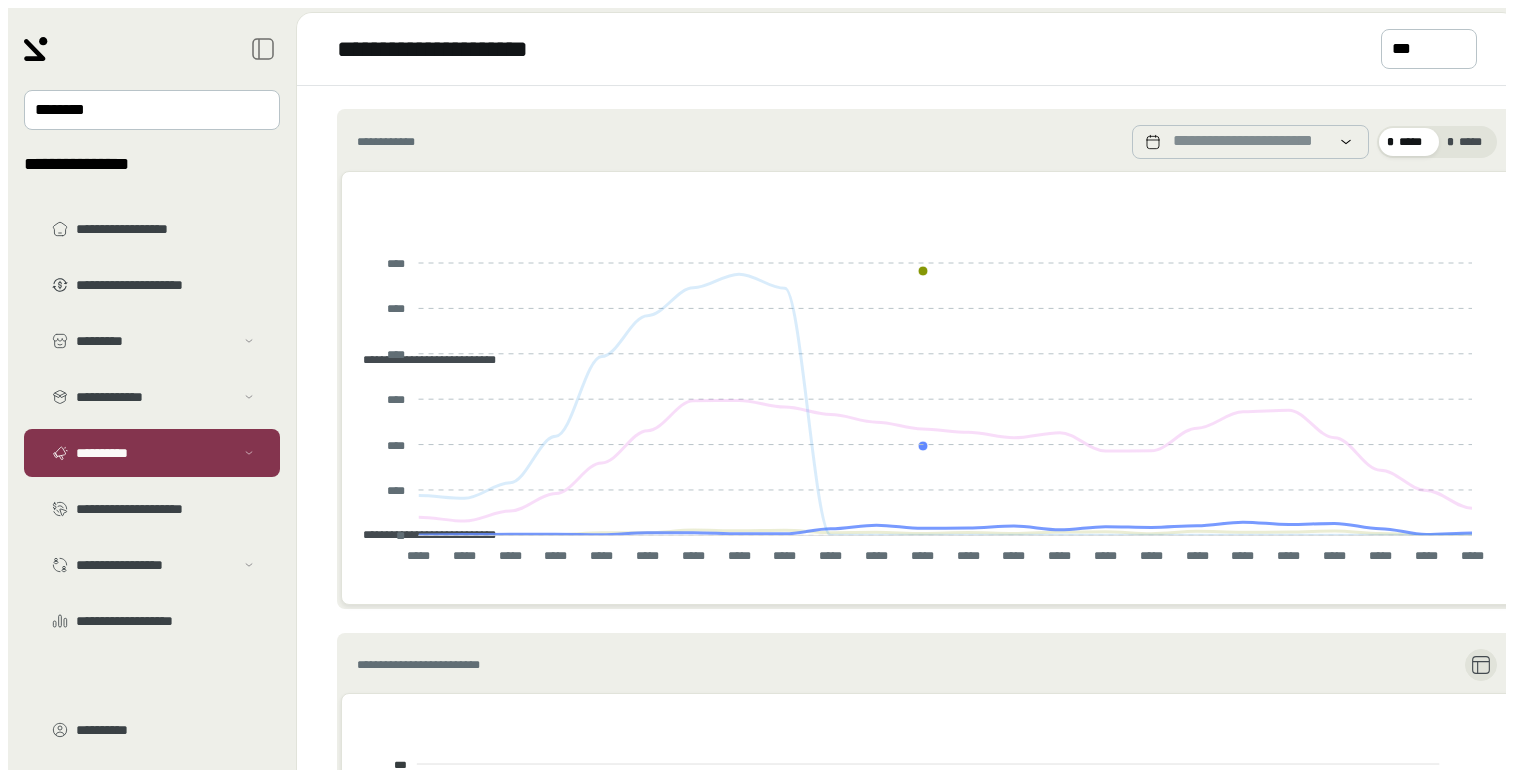 click on "**********" at bounding box center (422, 360) 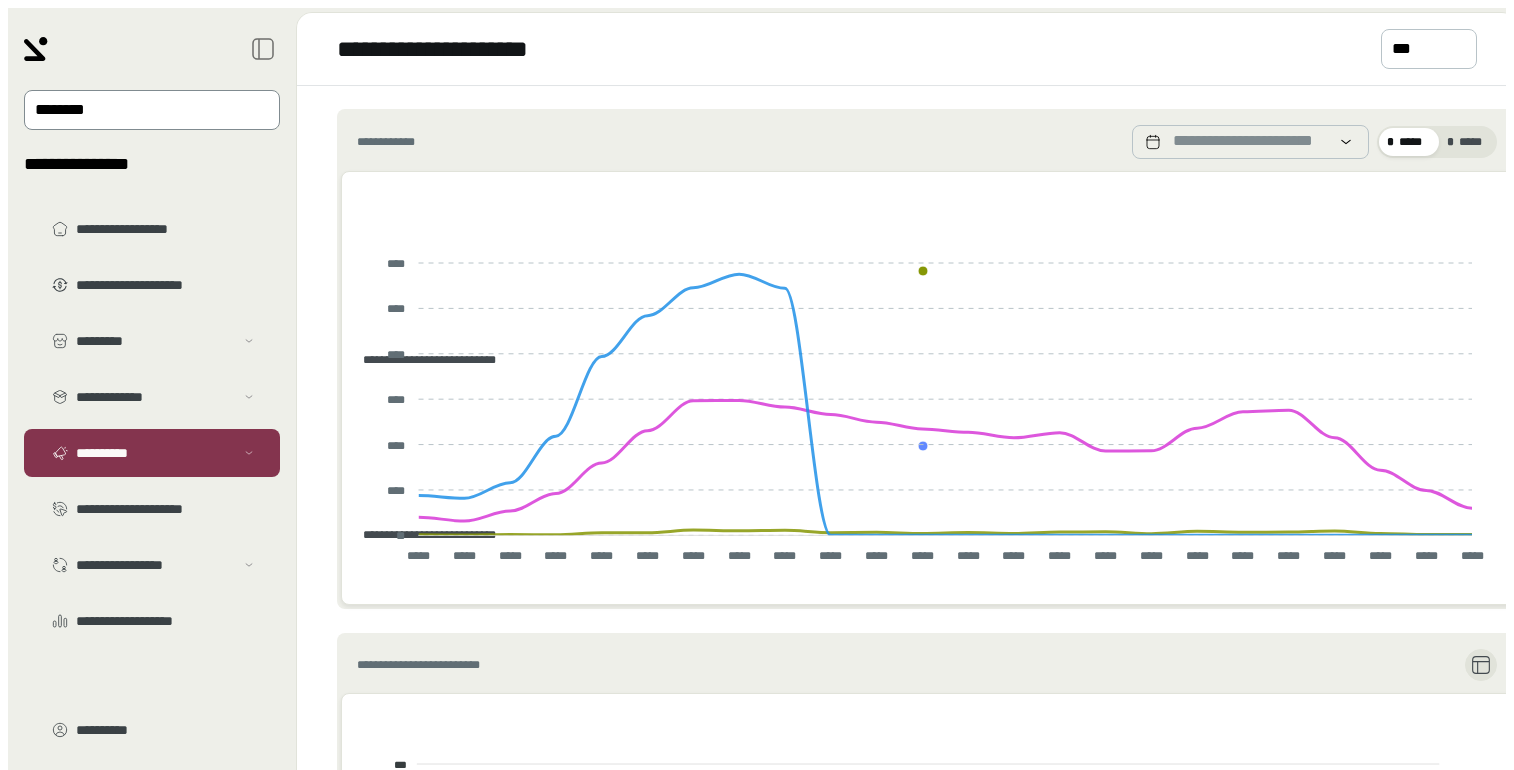 click on "********" at bounding box center [152, 110] 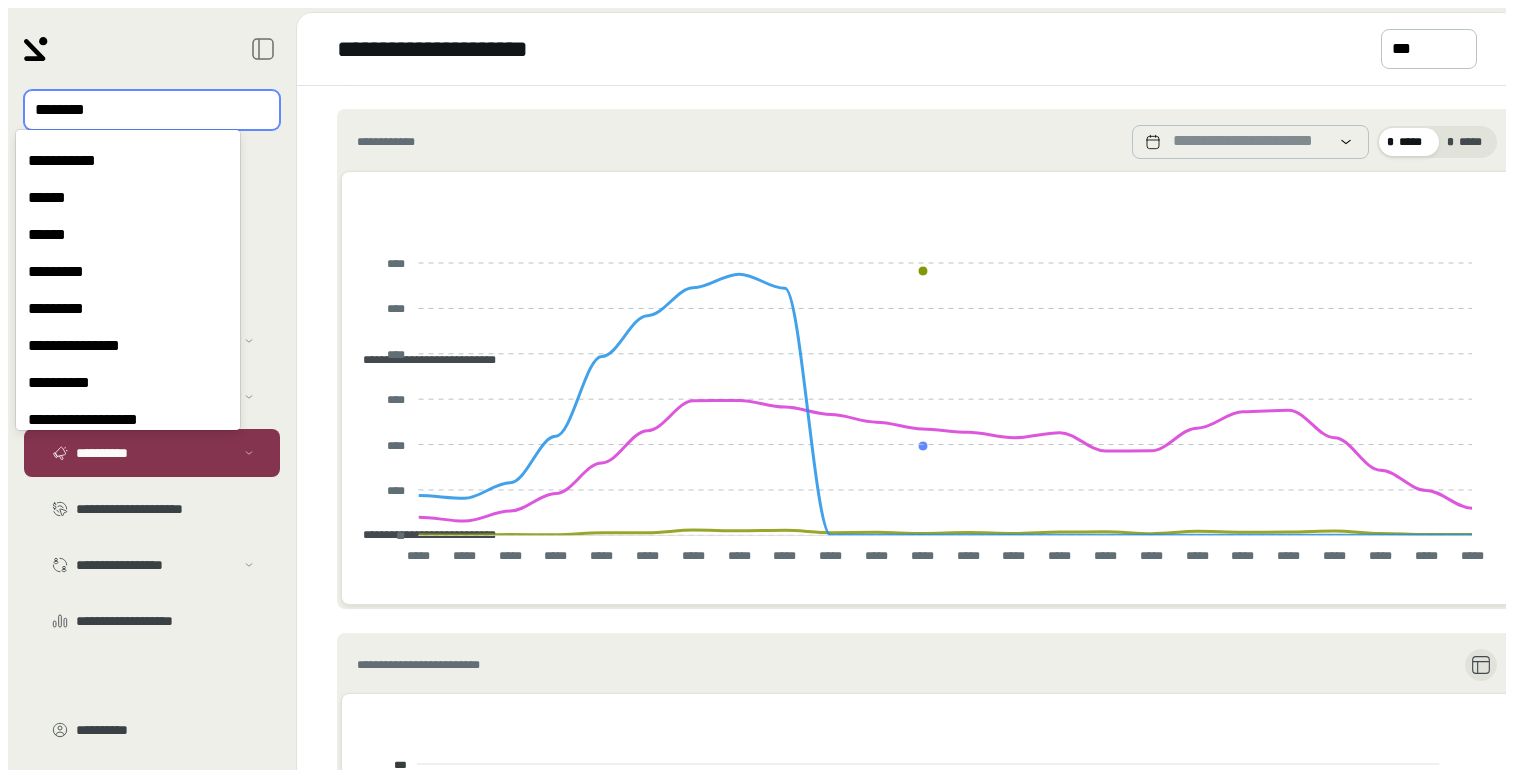 scroll, scrollTop: 1990, scrollLeft: 0, axis: vertical 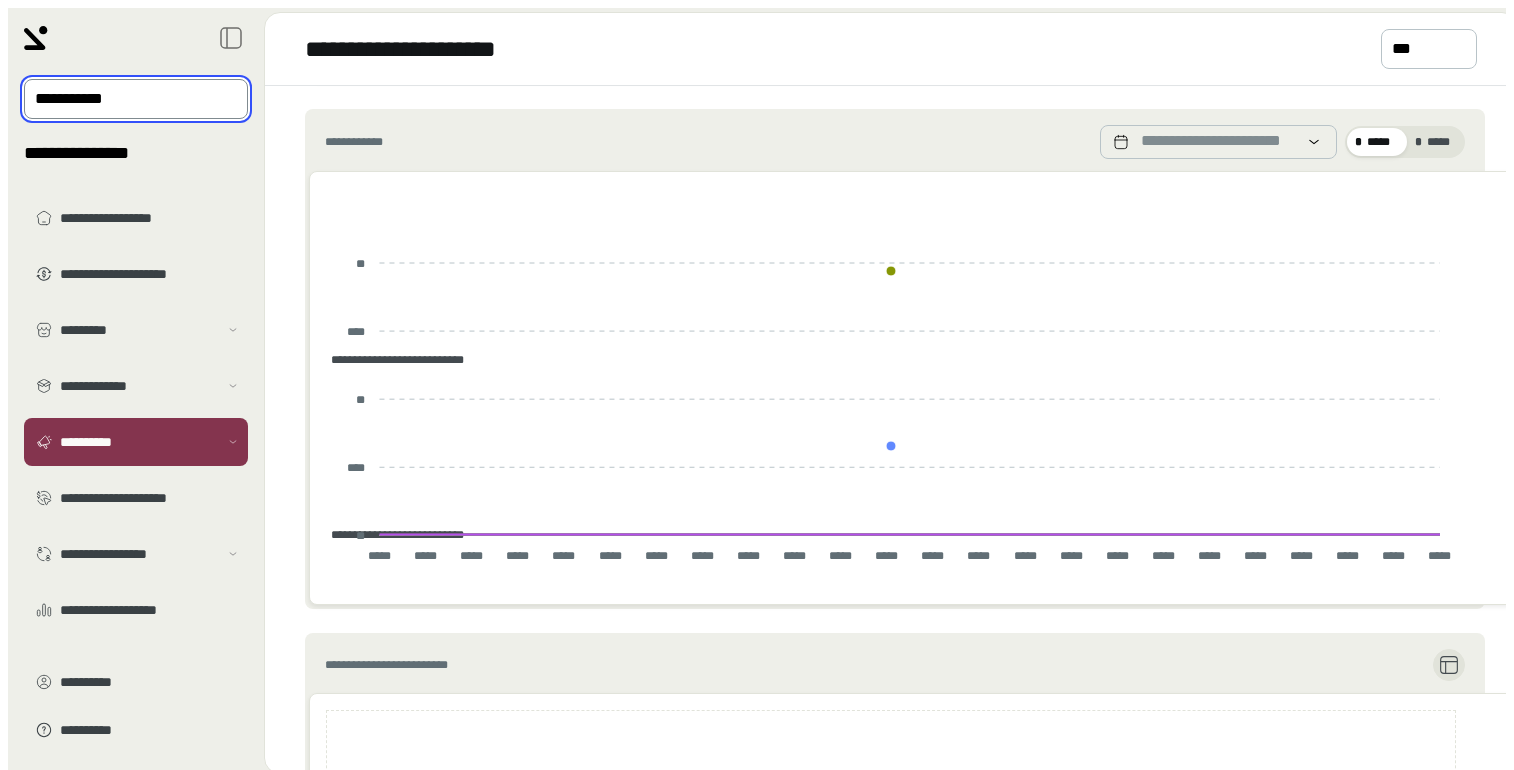 click on "[FIRST] [LAST] [STREET] [CITY] [STATE] [ZIP] [COUNTRY] [PHONE] [EMAIL] [SSN] [PASSPORT] [DRIVER_LICENSE] [CREDIT_CARD] [BIRTH_DATE] [AGE]" at bounding box center [136, 327] 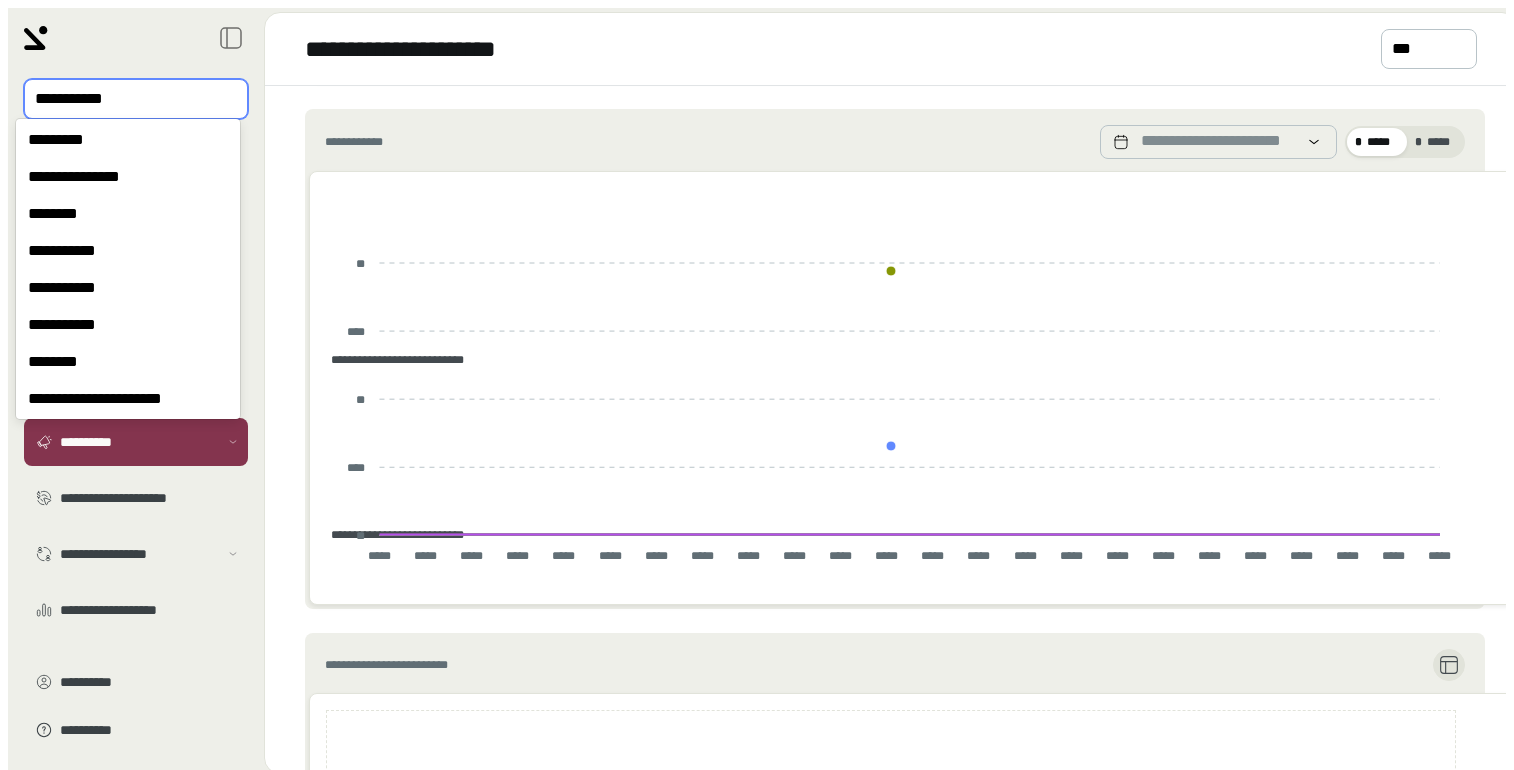 drag, startPoint x: 156, startPoint y: 101, endPoint x: 162, endPoint y: 115, distance: 15.231546 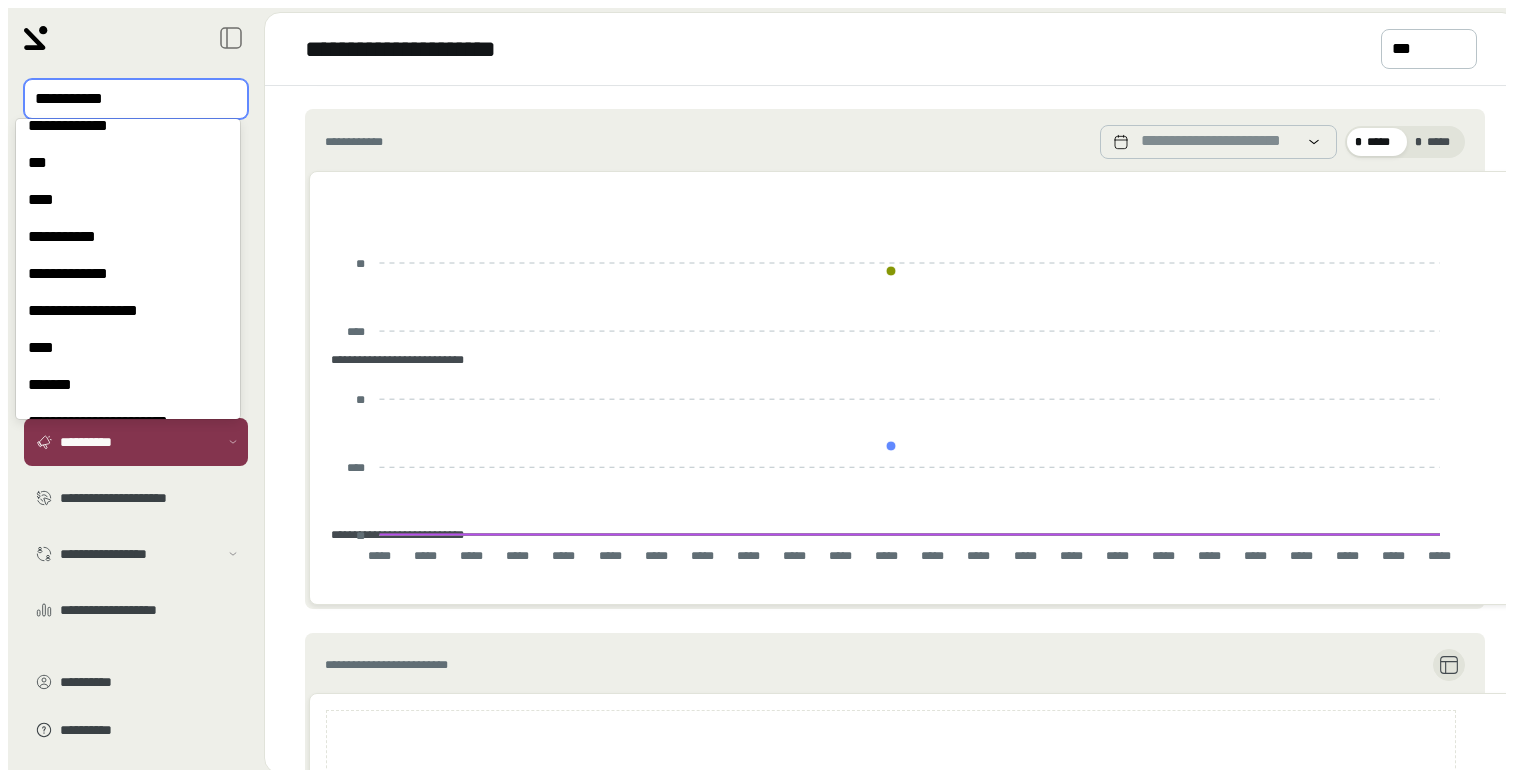 scroll, scrollTop: 5441, scrollLeft: 0, axis: vertical 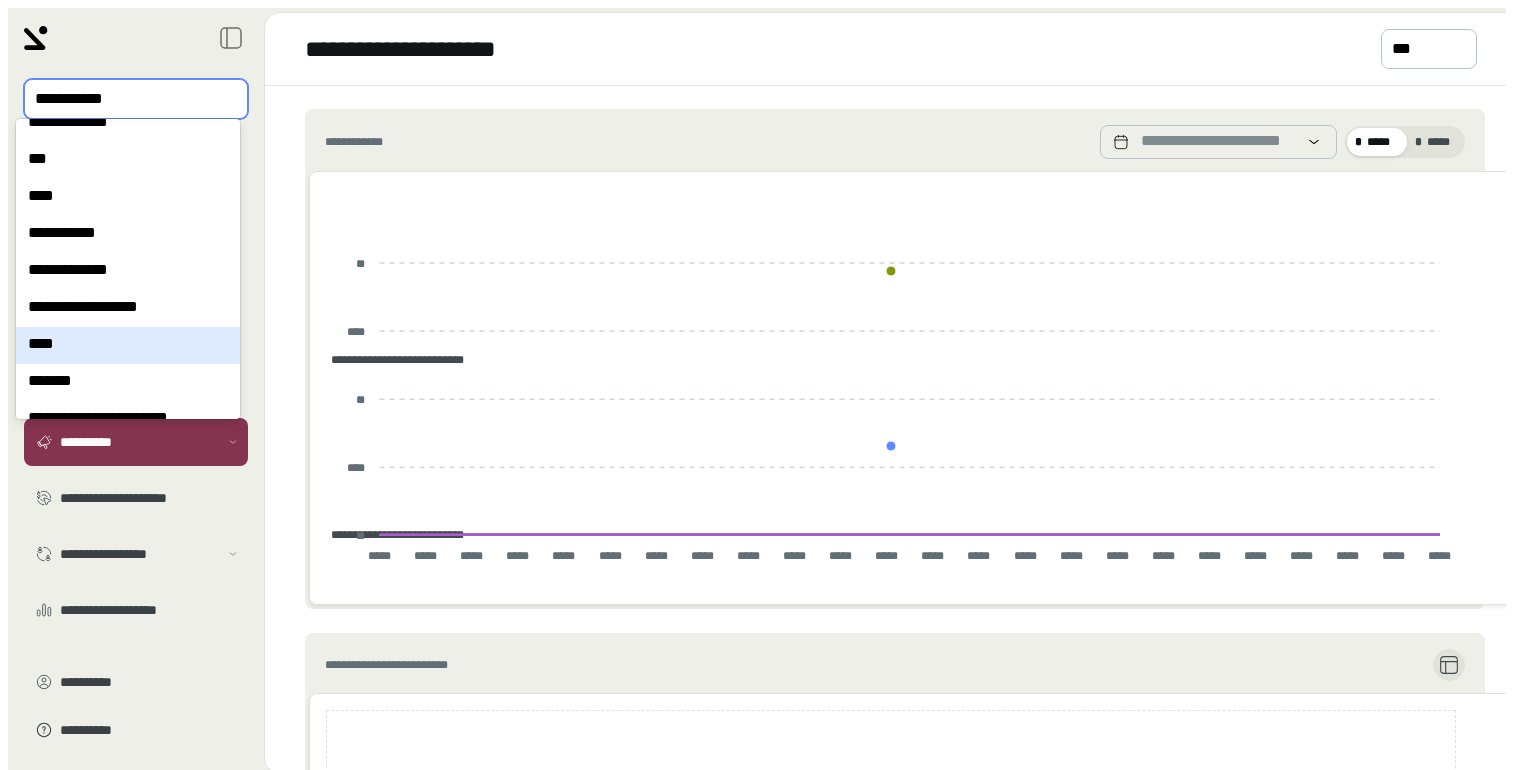 click on "****" at bounding box center [128, 345] 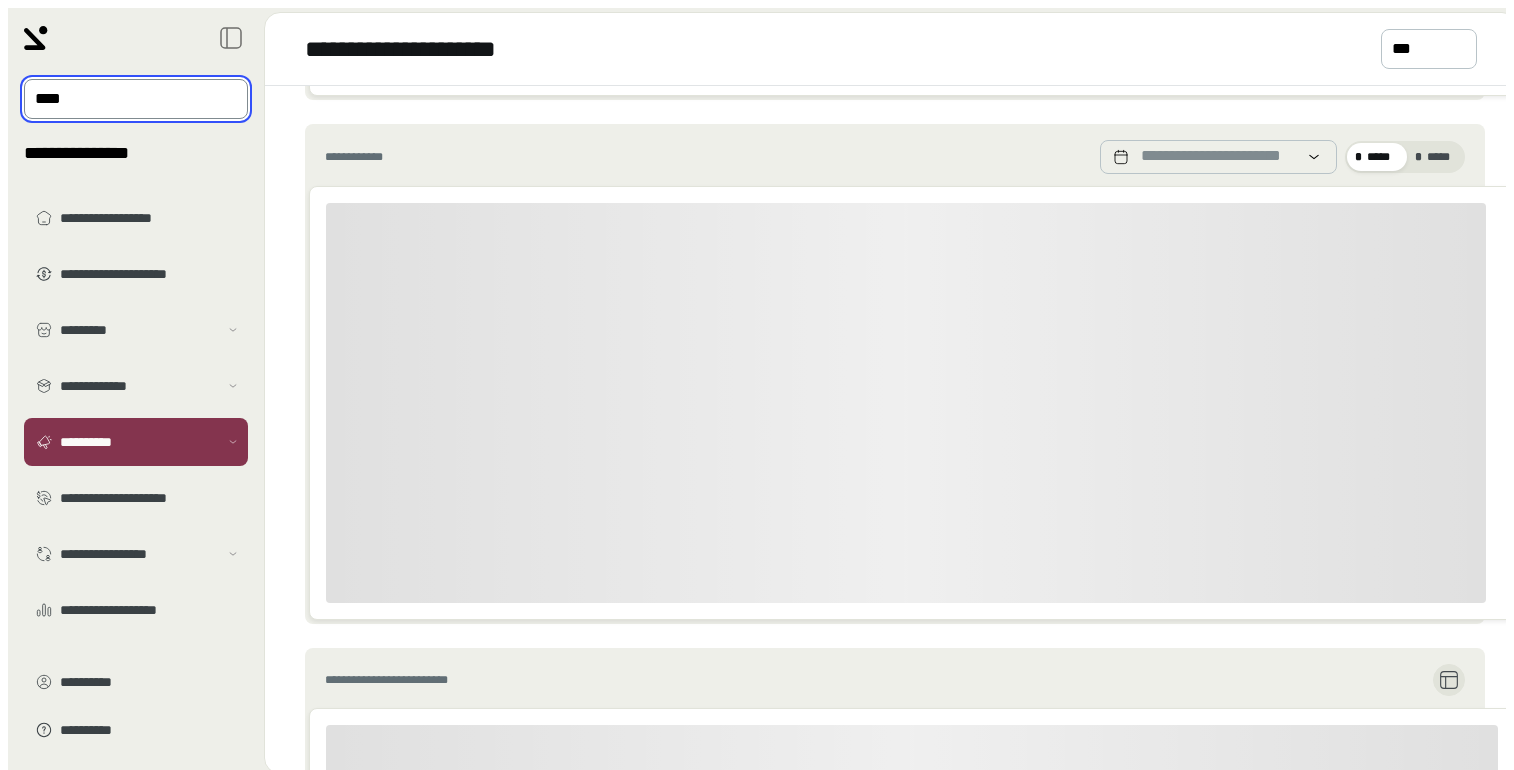 scroll, scrollTop: 519, scrollLeft: 0, axis: vertical 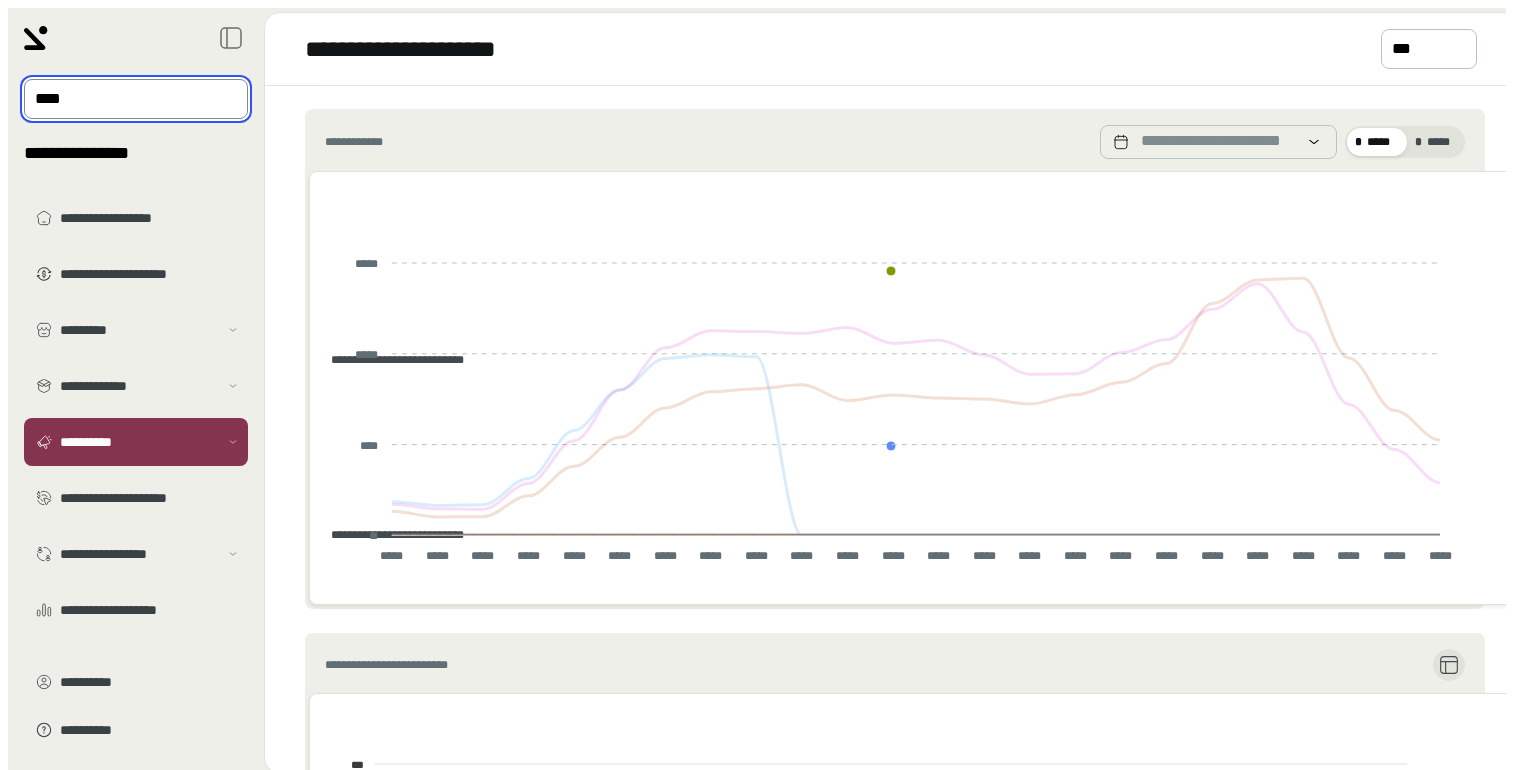 click on "**********" at bounding box center [390, 360] 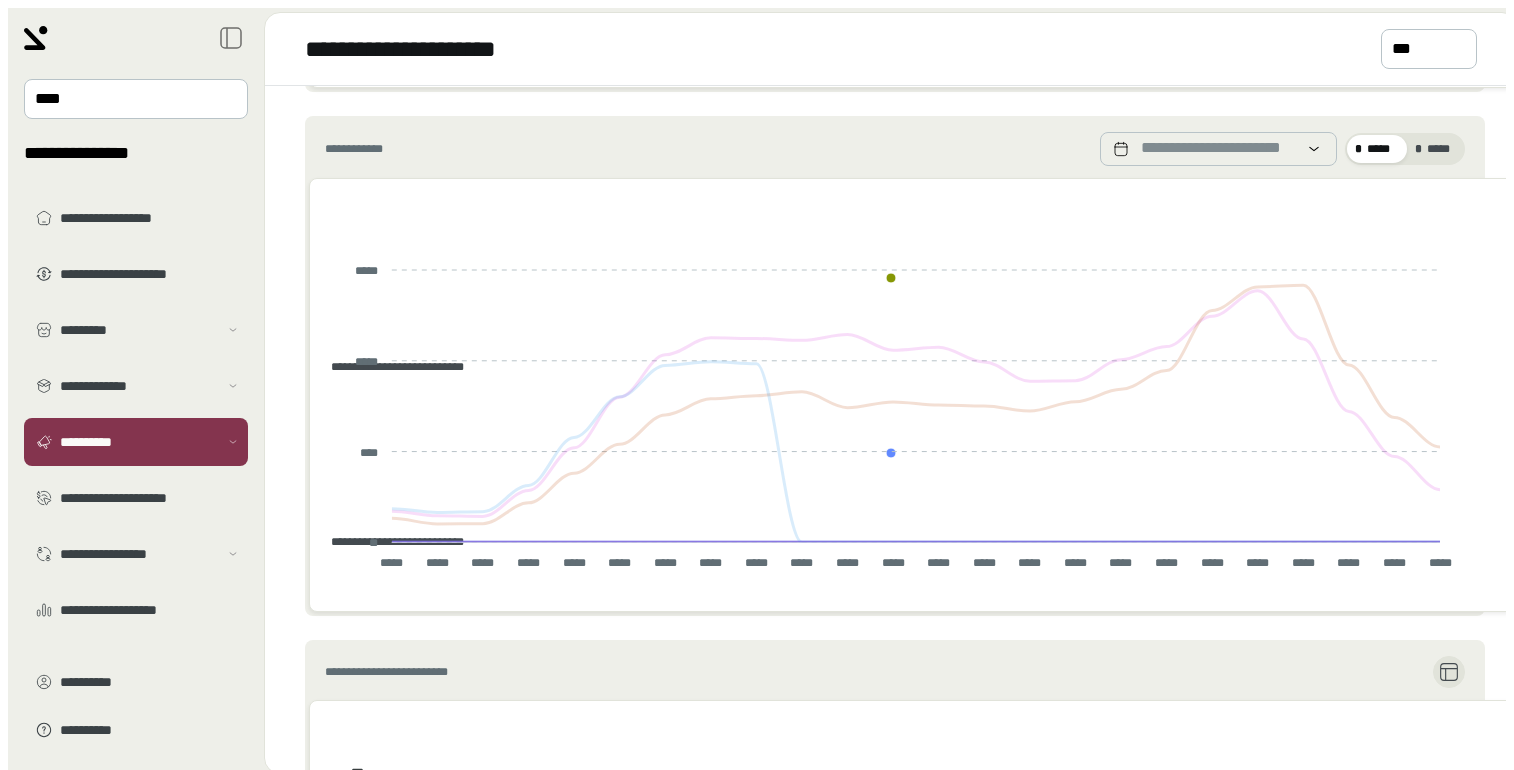 drag, startPoint x: 782, startPoint y: 188, endPoint x: 861, endPoint y: 188, distance: 79 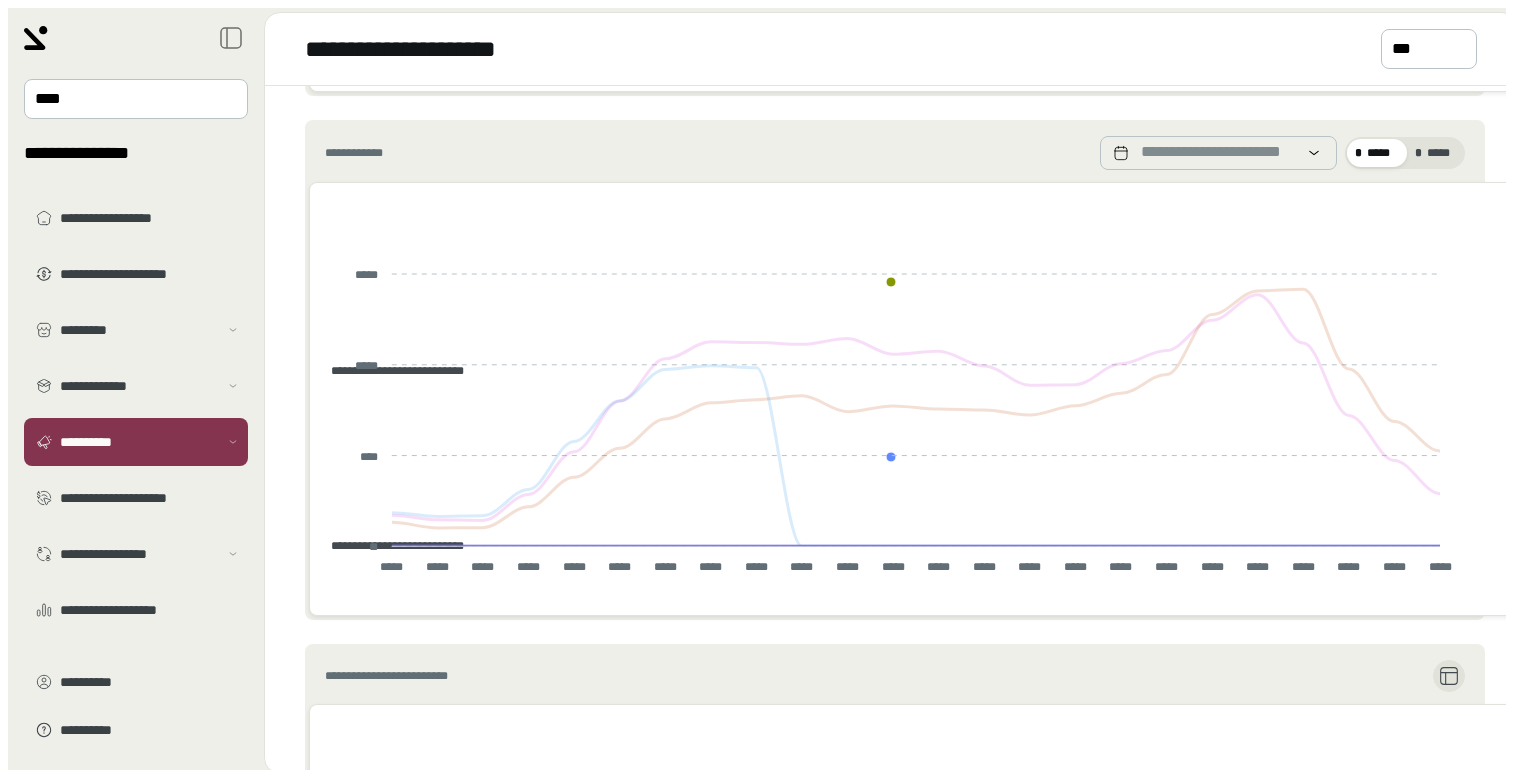click on "**********" at bounding box center [390, 371] 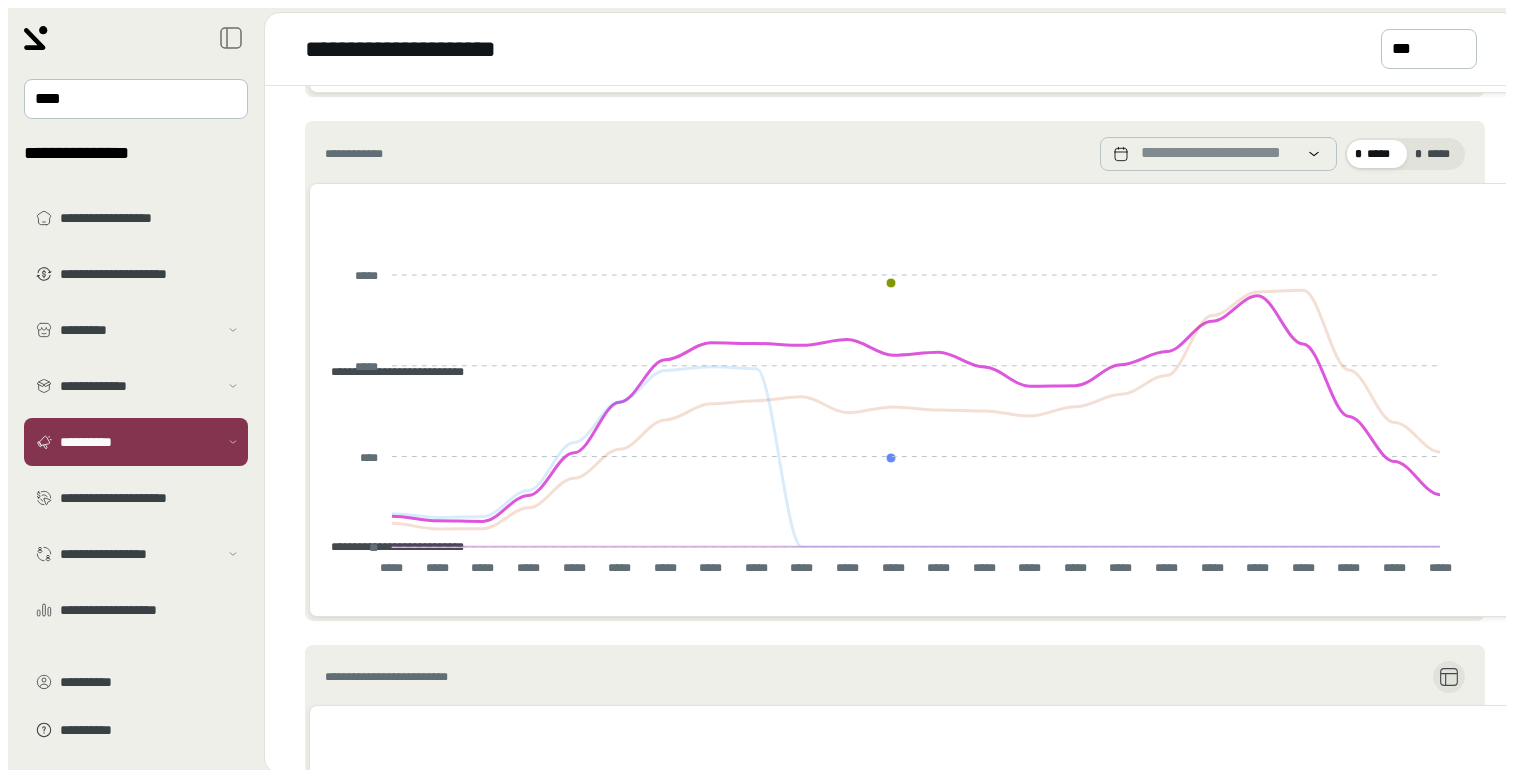scroll, scrollTop: 503, scrollLeft: 0, axis: vertical 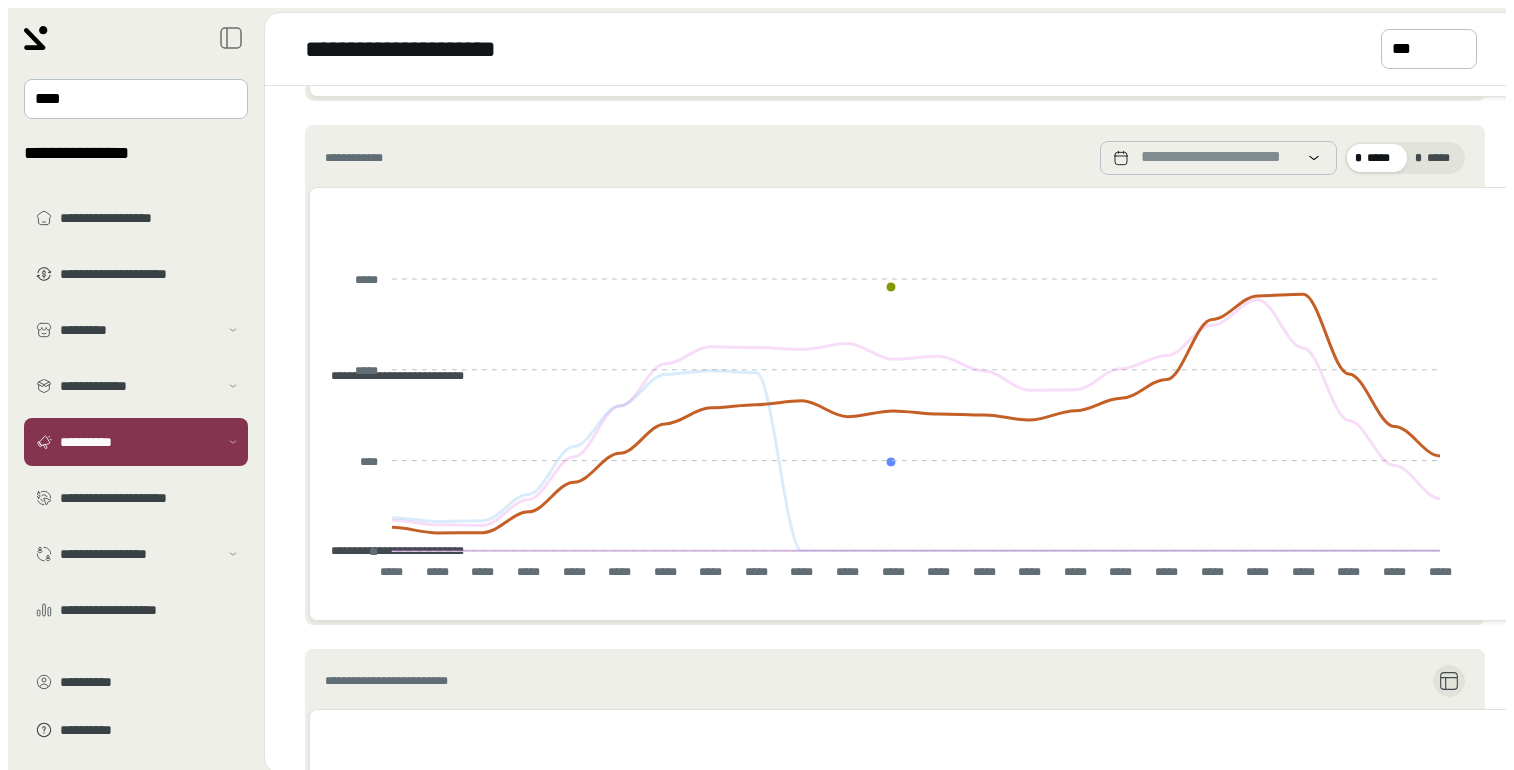 click on "**********" at bounding box center [390, 376] 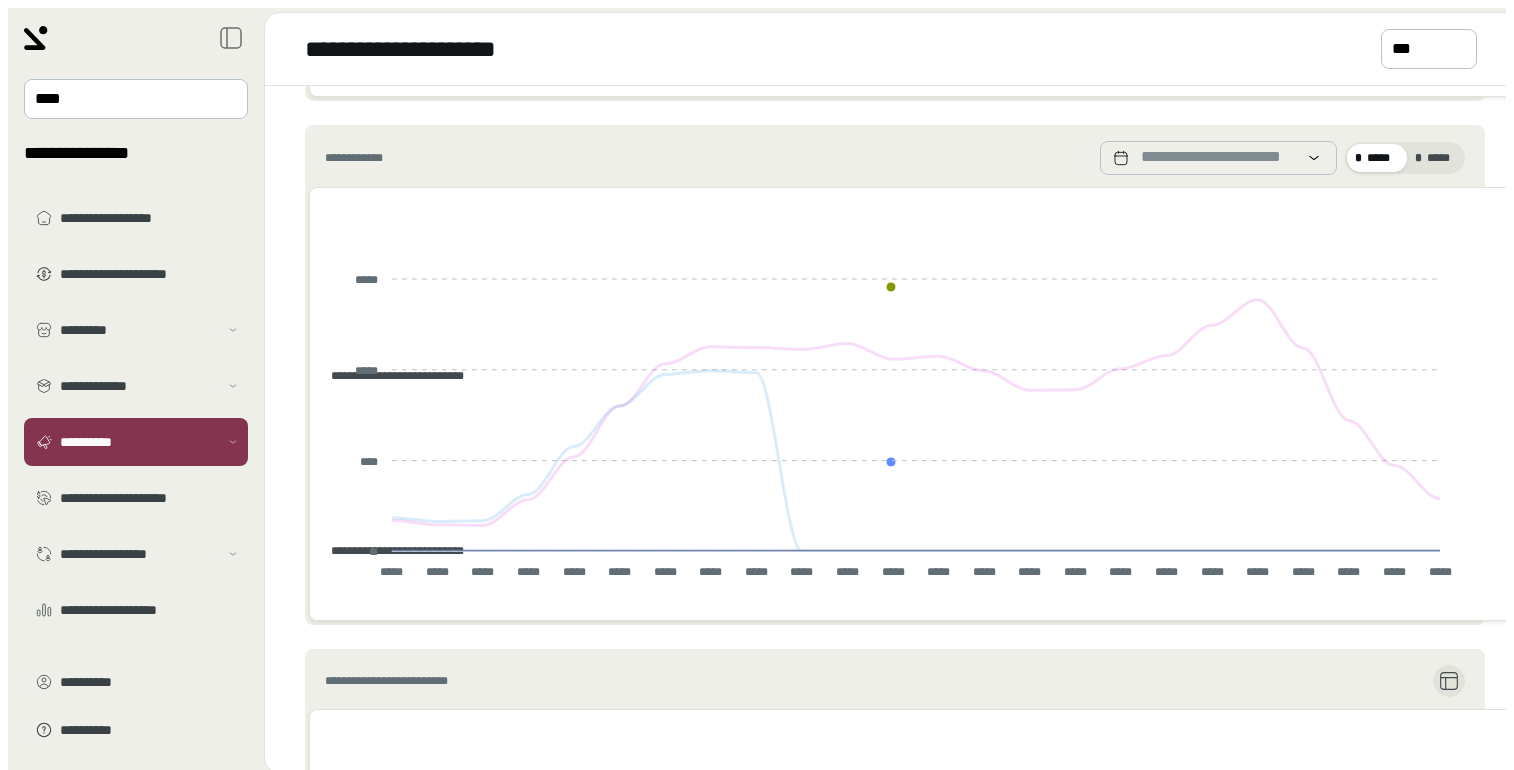 click on "**********" at bounding box center (390, 376) 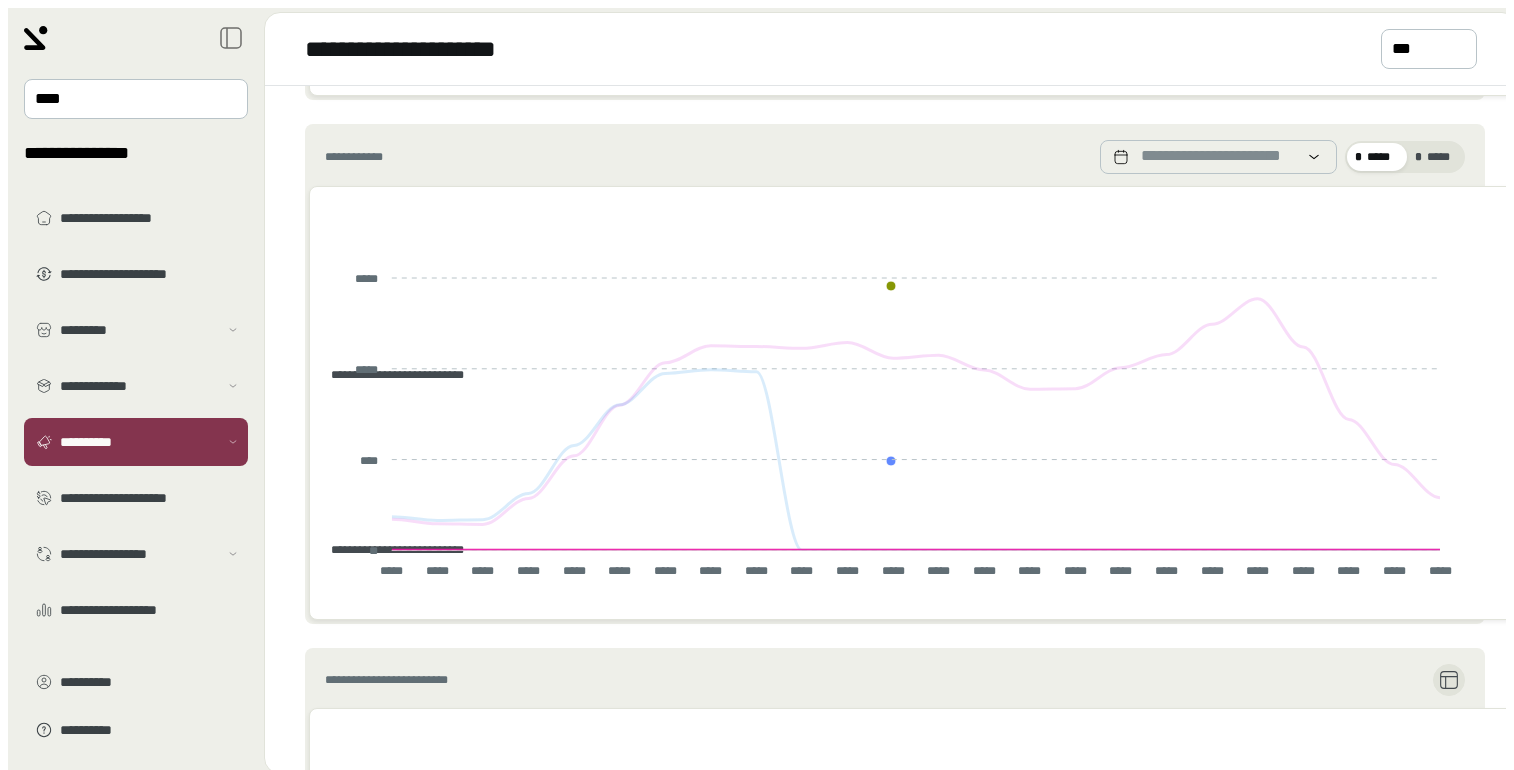 click on "**********" at bounding box center [390, 375] 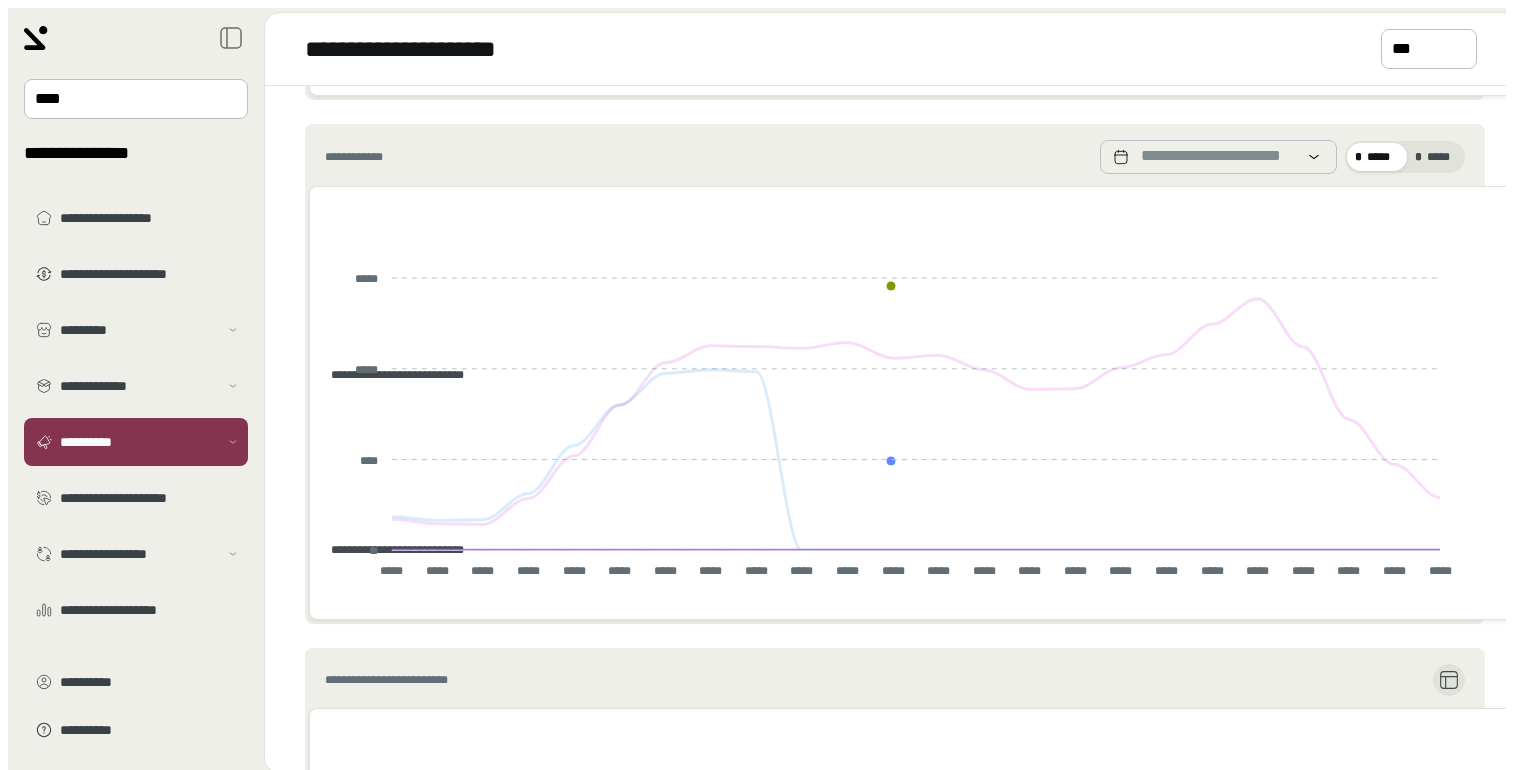 click on "**********" at bounding box center (390, 375) 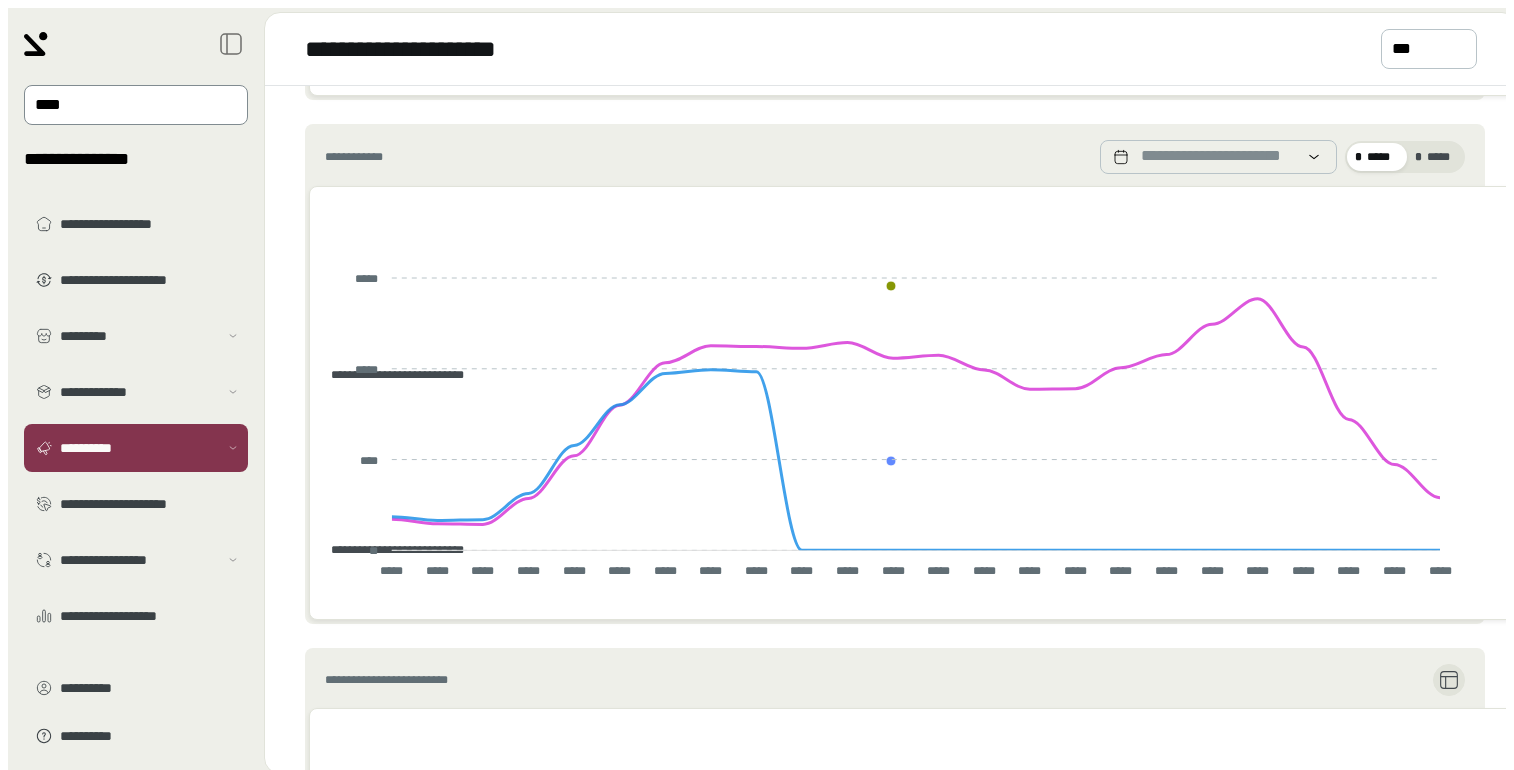 click on "****" at bounding box center [122, 105] 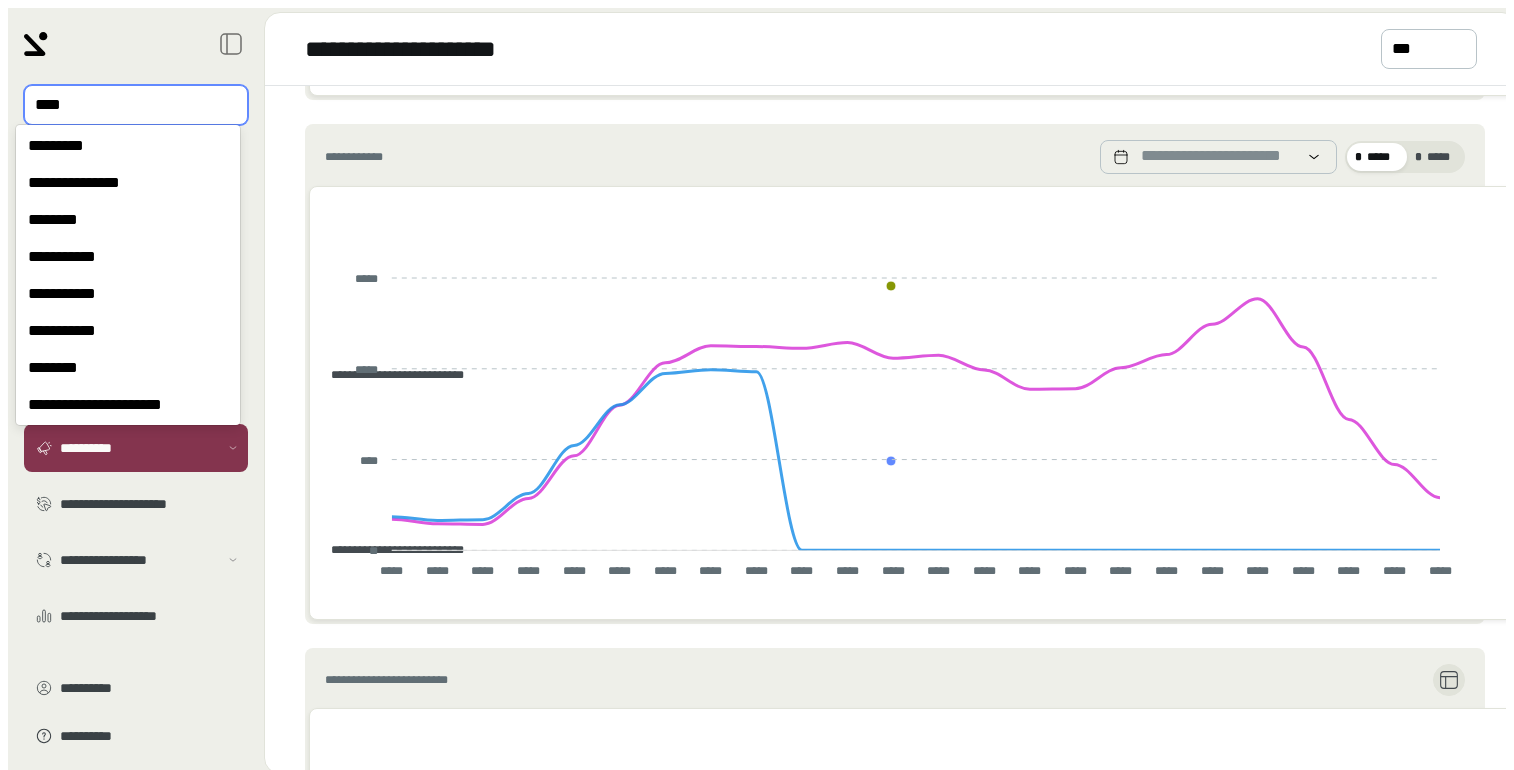 scroll, scrollTop: 11, scrollLeft: 0, axis: vertical 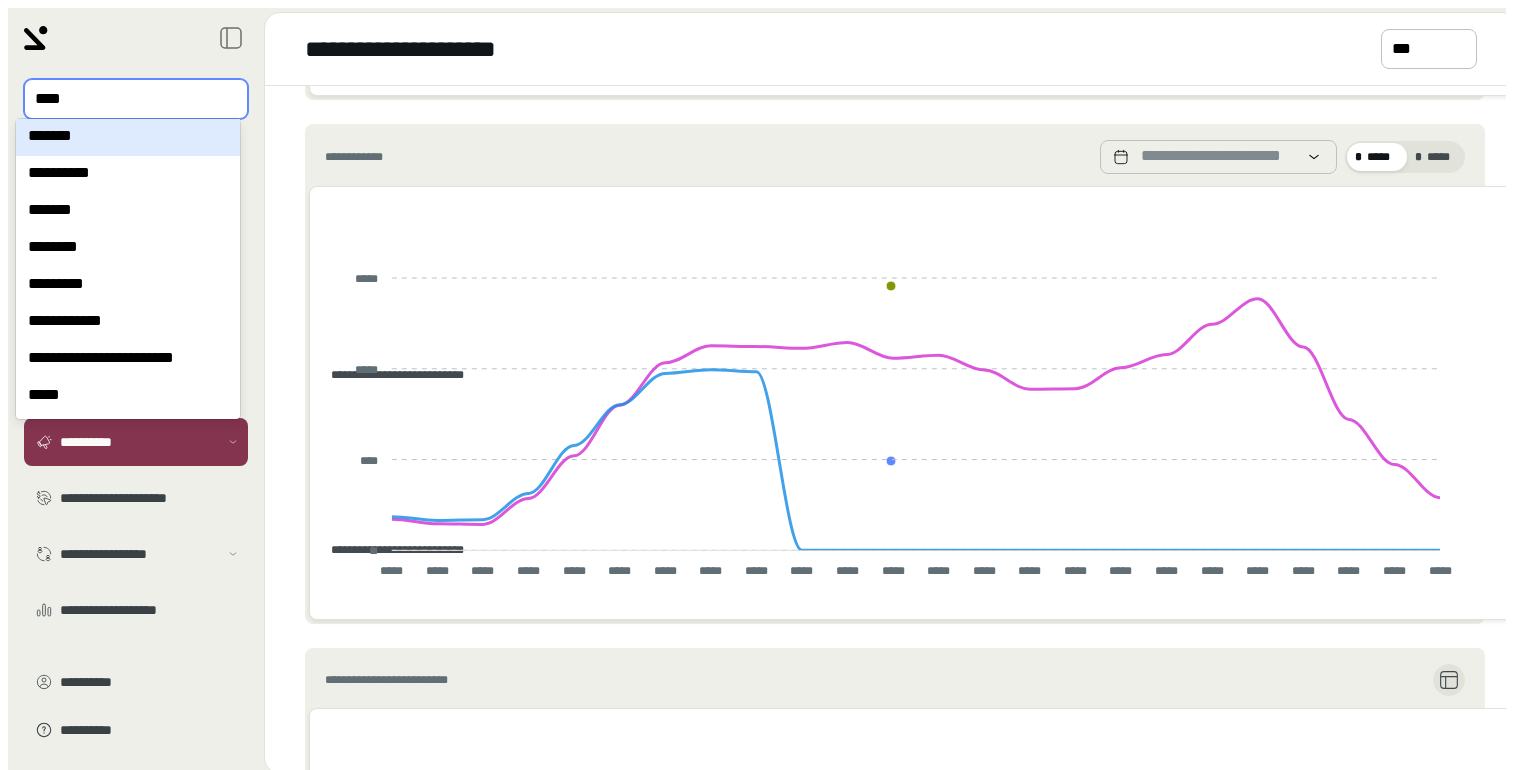 click on "*******" at bounding box center (128, 137) 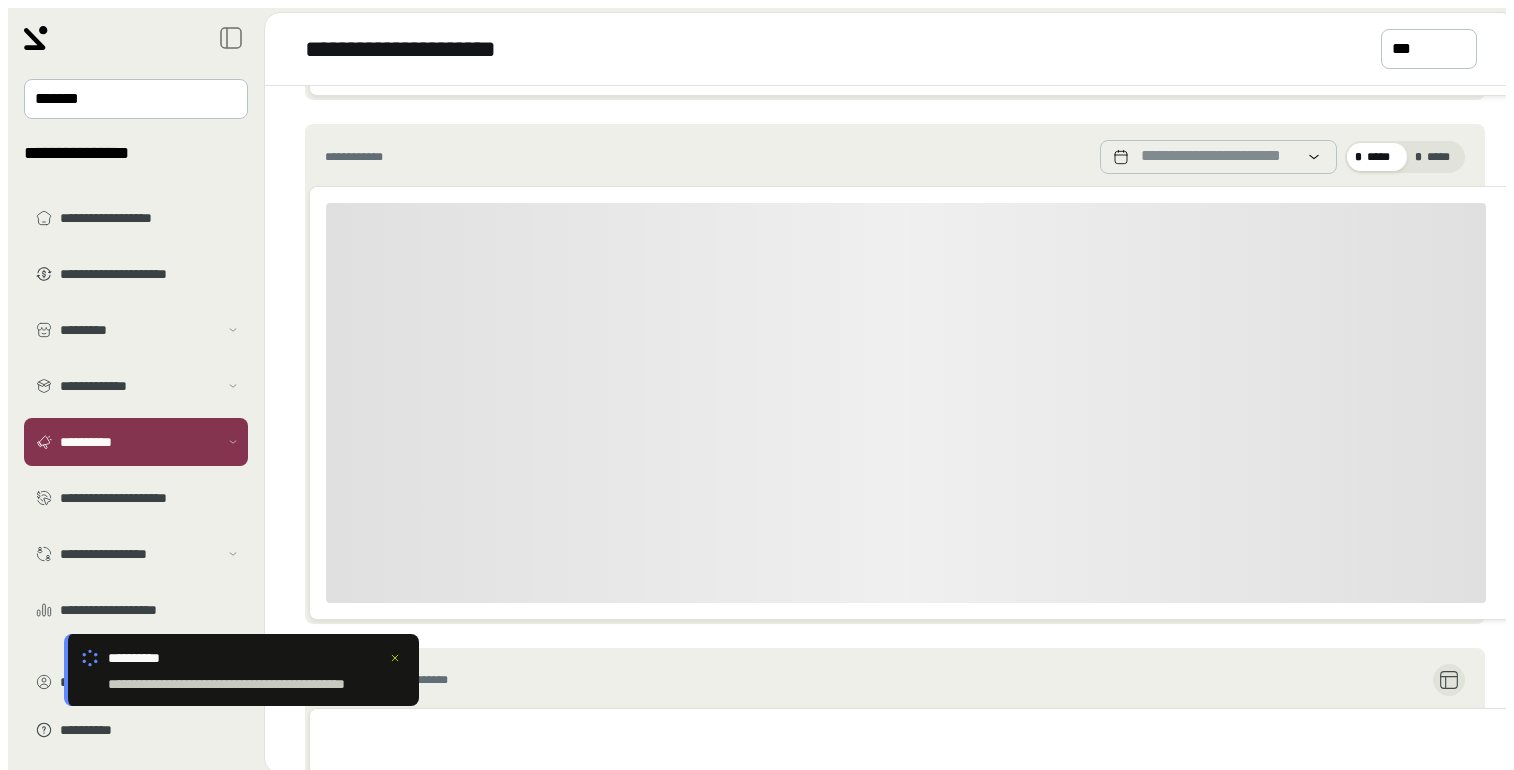 drag, startPoint x: 925, startPoint y: 314, endPoint x: 717, endPoint y: 376, distance: 217.04378 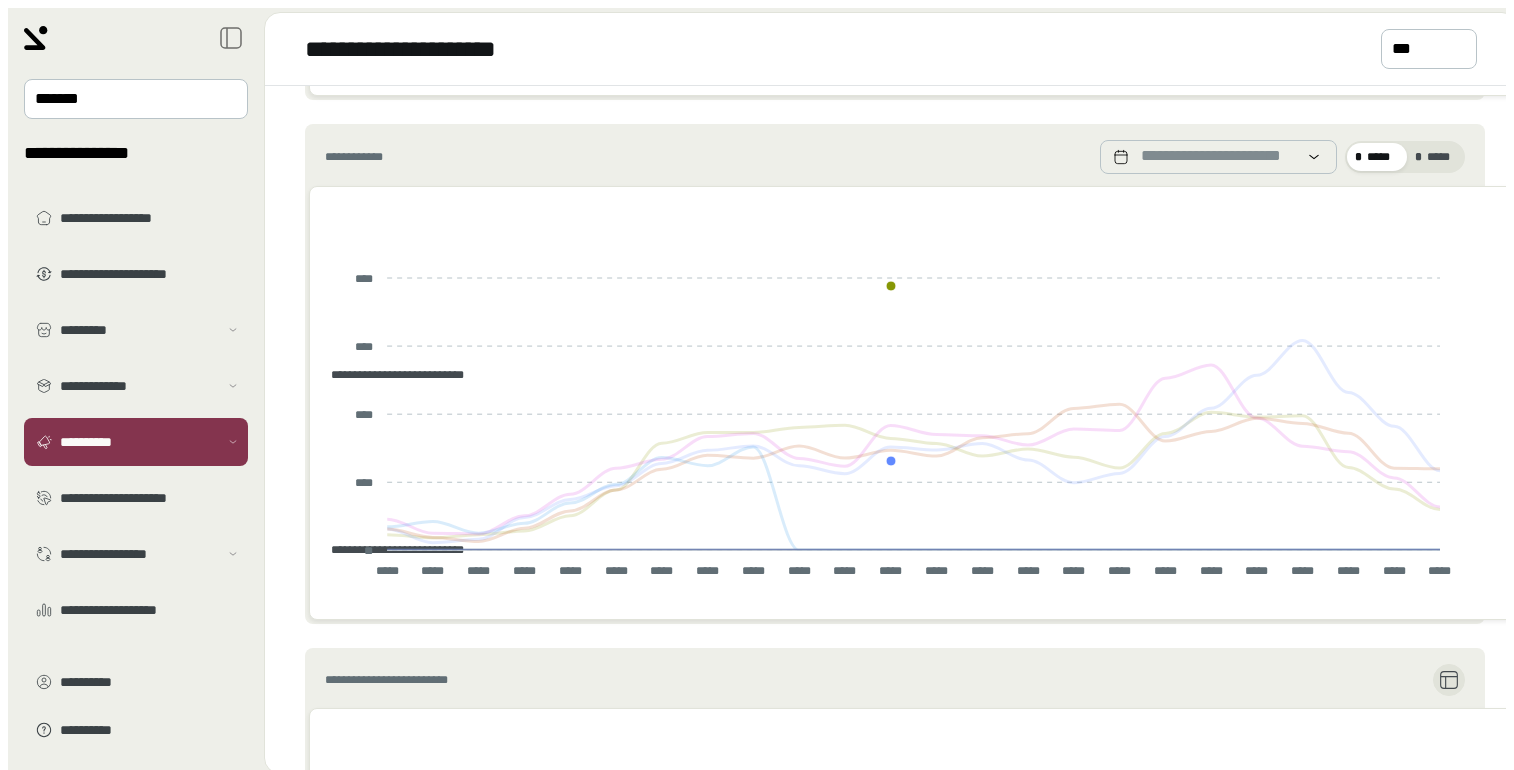 click on "**********" at bounding box center [390, 375] 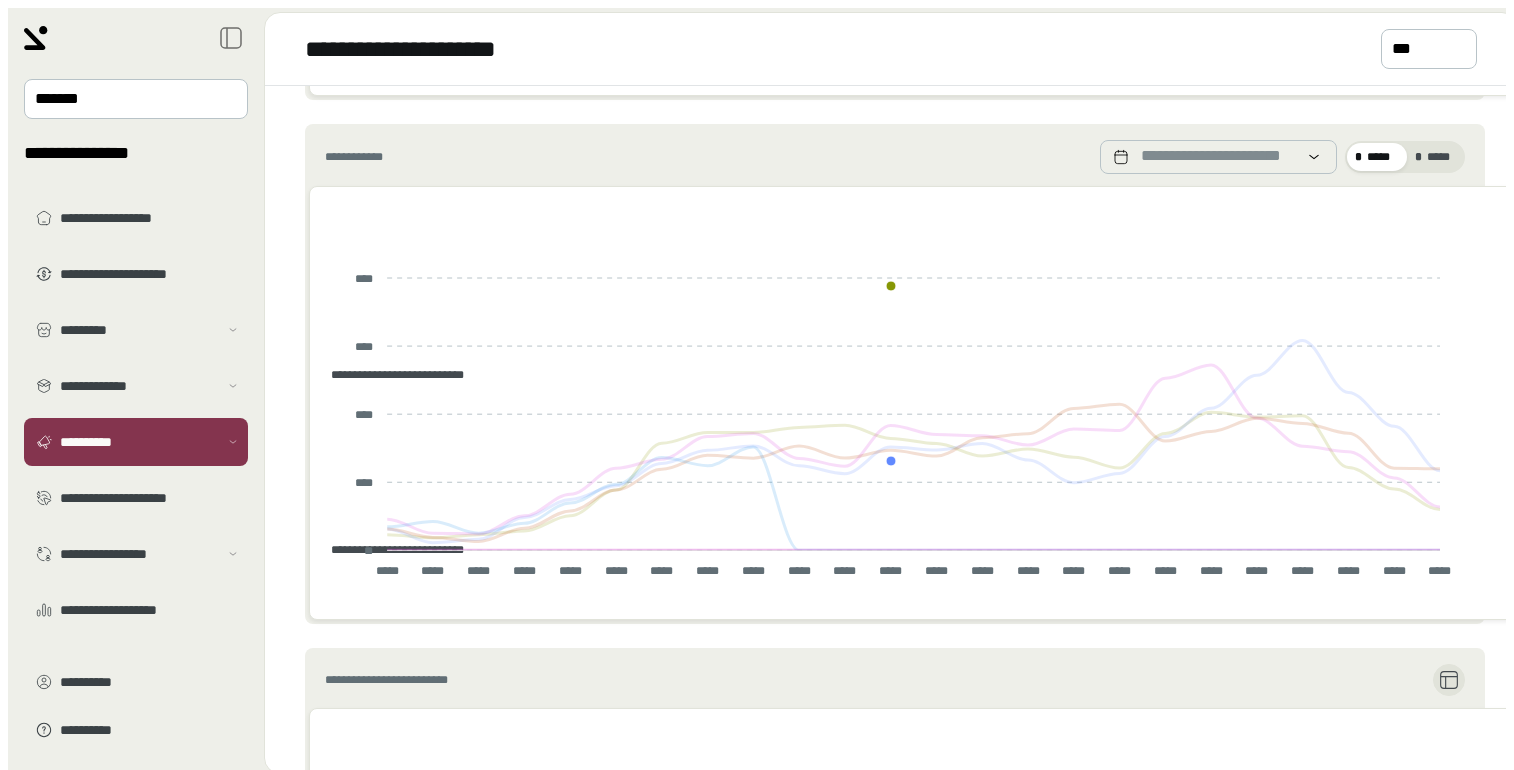 scroll, scrollTop: 505, scrollLeft: 0, axis: vertical 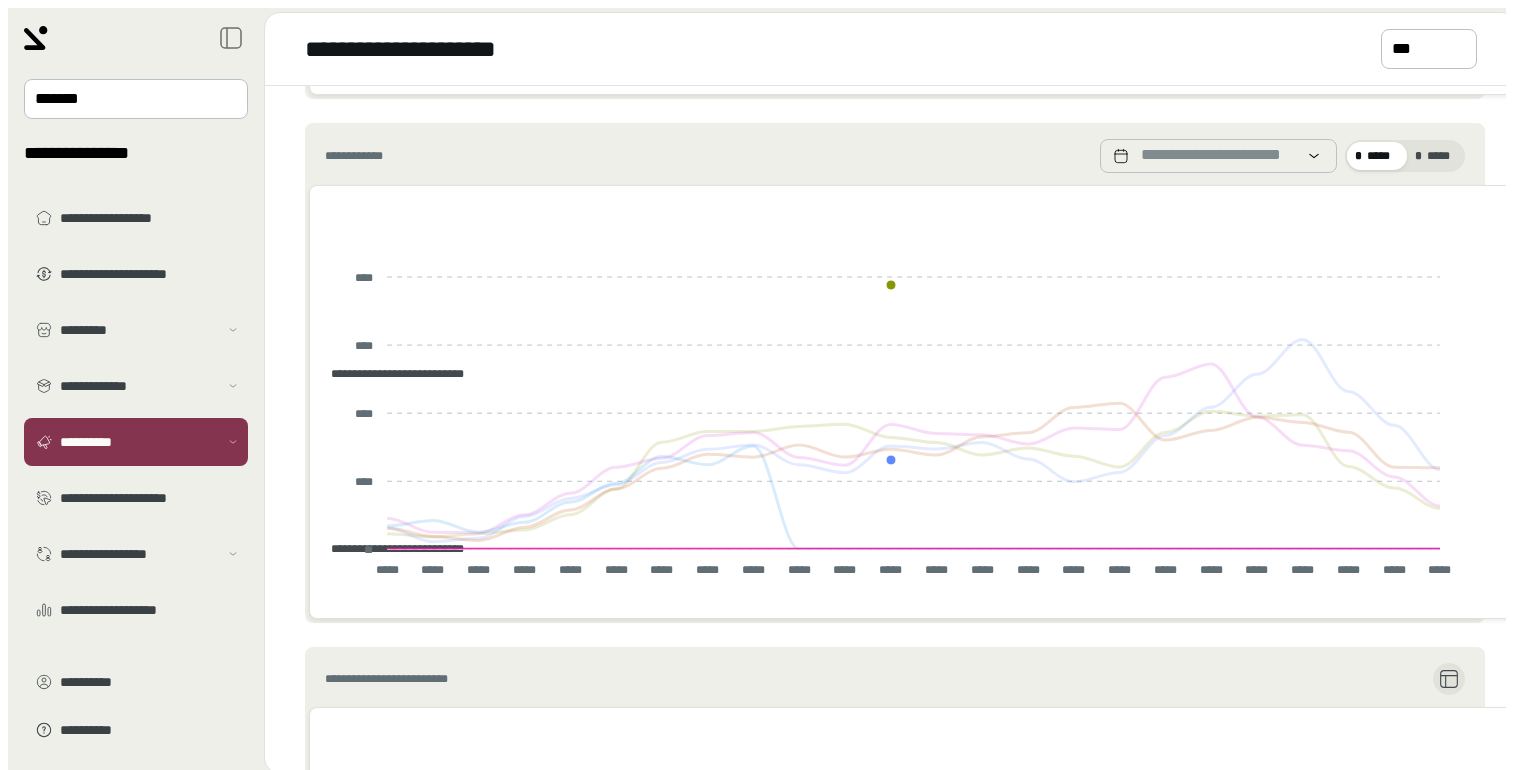 click on "**********" at bounding box center (390, 374) 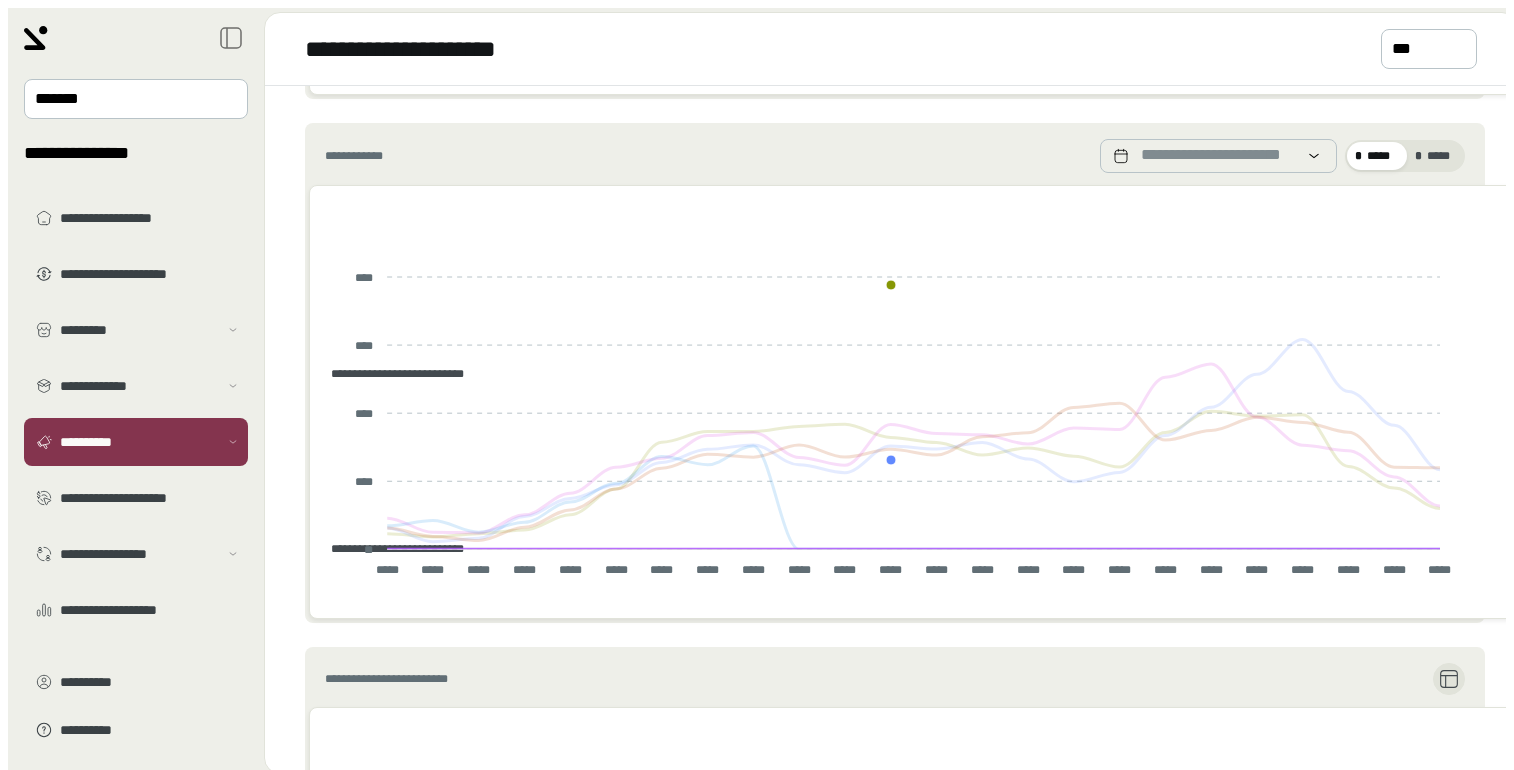 click on "**********" at bounding box center [390, 374] 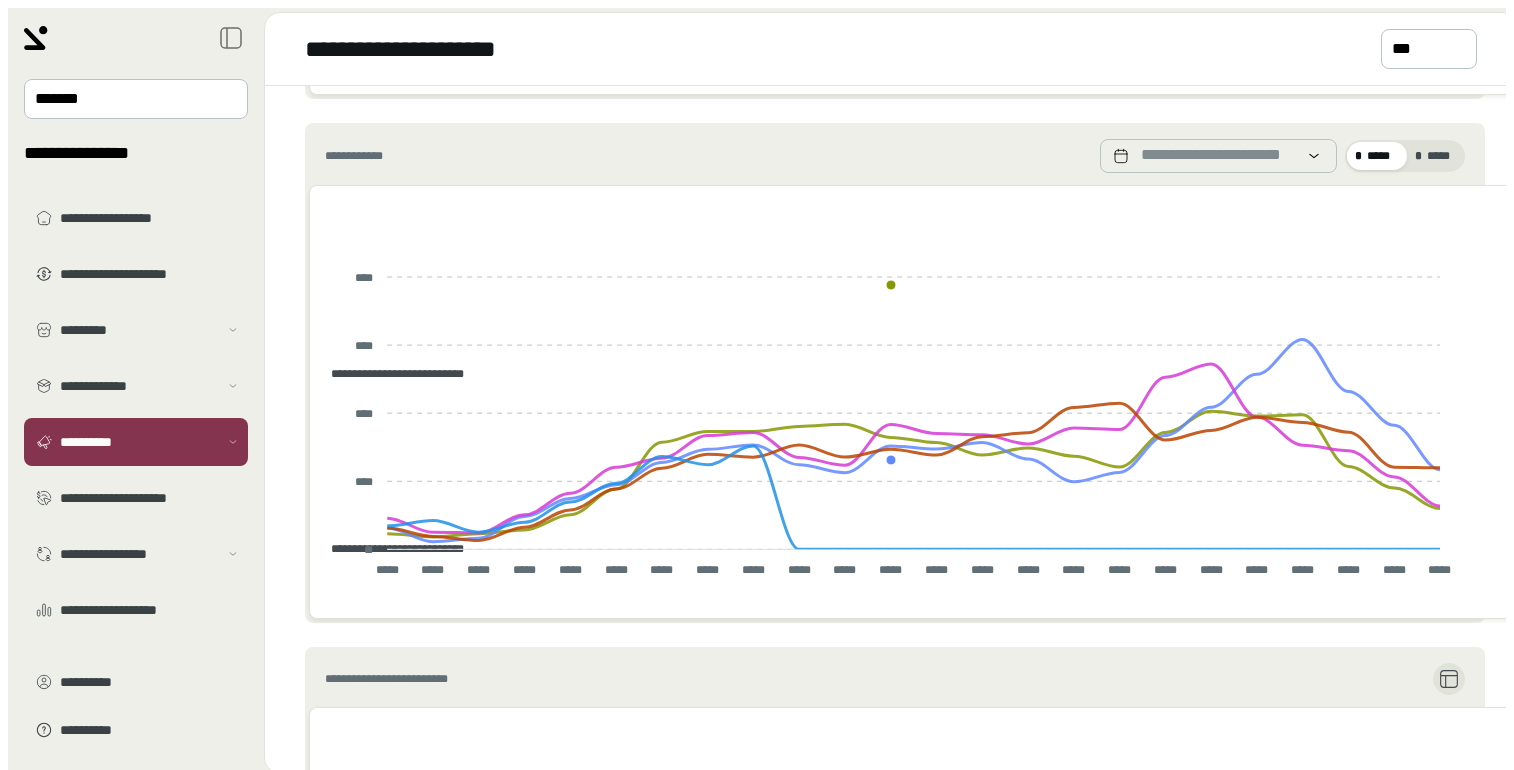 scroll, scrollTop: 504, scrollLeft: 0, axis: vertical 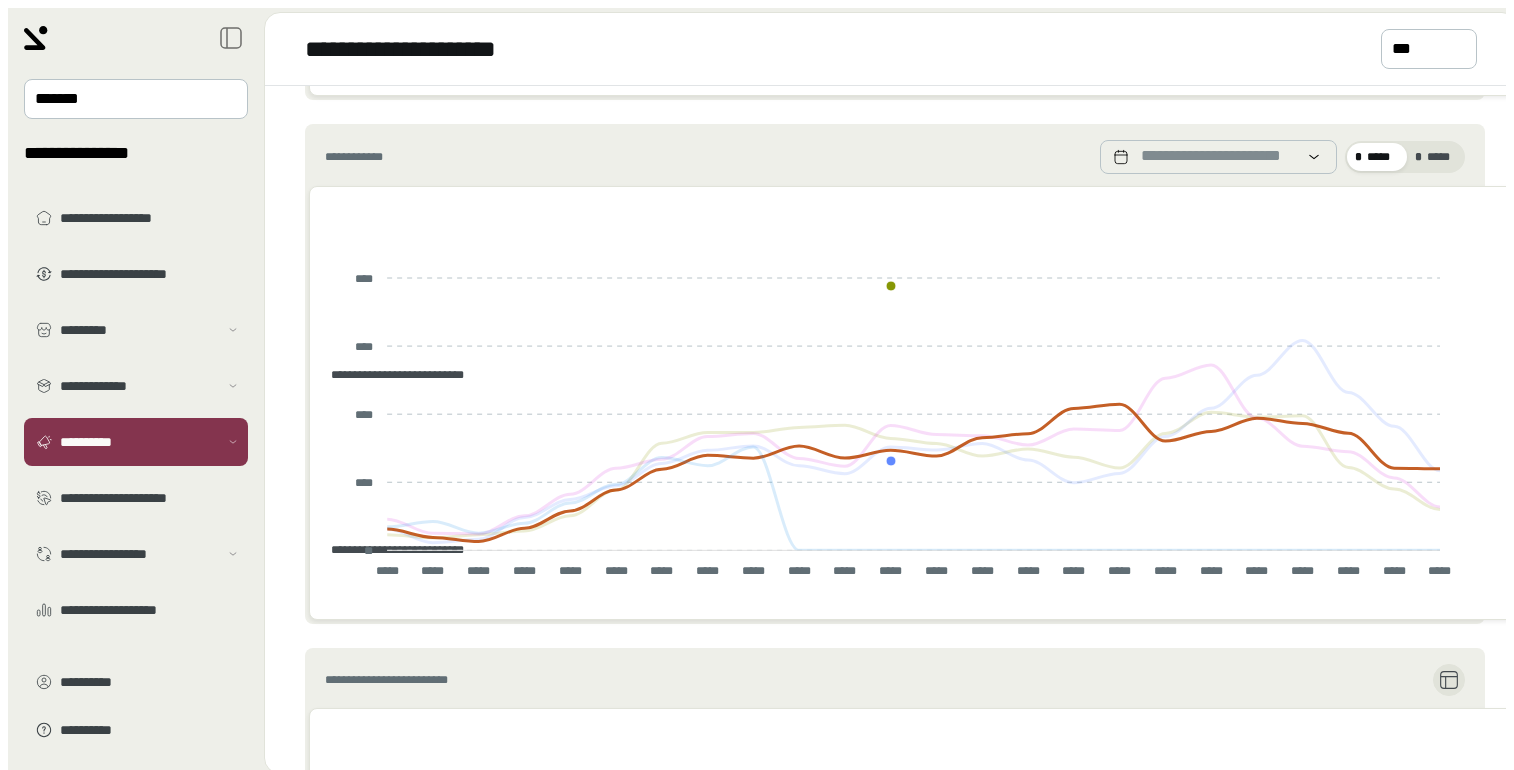 click on "**********" at bounding box center [390, 375] 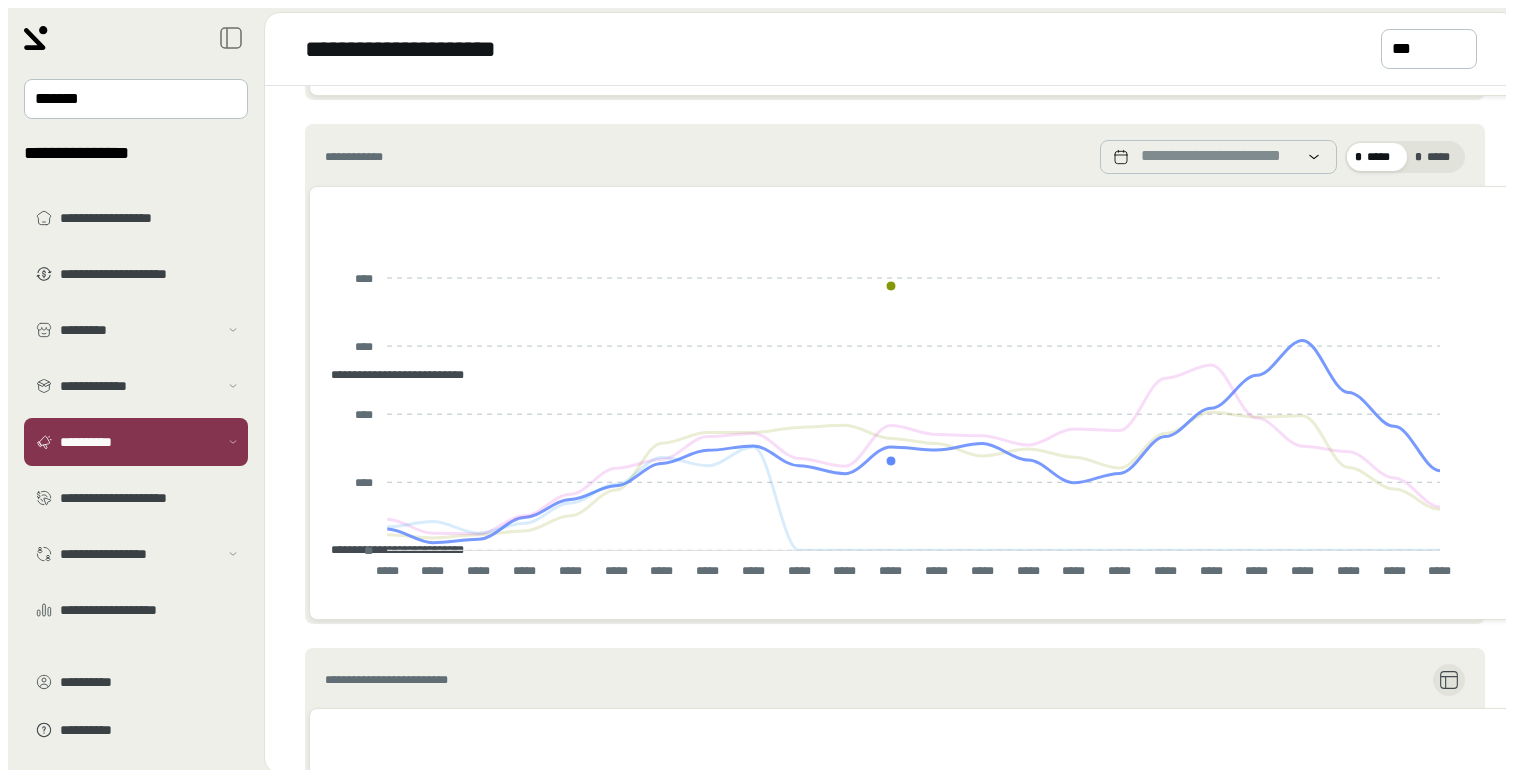 click on "**********" at bounding box center (390, 375) 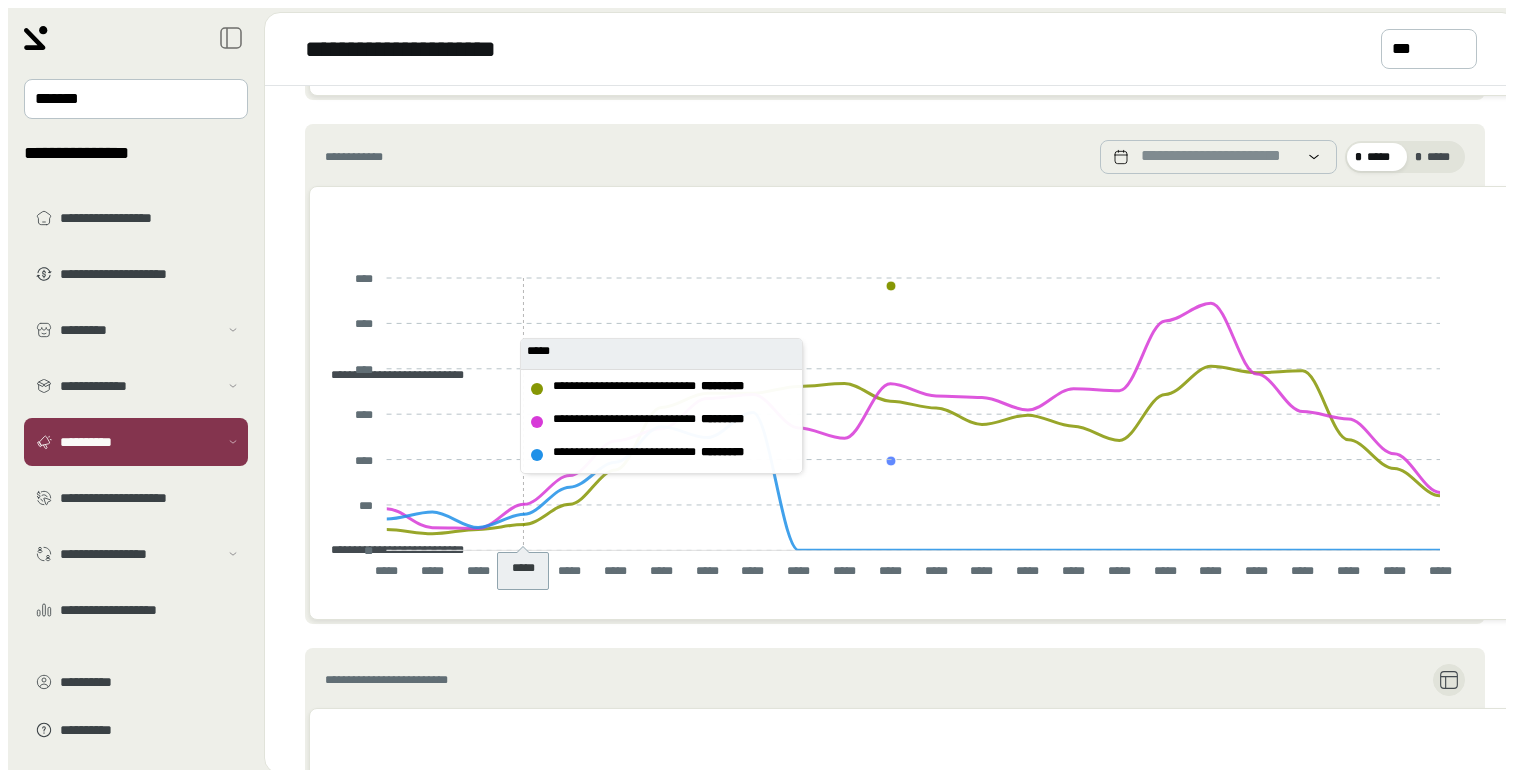 click on "**********" at bounding box center [891, 395] 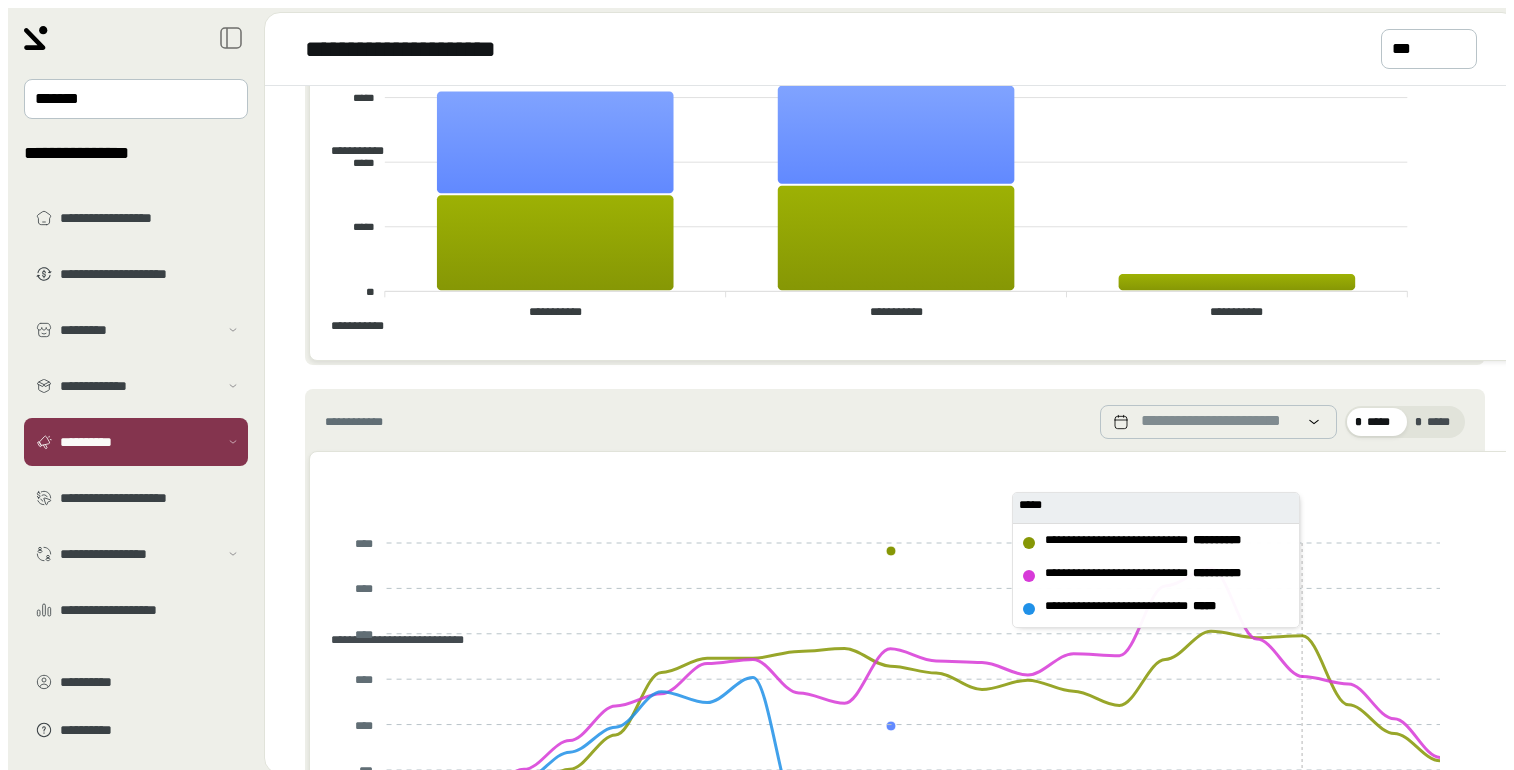 scroll, scrollTop: 0, scrollLeft: 0, axis: both 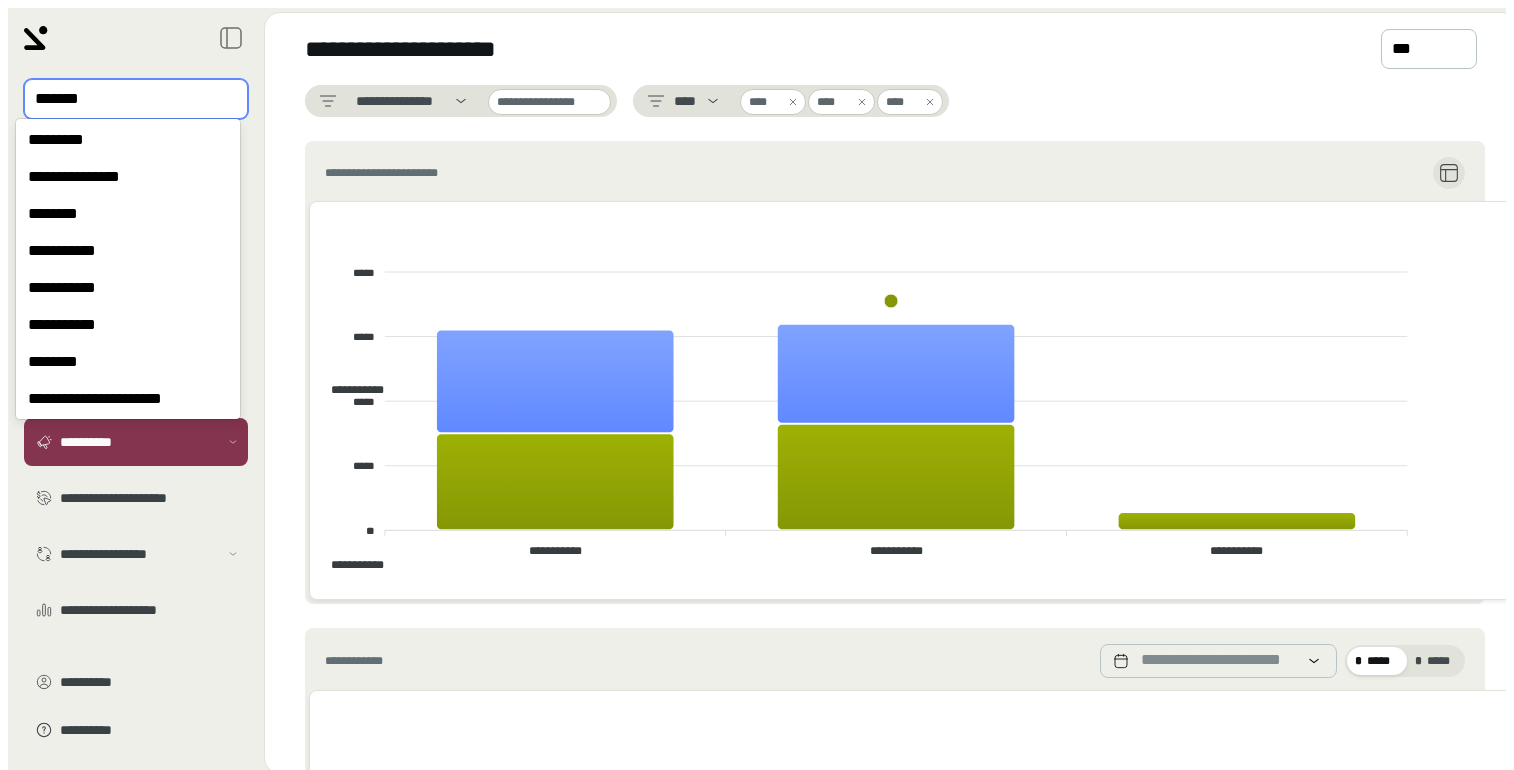 click at bounding box center [122, 99] 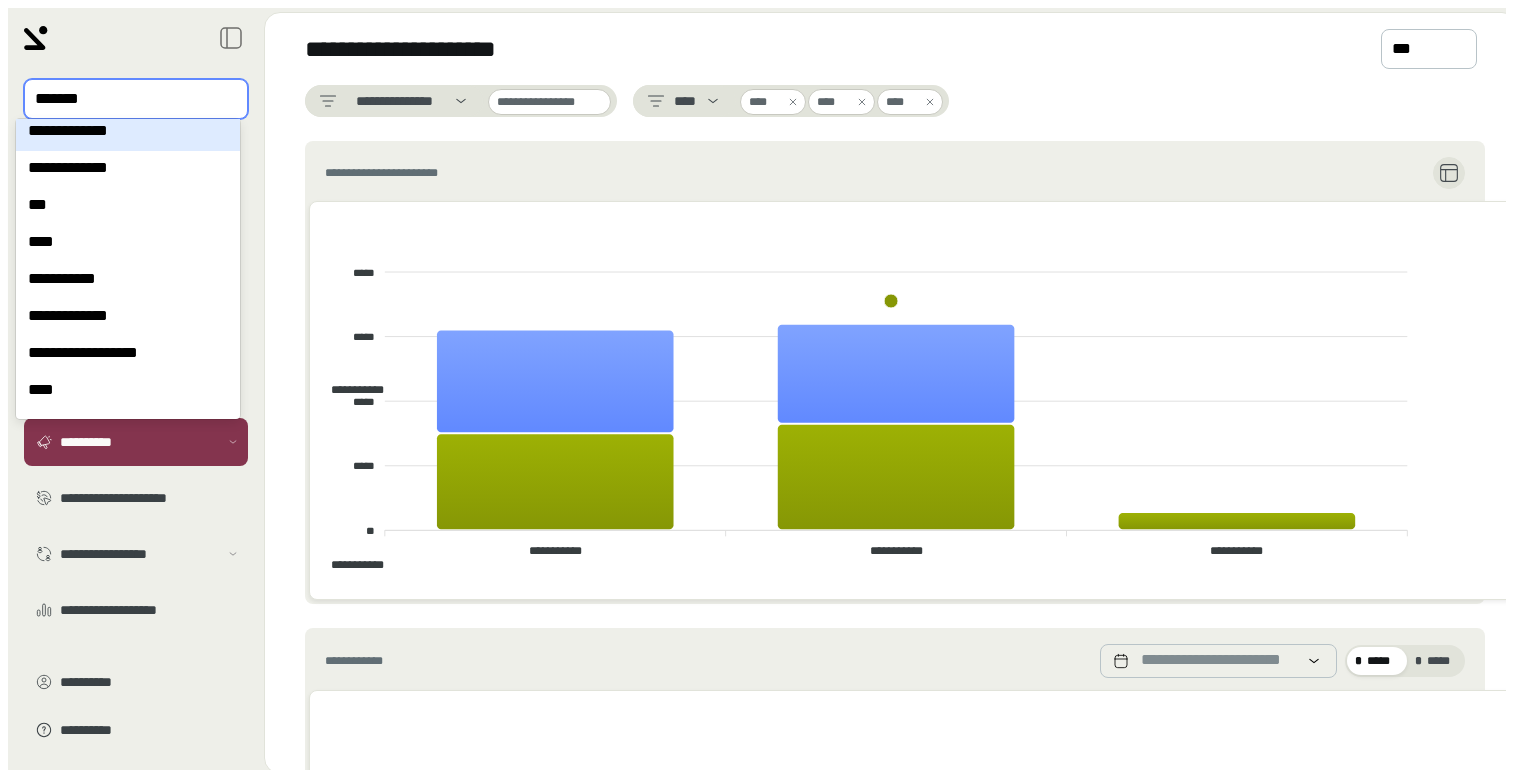scroll, scrollTop: 5406, scrollLeft: 0, axis: vertical 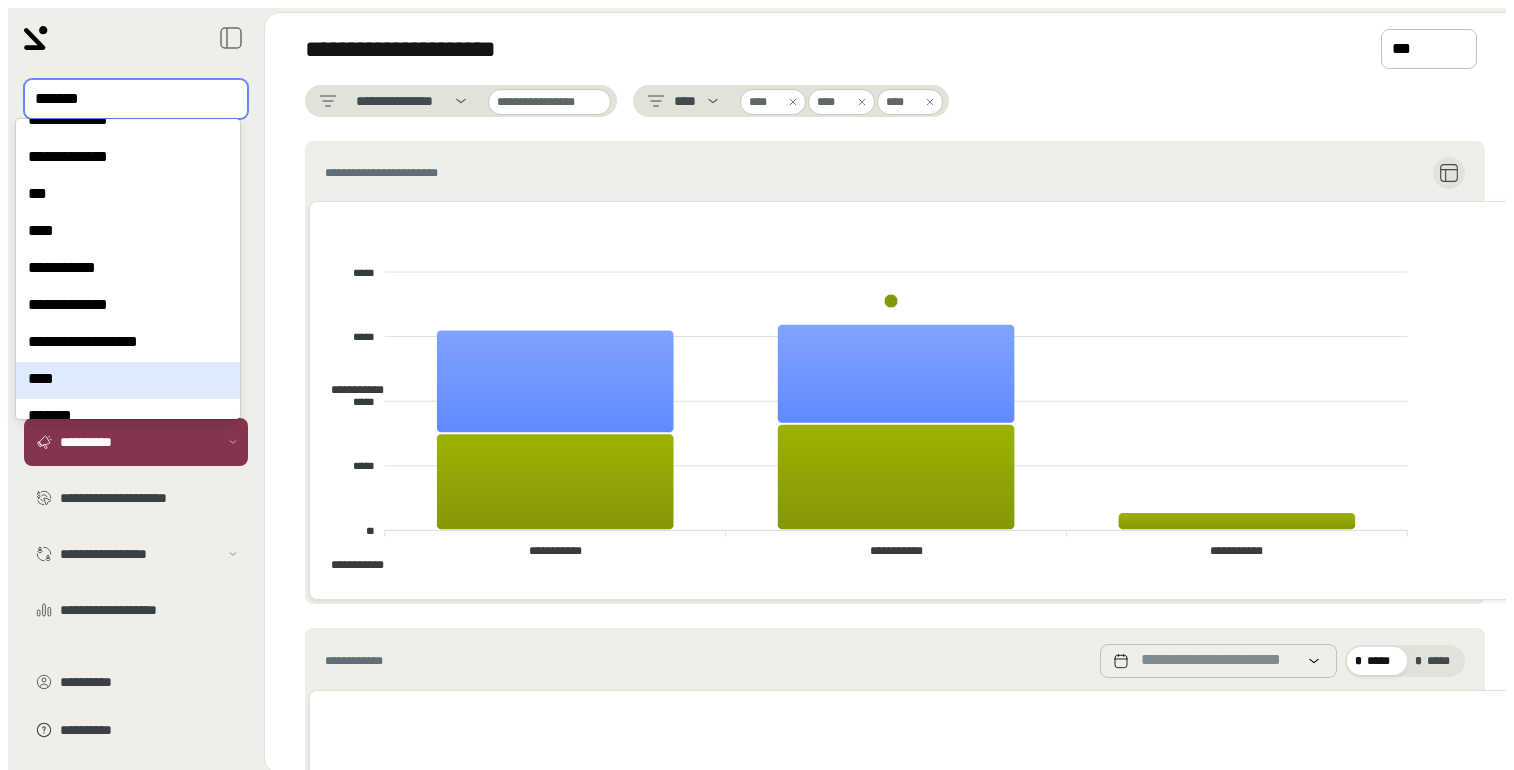 click on "****" at bounding box center [128, 380] 